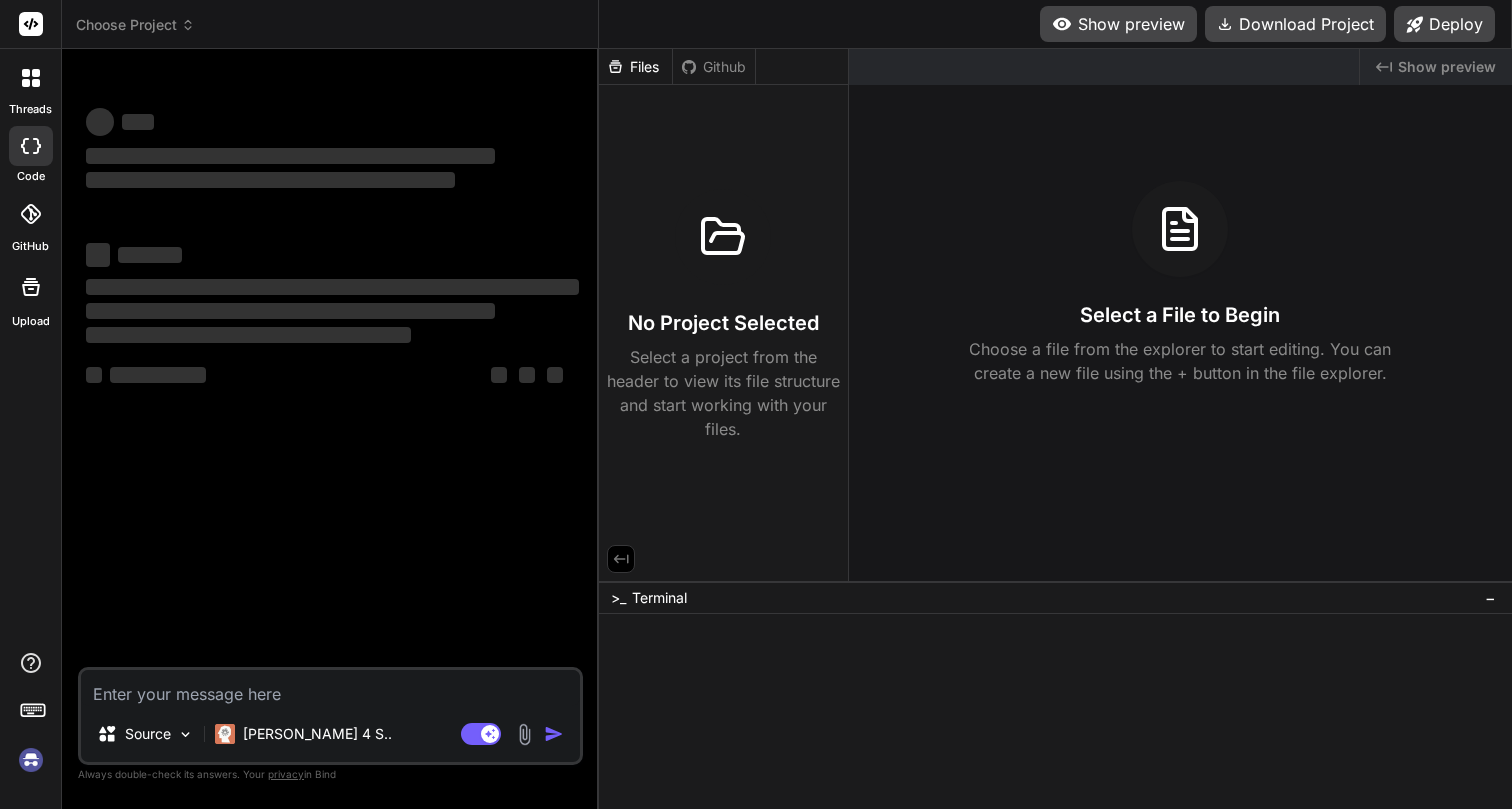 scroll, scrollTop: 0, scrollLeft: 0, axis: both 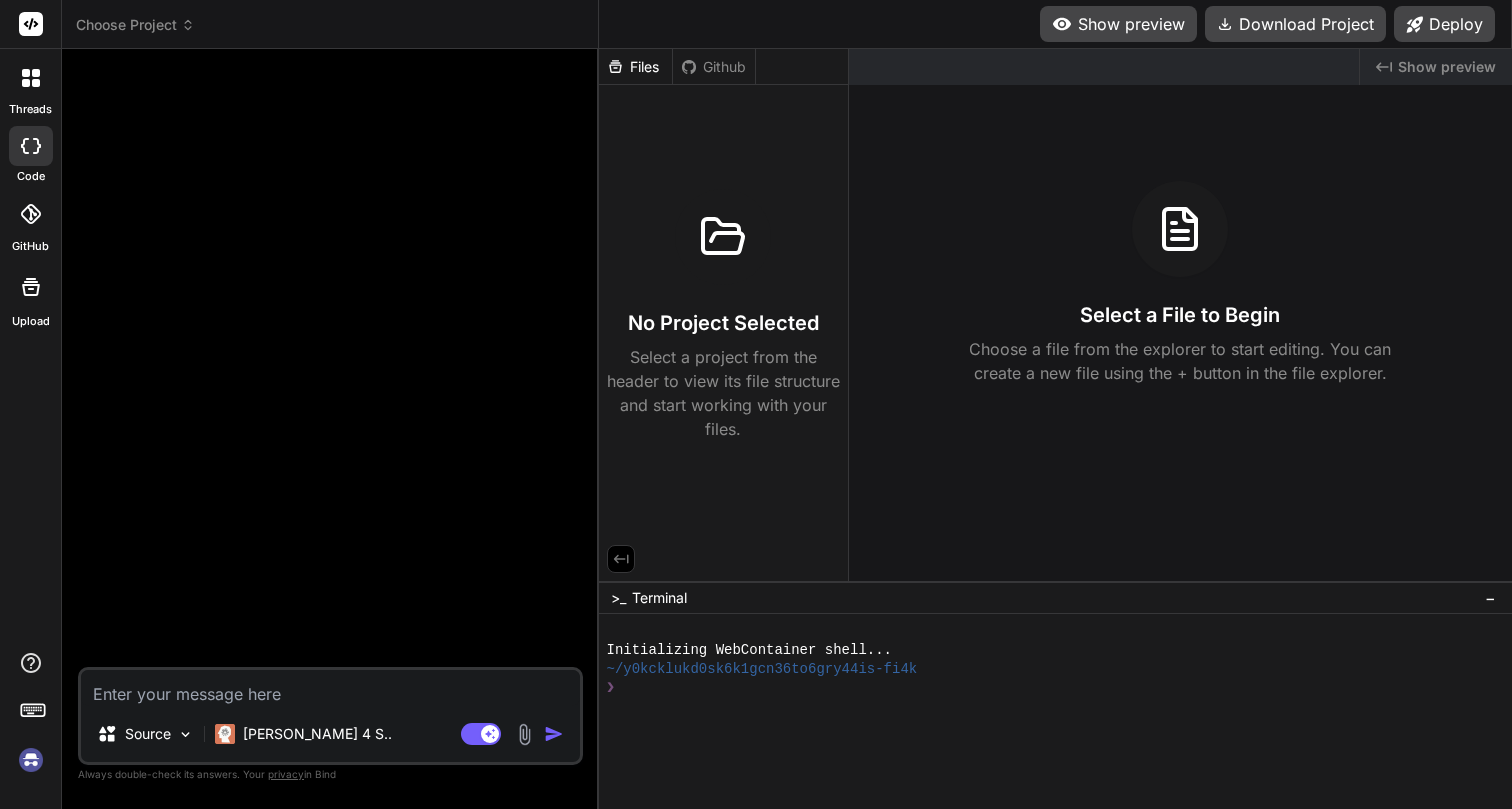 click at bounding box center [31, 760] 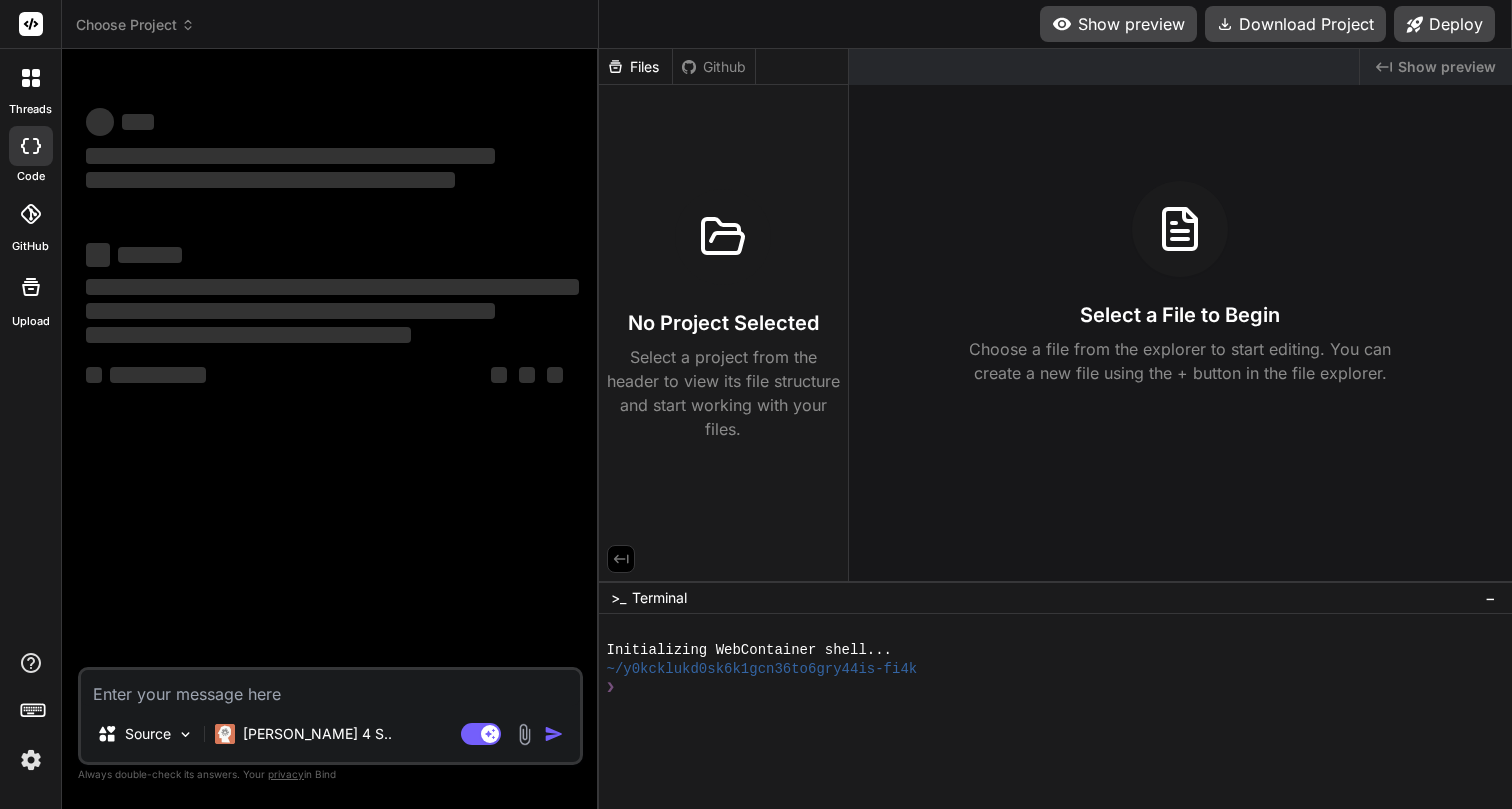 type on "x" 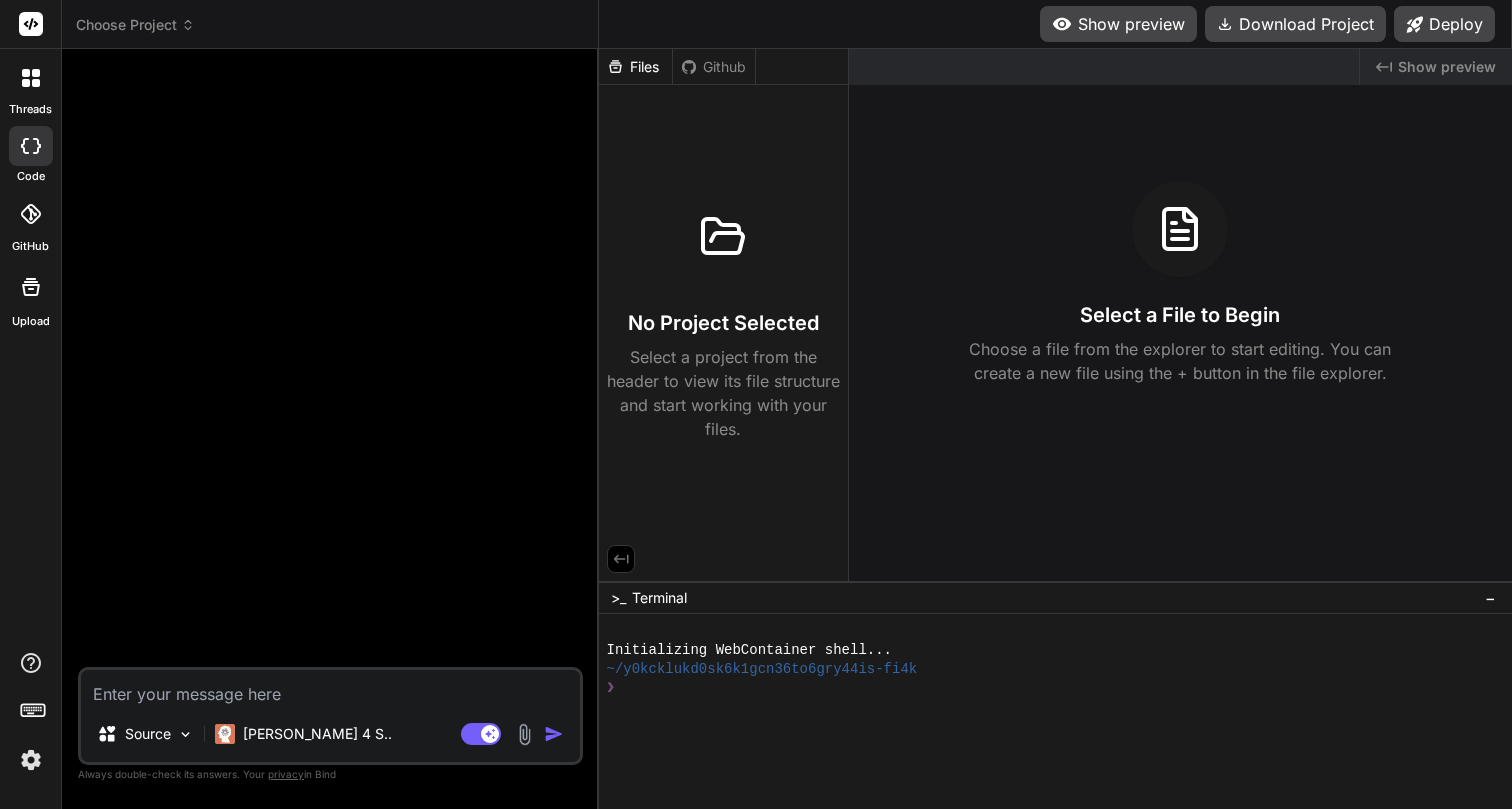 click at bounding box center [330, 688] 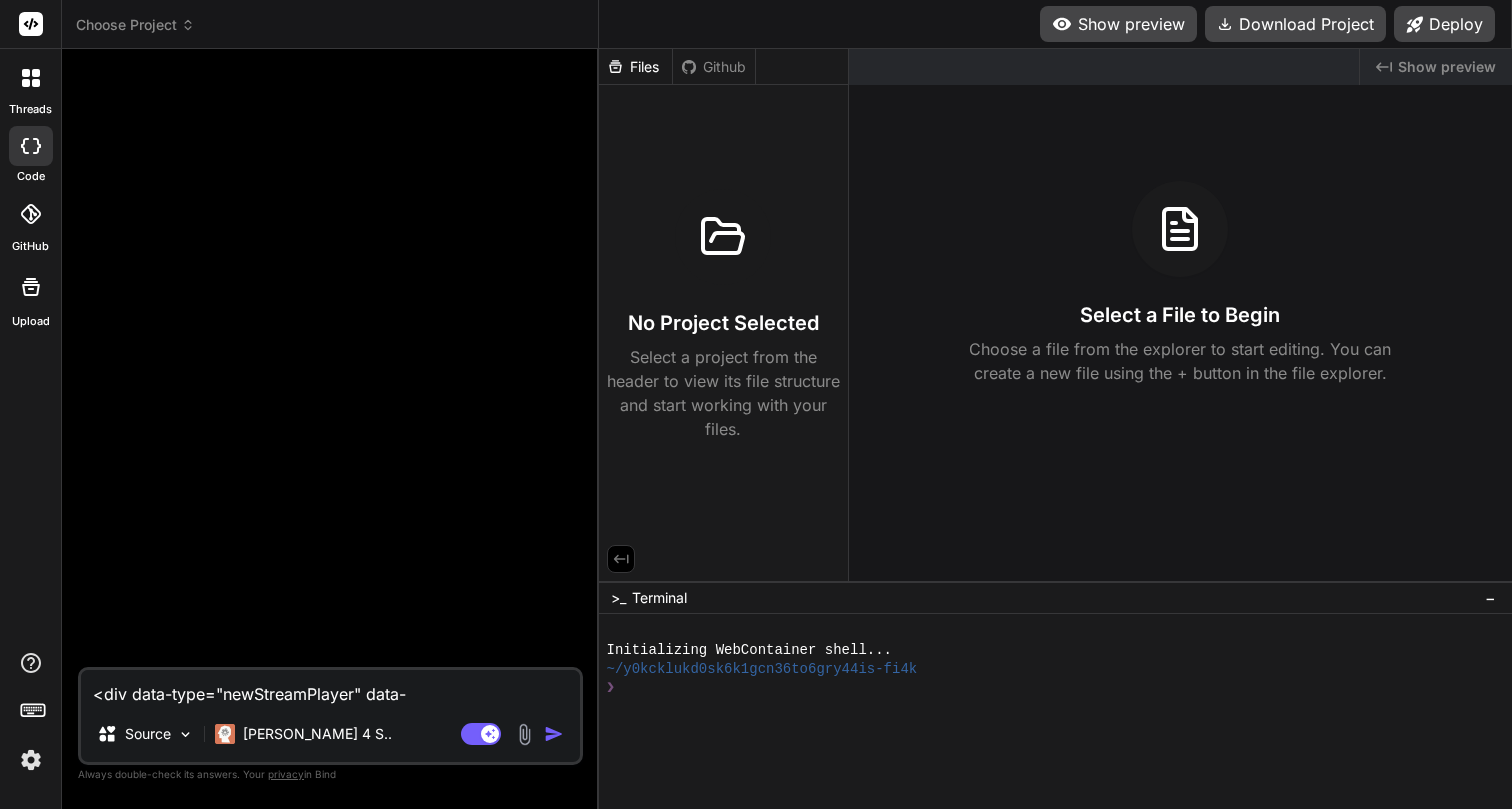 scroll, scrollTop: 97, scrollLeft: 0, axis: vertical 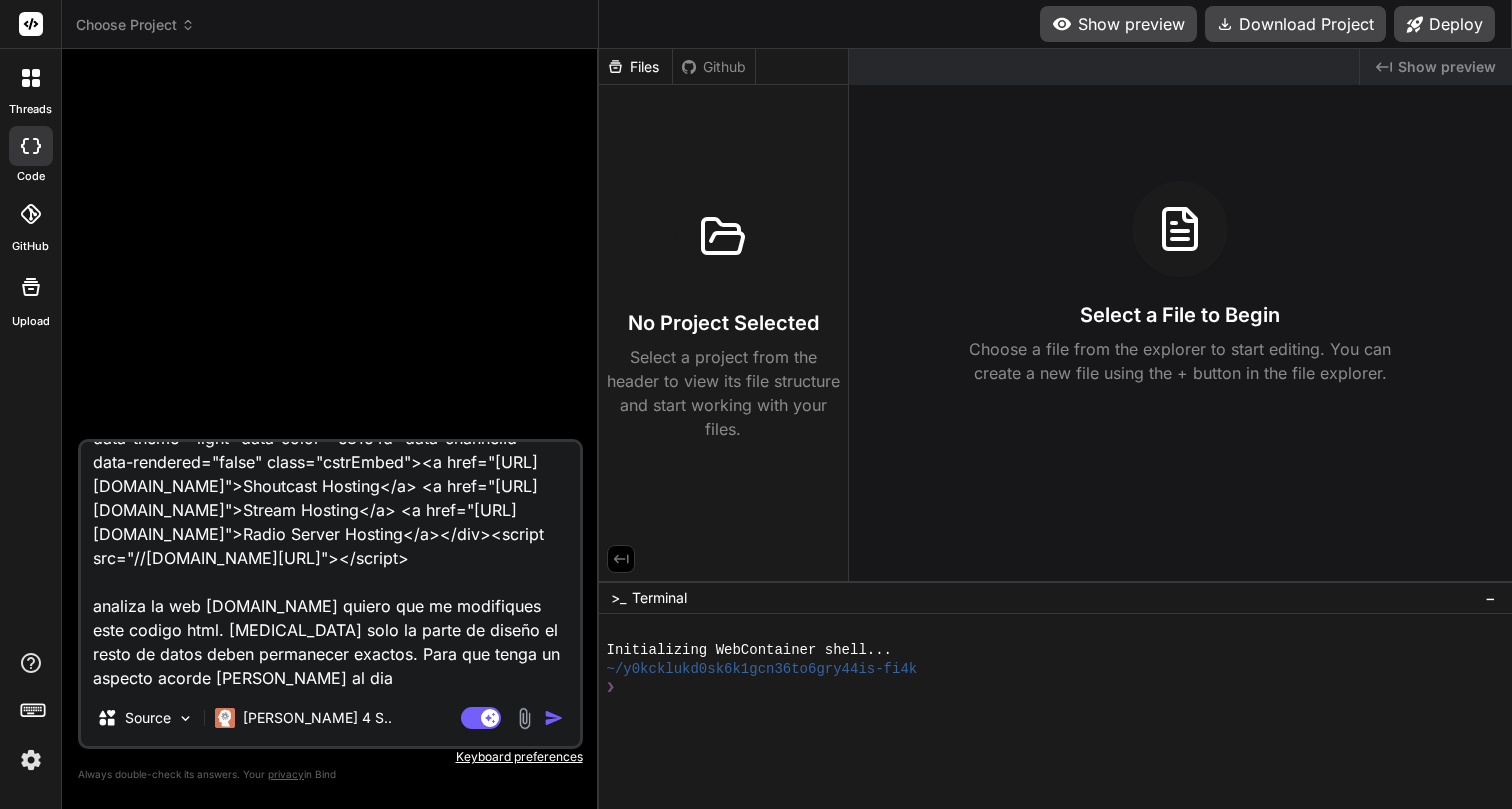 type on "<div data-type="newStreamPlayer" data-publicToken="55e462ac-64cf-455d-b3f5-75fd30bf76bc" data-theme="light" data-color="e81e4d" data-channelId="" data-rendered="false" class="cstrEmbed"><a href="[URL][DOMAIN_NAME]">Shoutcast Hosting</a> <a href="[URL][DOMAIN_NAME]">Stream Hosting</a> <a href="[URL][DOMAIN_NAME]">Radio Server Hosting</a></div><script src="//[DOMAIN_NAME][URL]"></script>
analiza la web [DOMAIN_NAME] quiero que me modifiques este codigo html. [MEDICAL_DATA] solo la parte de diseño el resto de datos deben permanecer exactos. Para que tenga un aspecto acorde [PERSON_NAME] al dia" 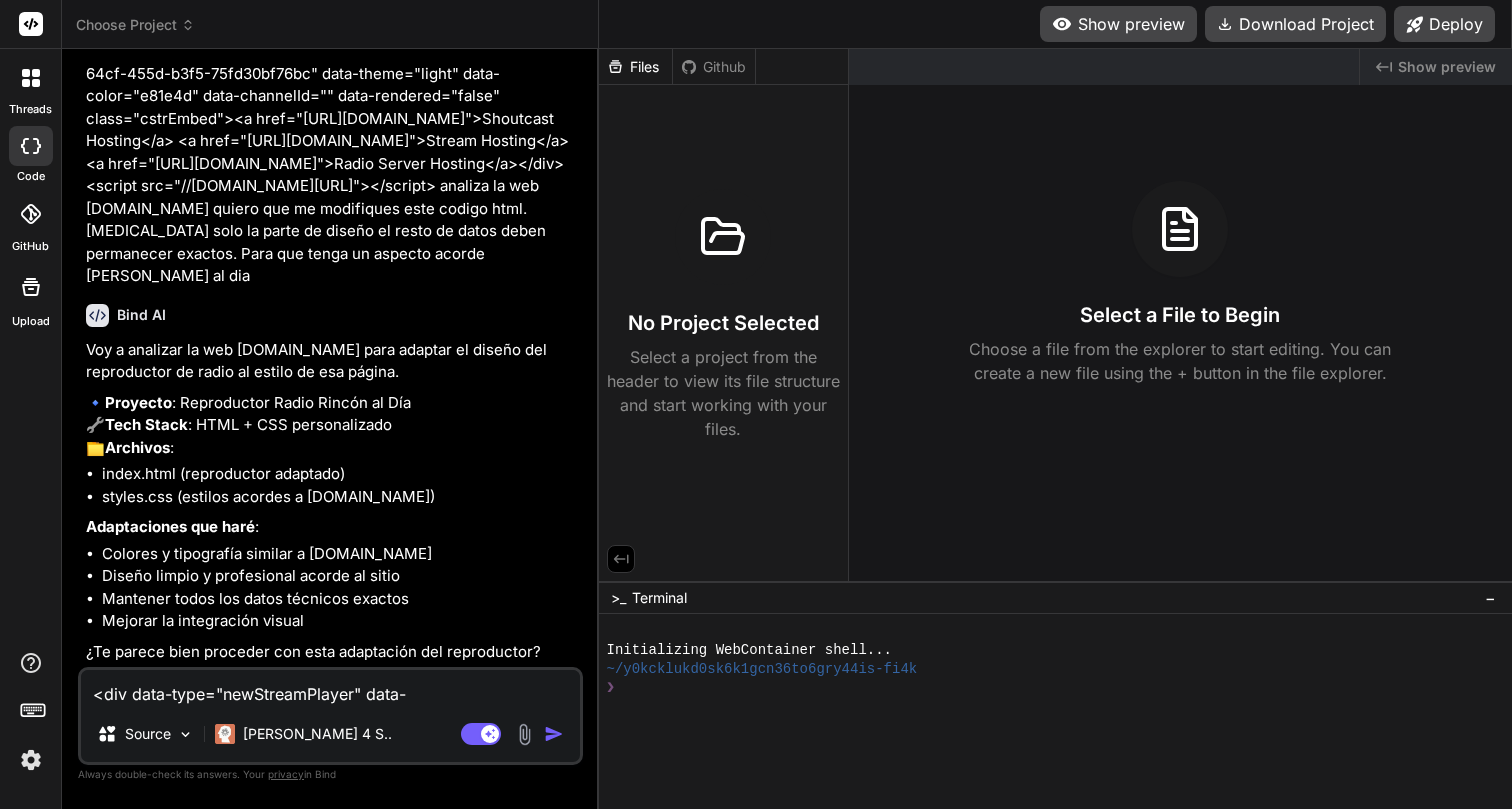scroll, scrollTop: 74, scrollLeft: 0, axis: vertical 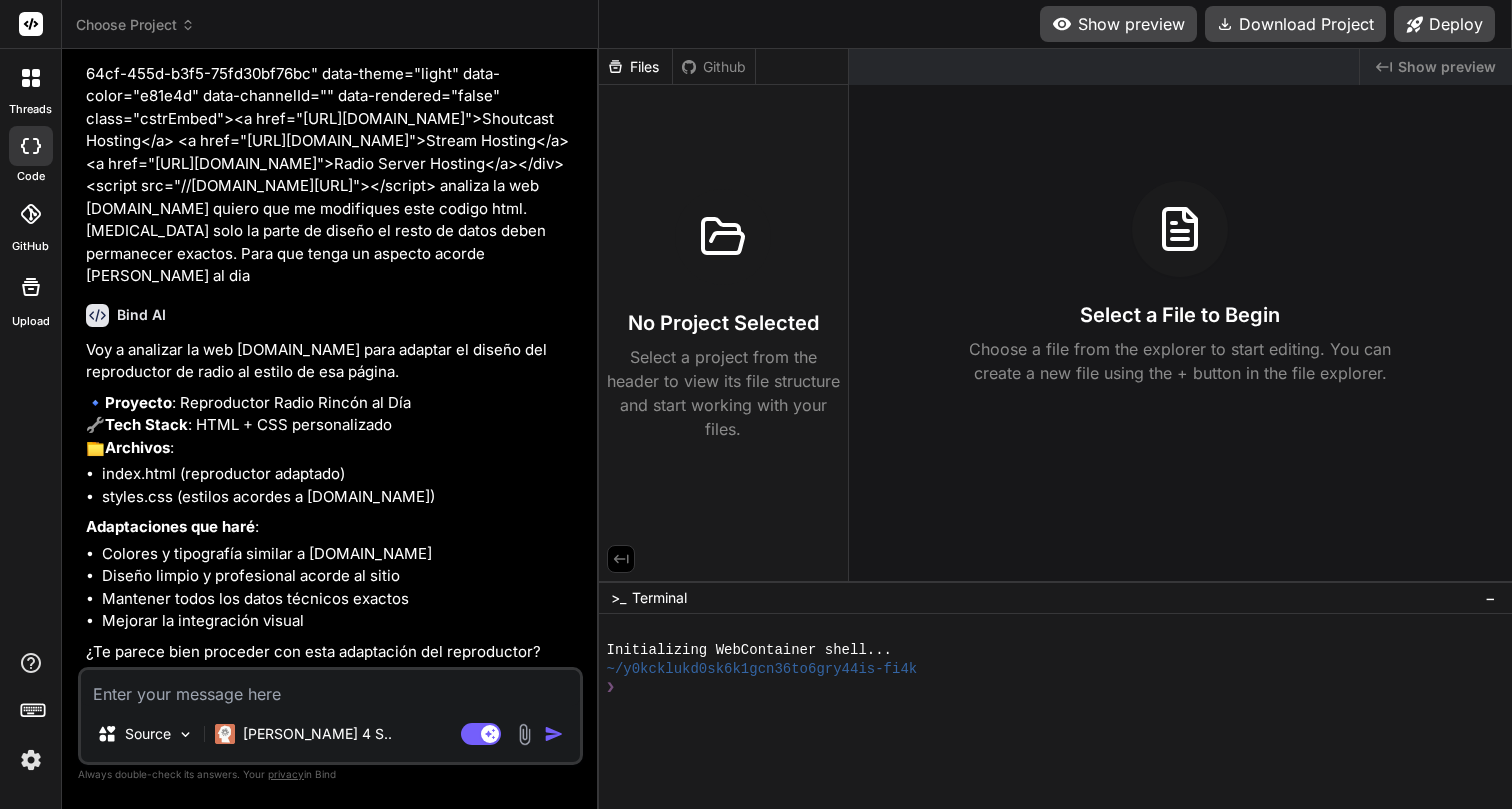 type on "s" 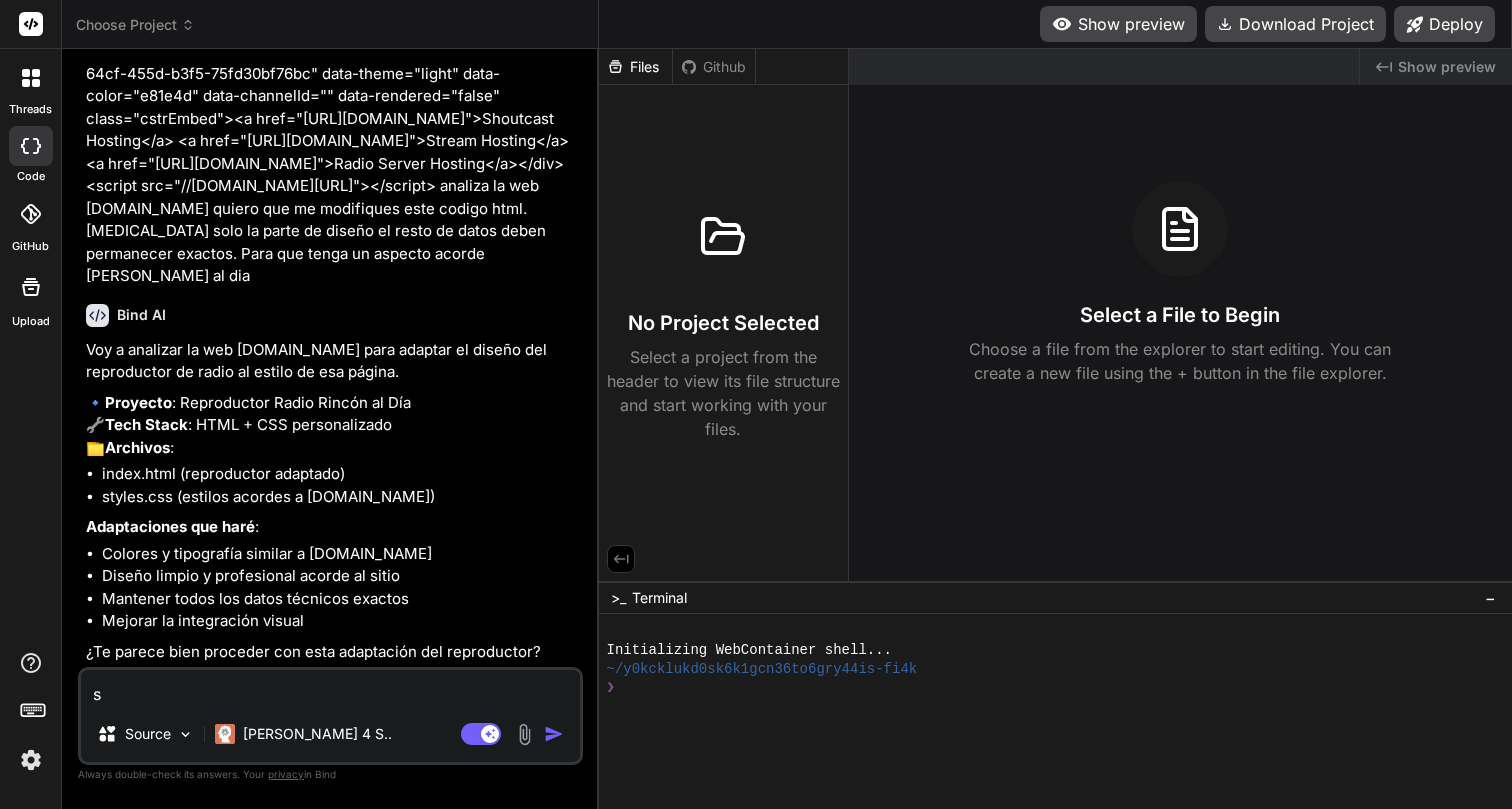 type on "si" 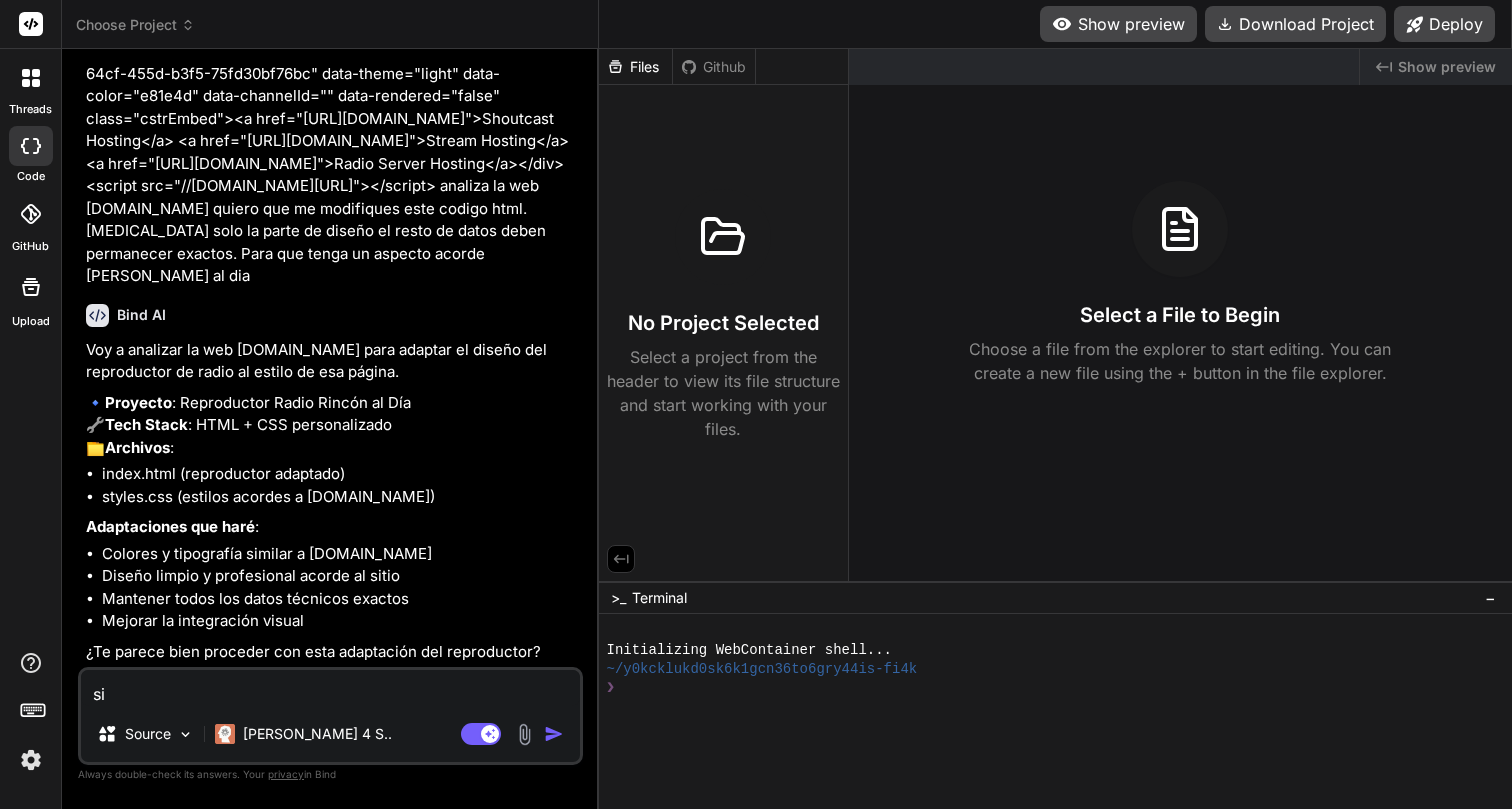 type on "x" 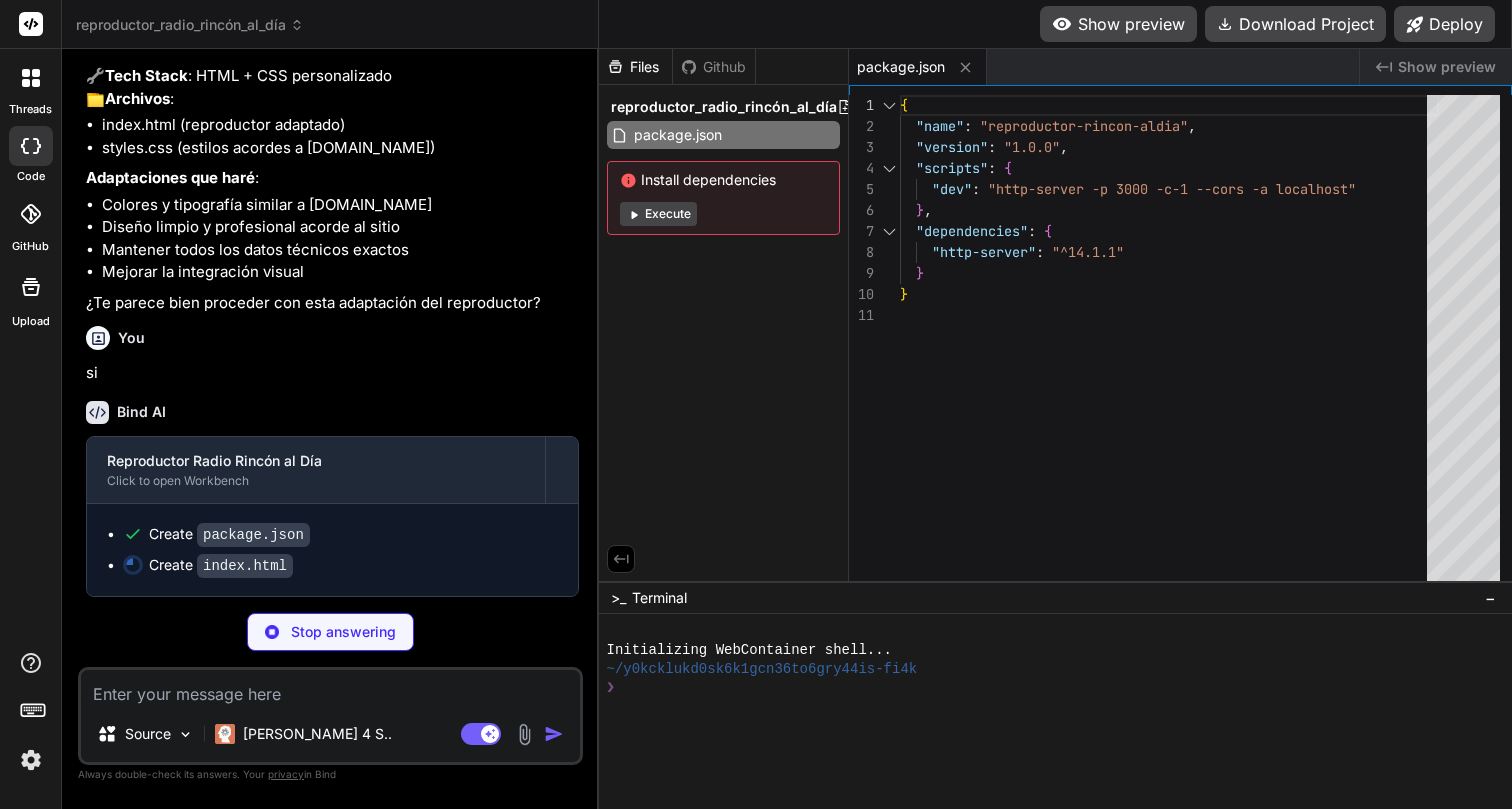 scroll, scrollTop: 461, scrollLeft: 0, axis: vertical 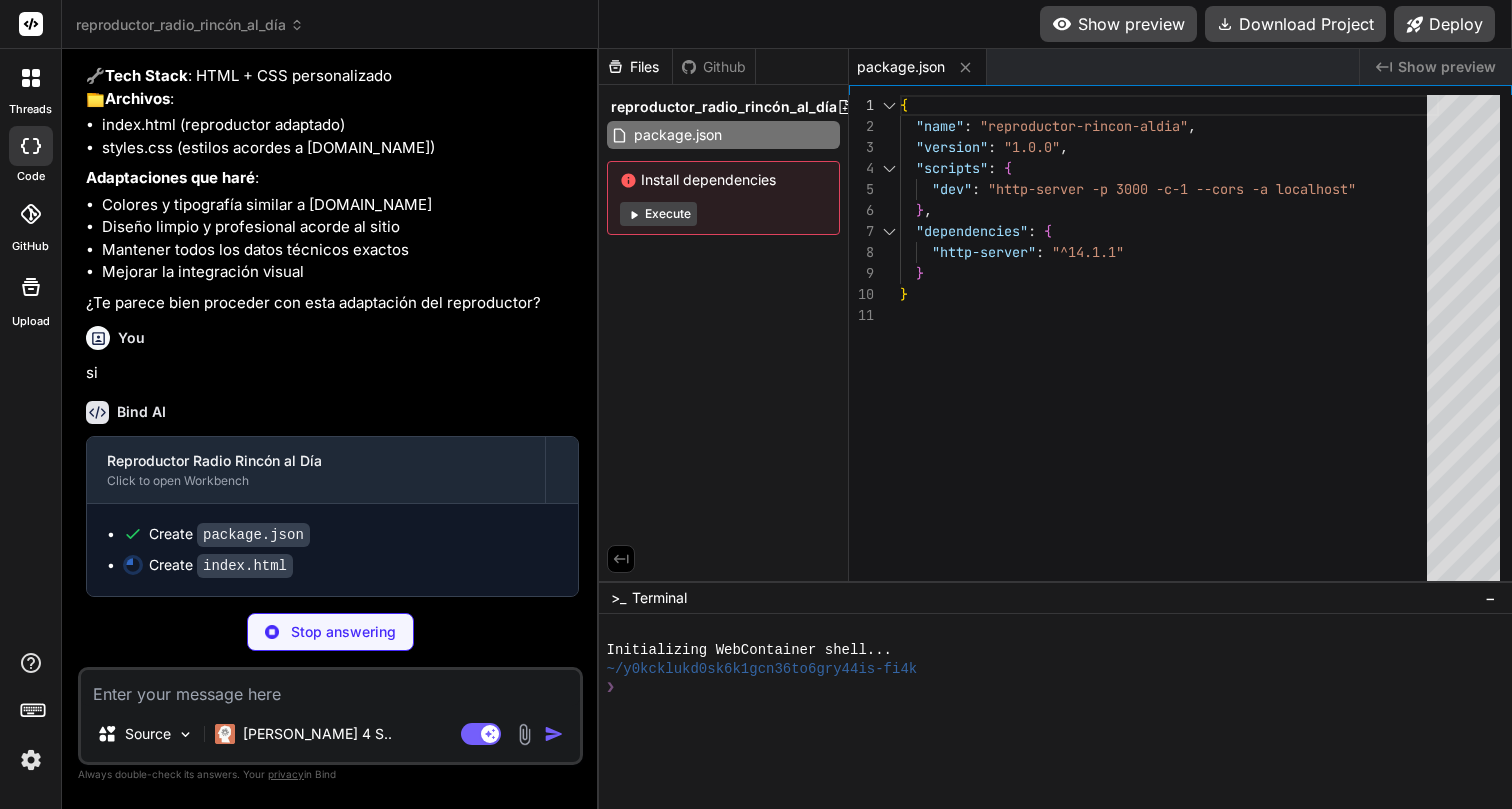 type on "script>
</body>
</html>" 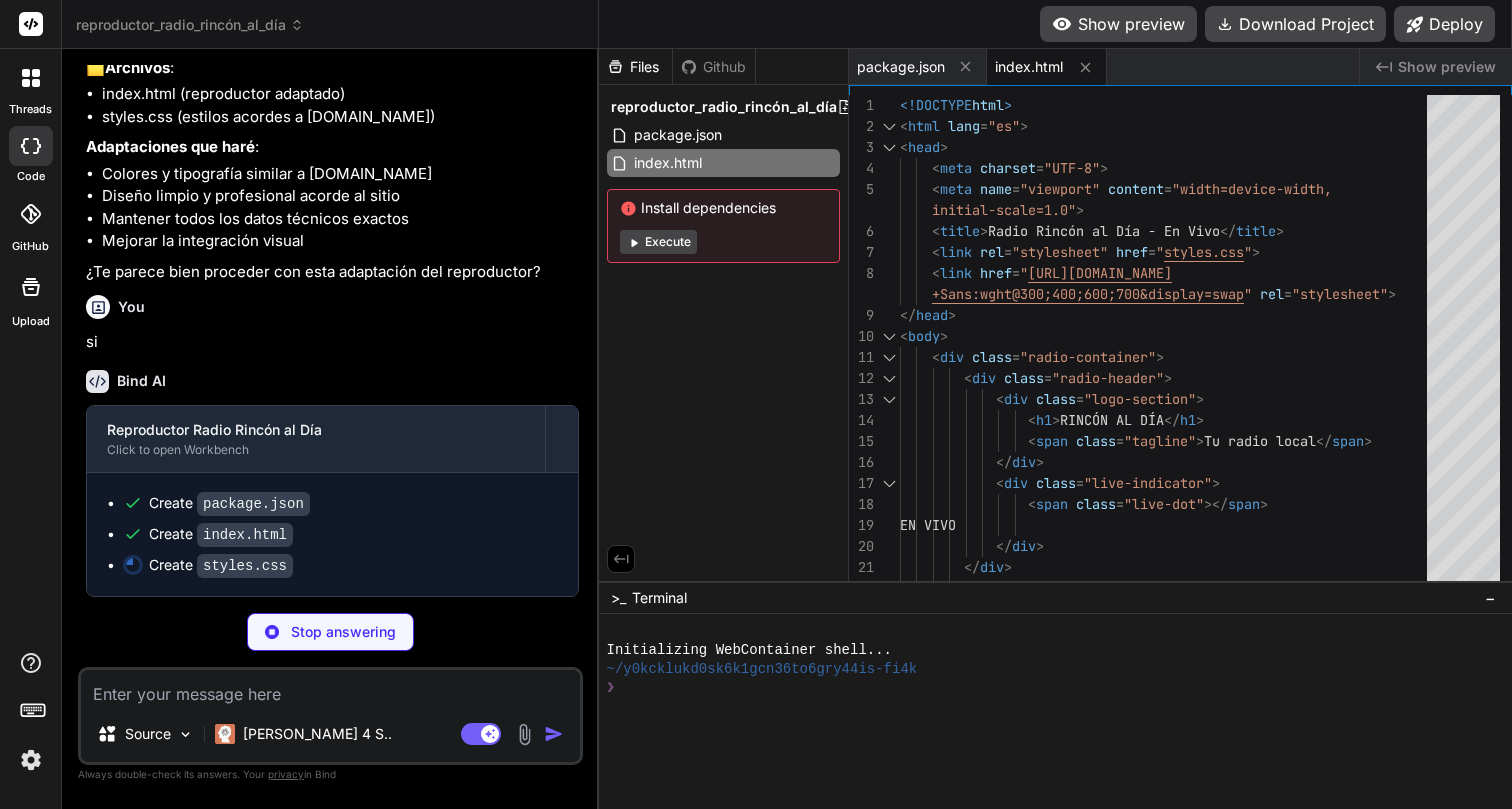 scroll, scrollTop: 492, scrollLeft: 0, axis: vertical 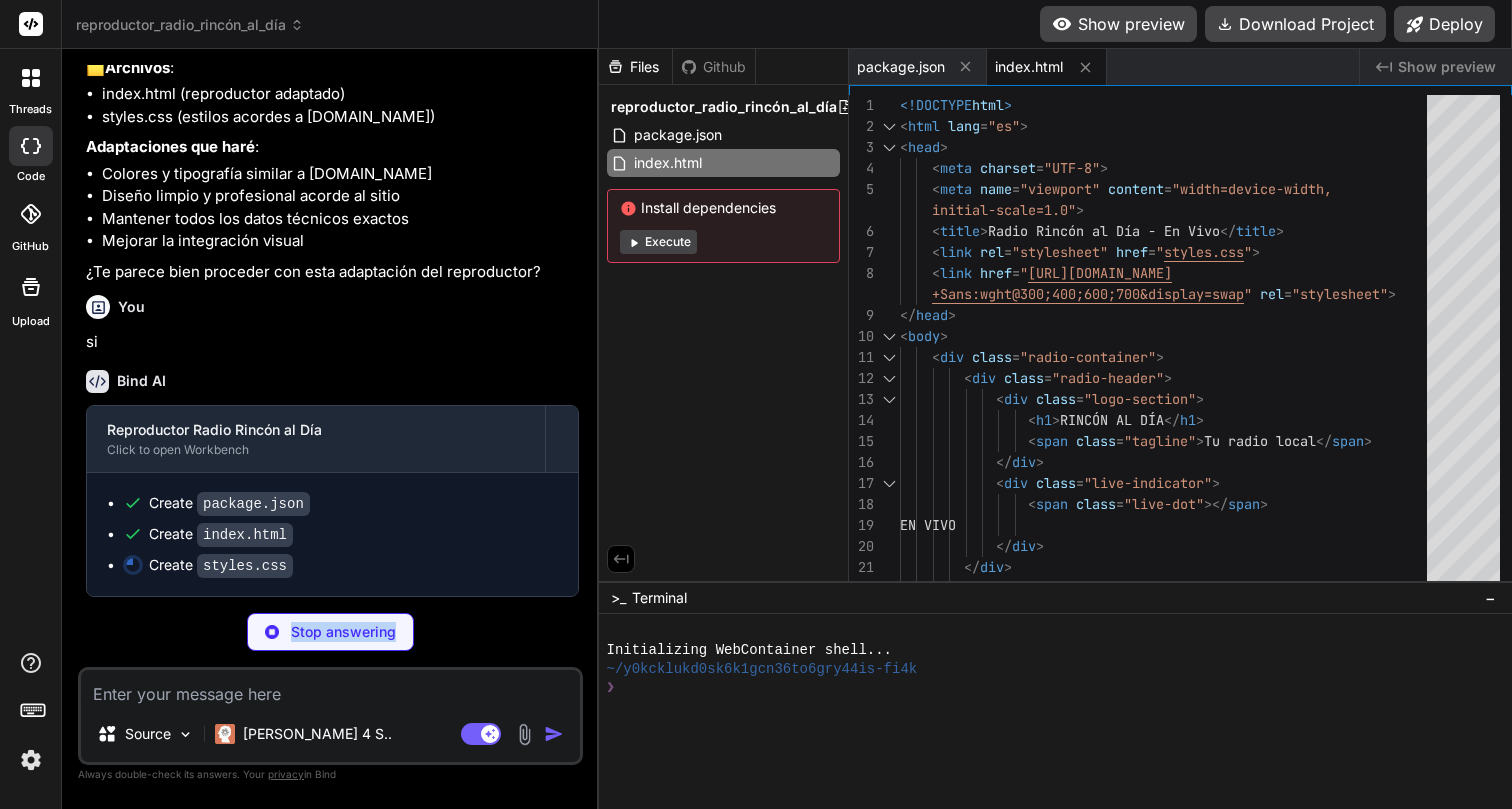 click on "Stop answering" at bounding box center [330, 632] 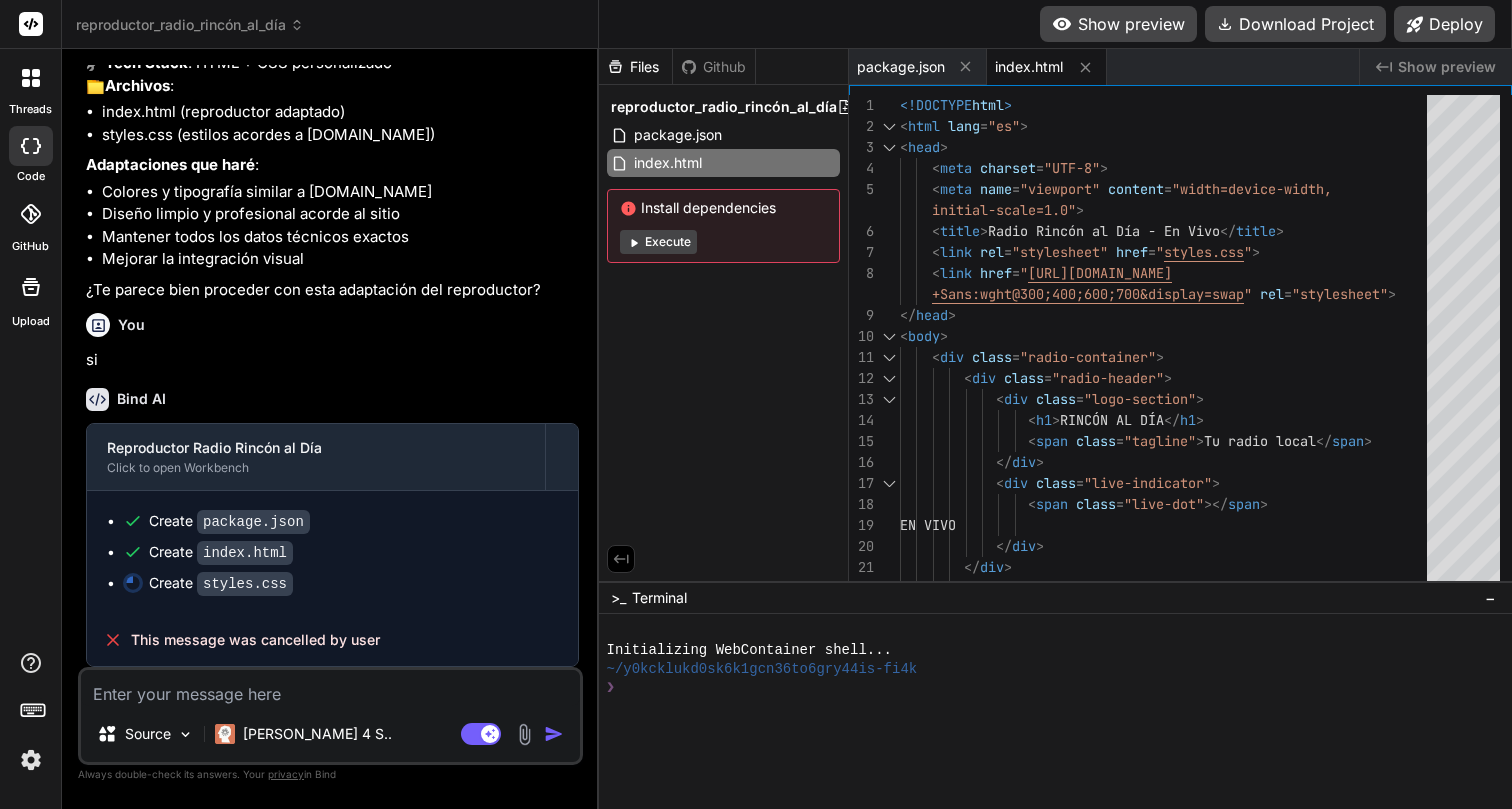 scroll, scrollTop: 474, scrollLeft: 0, axis: vertical 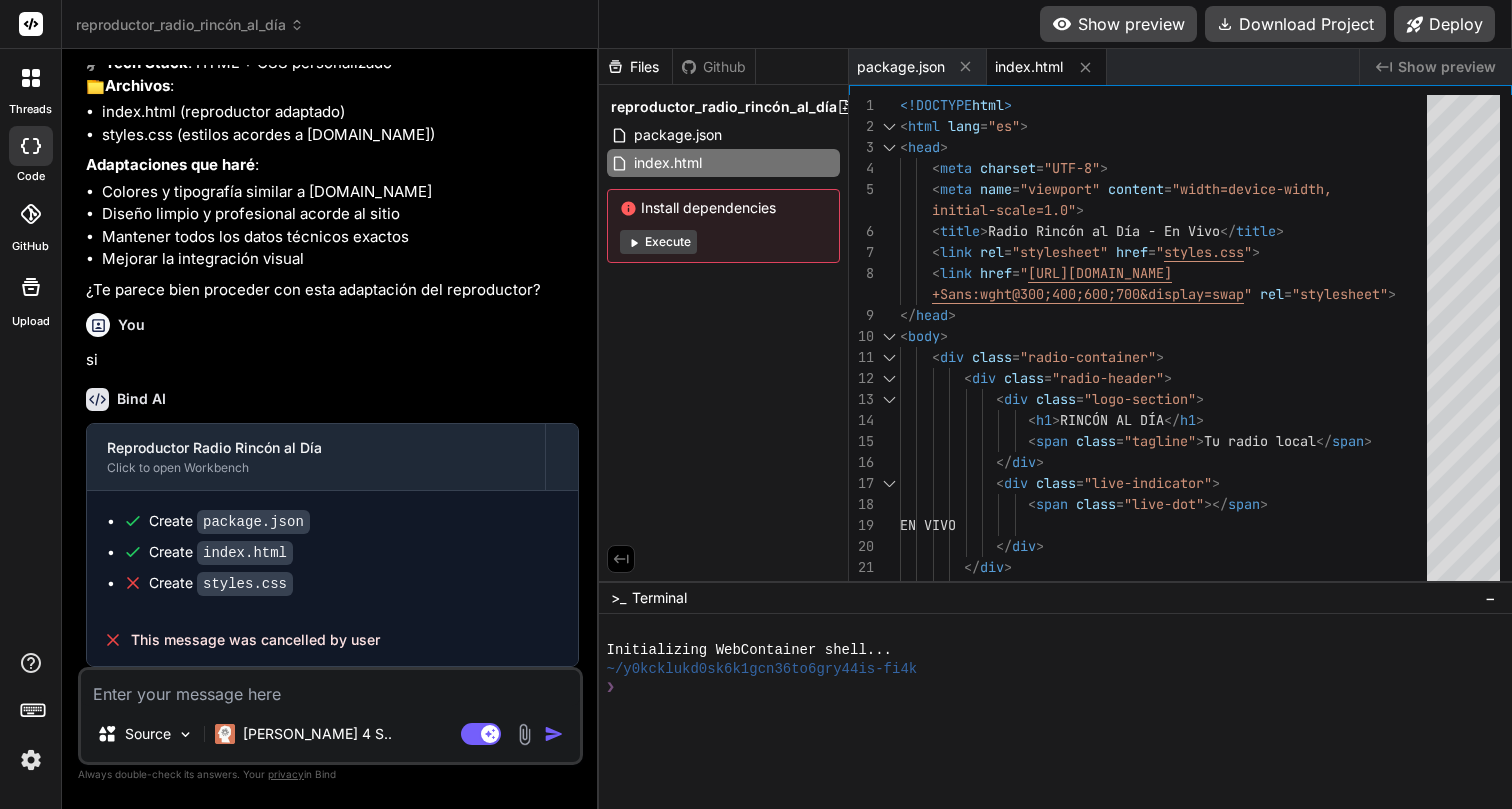 click at bounding box center (330, 688) 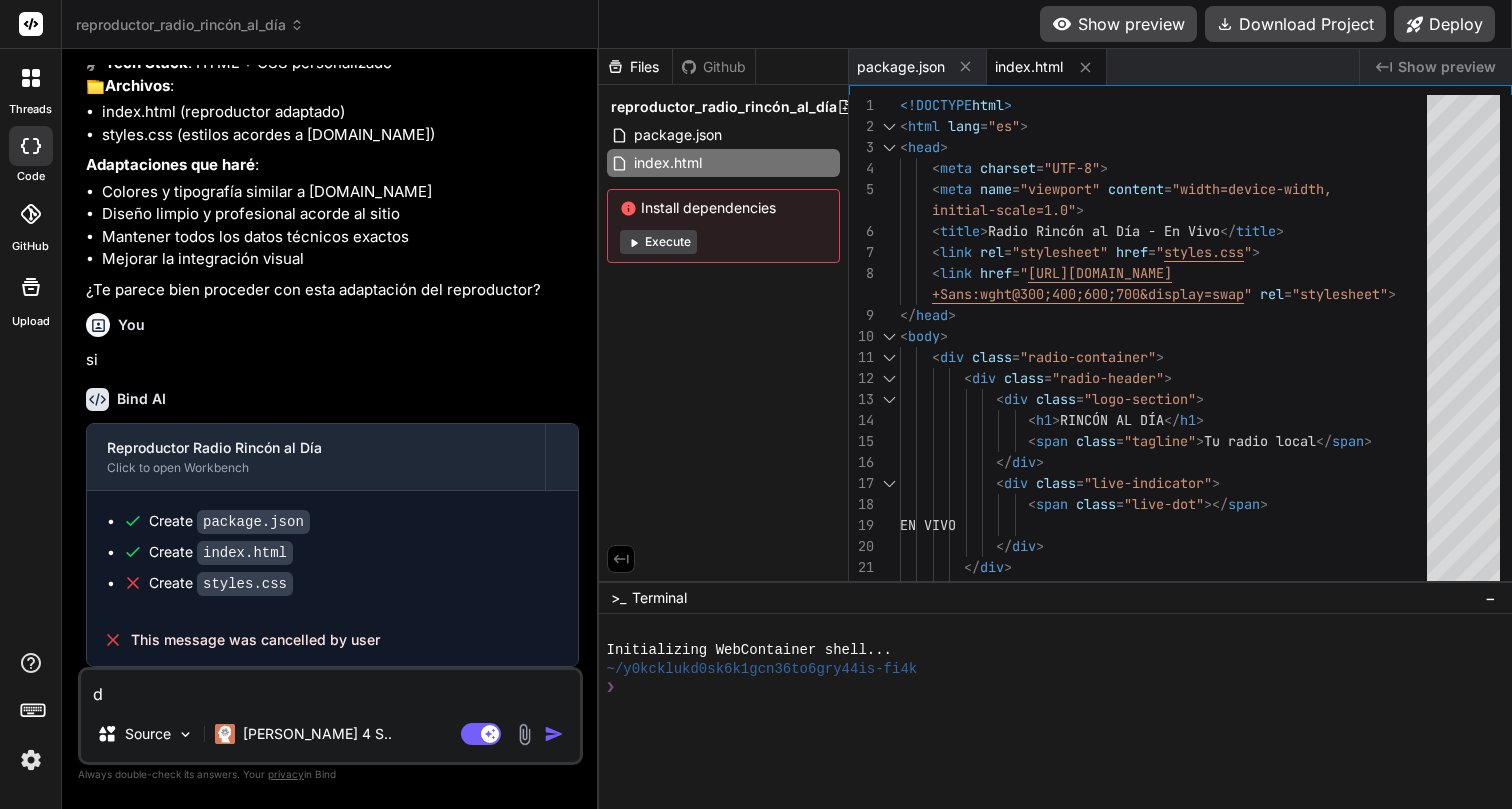 type on "de" 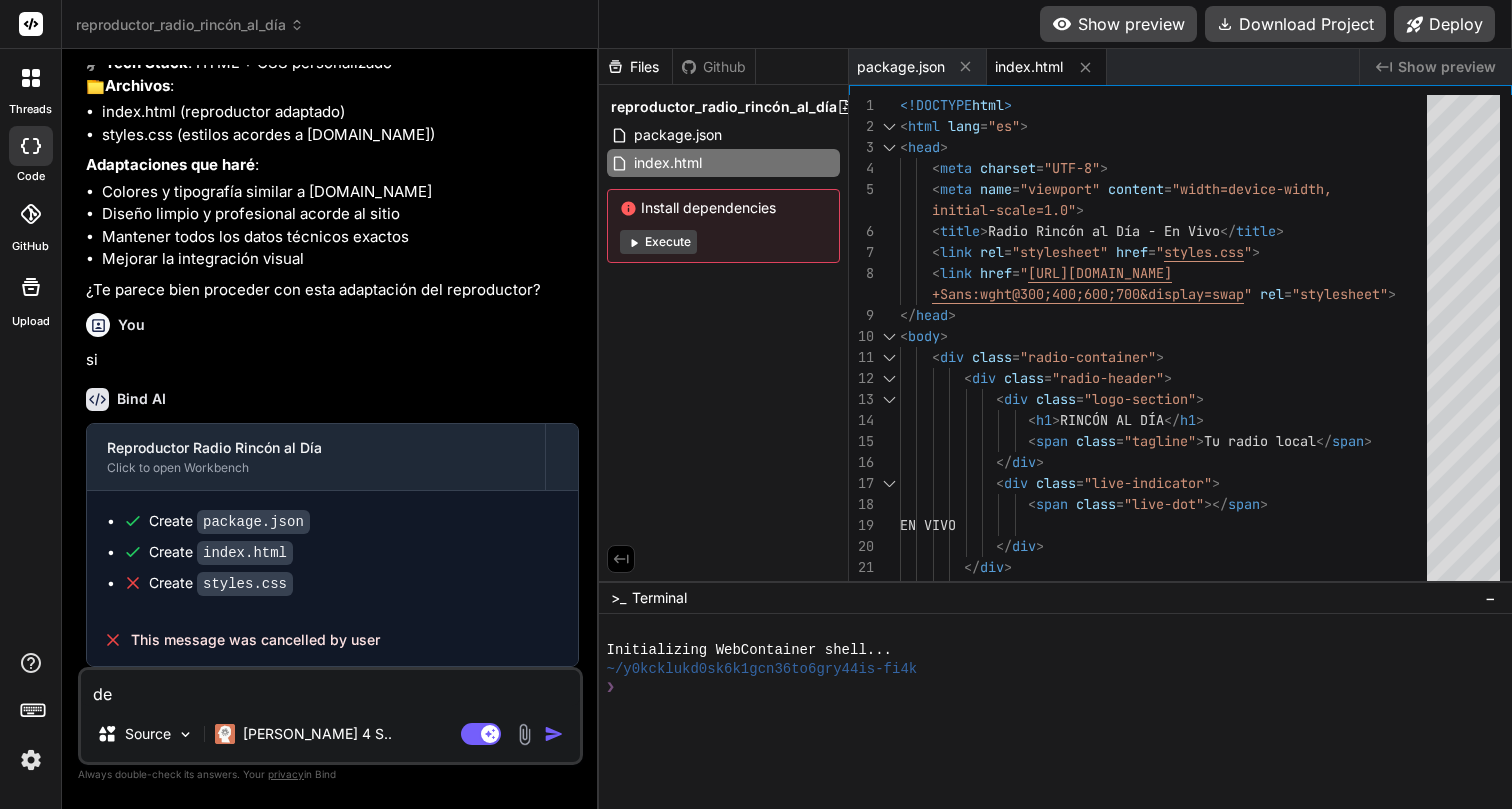 type on "x" 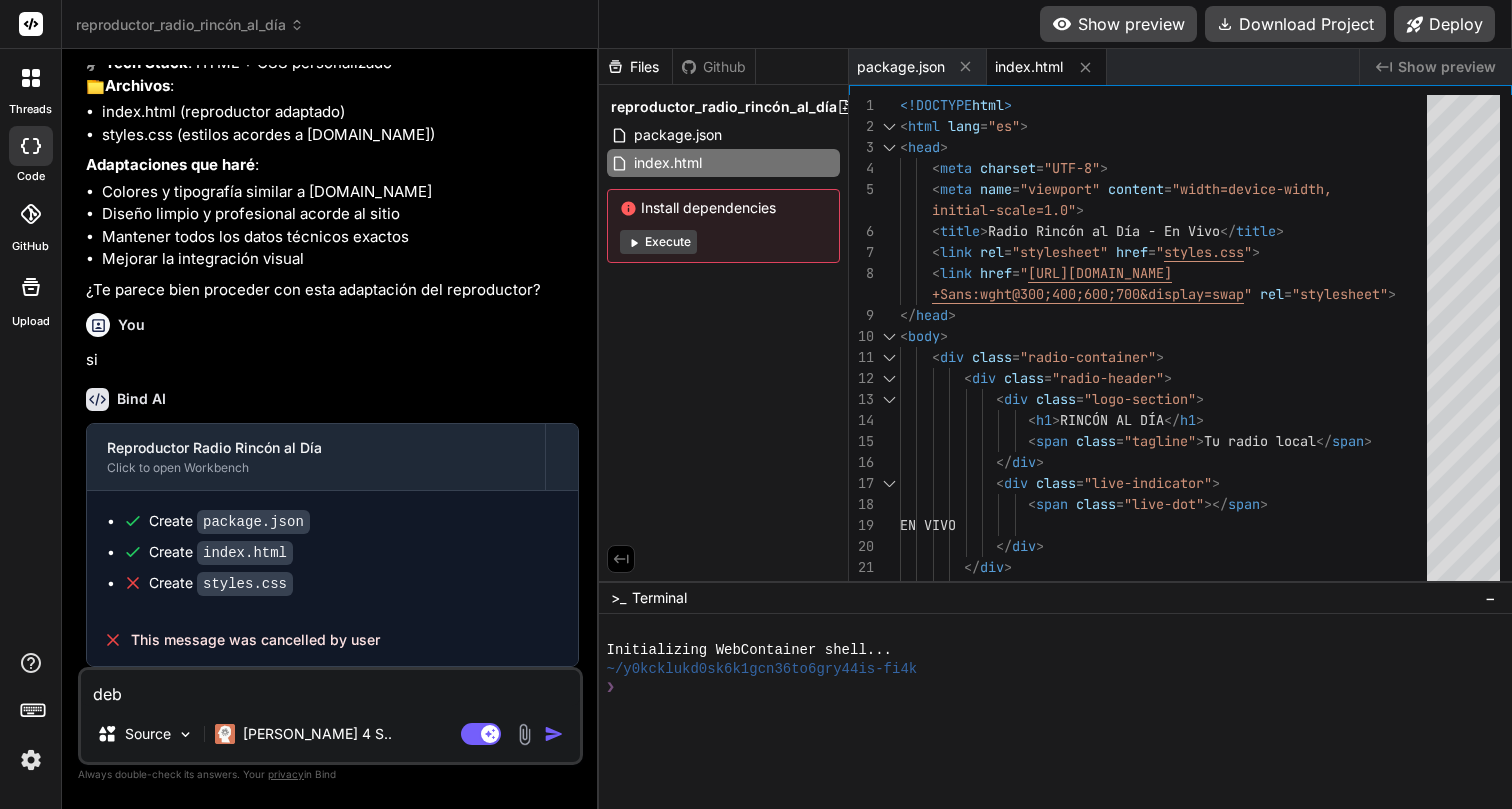 type on "debe" 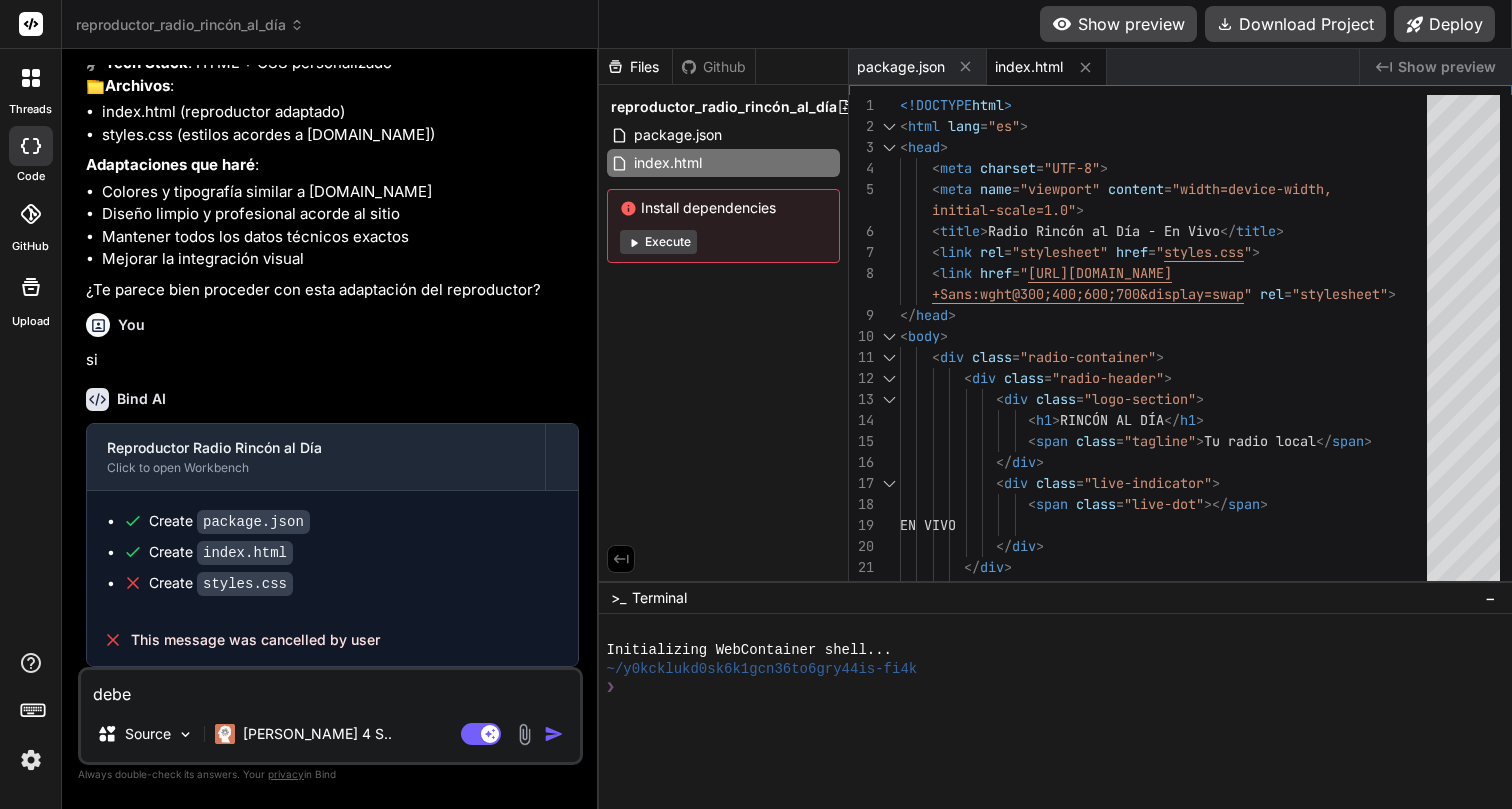 type on "debe" 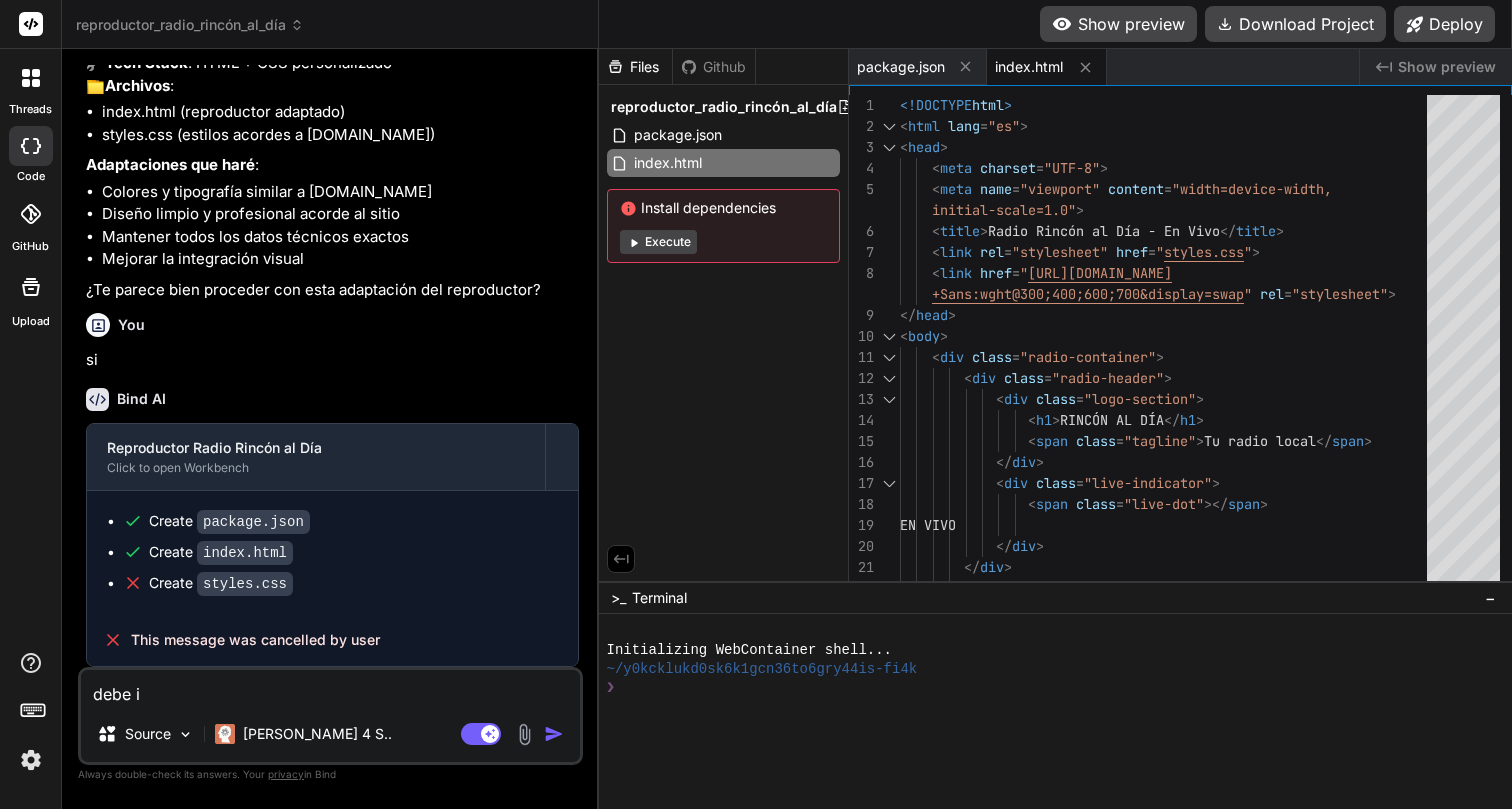 type on "debe ir" 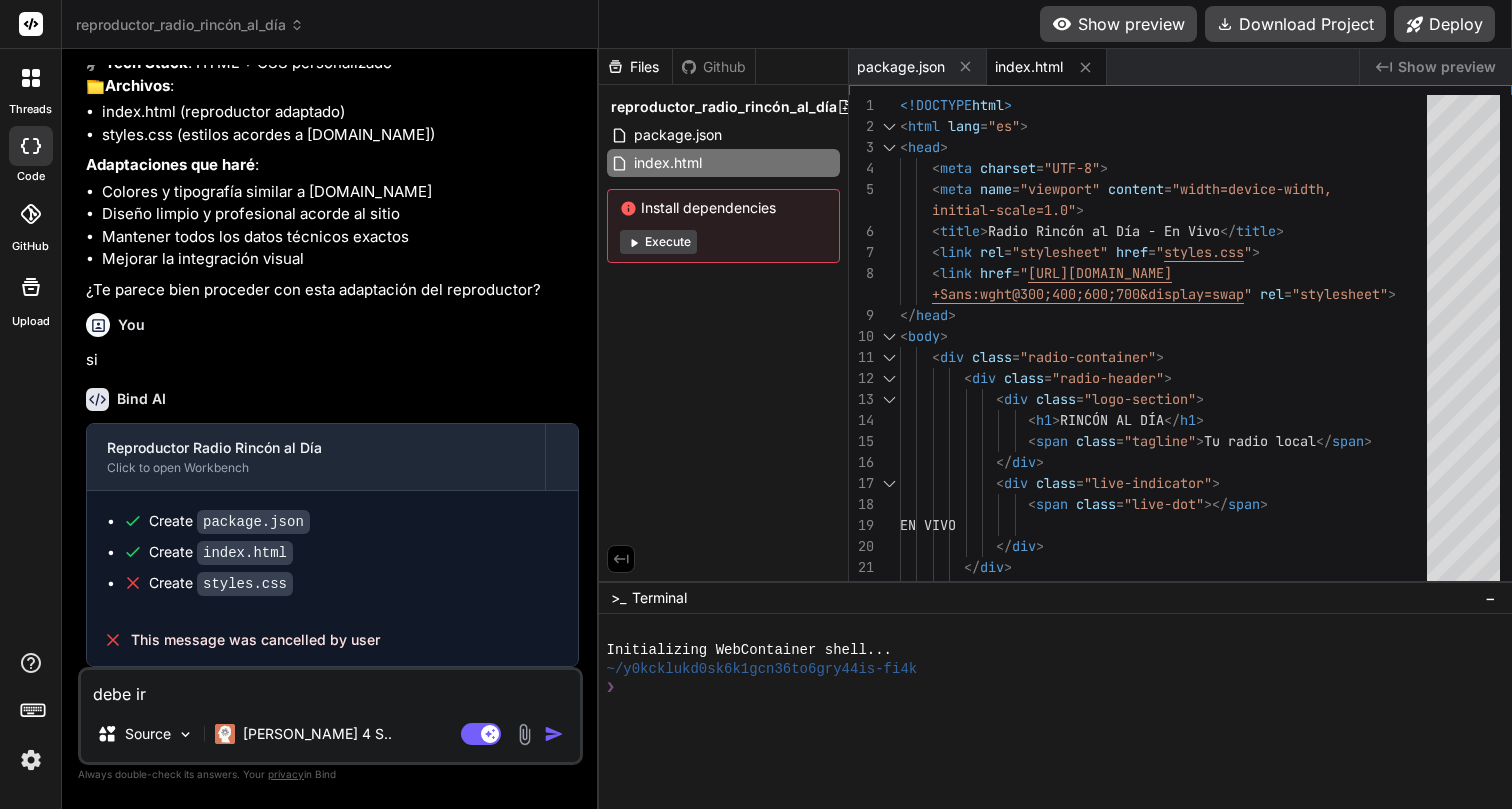 type on "debe ir" 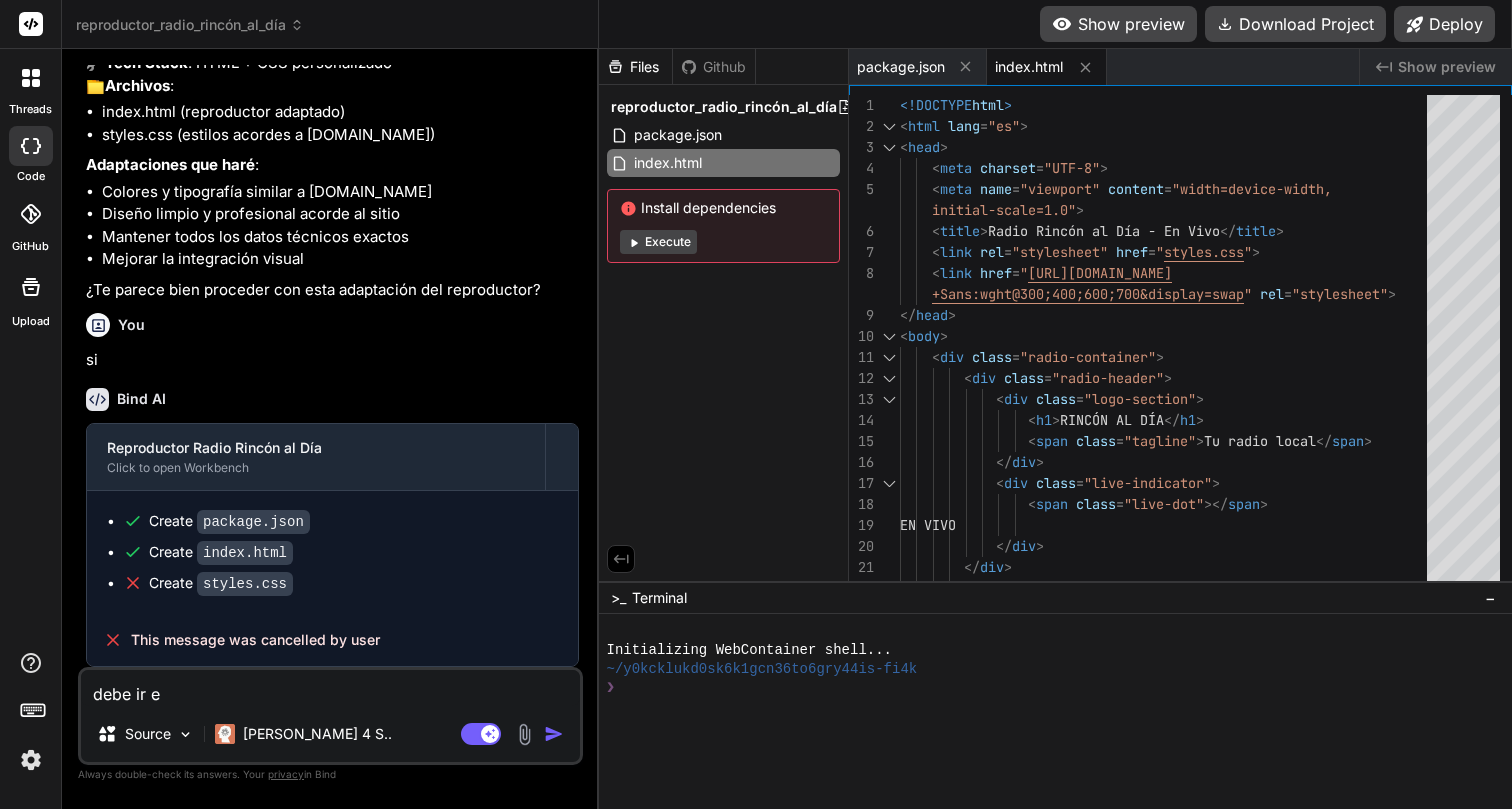 type on "debe ir en" 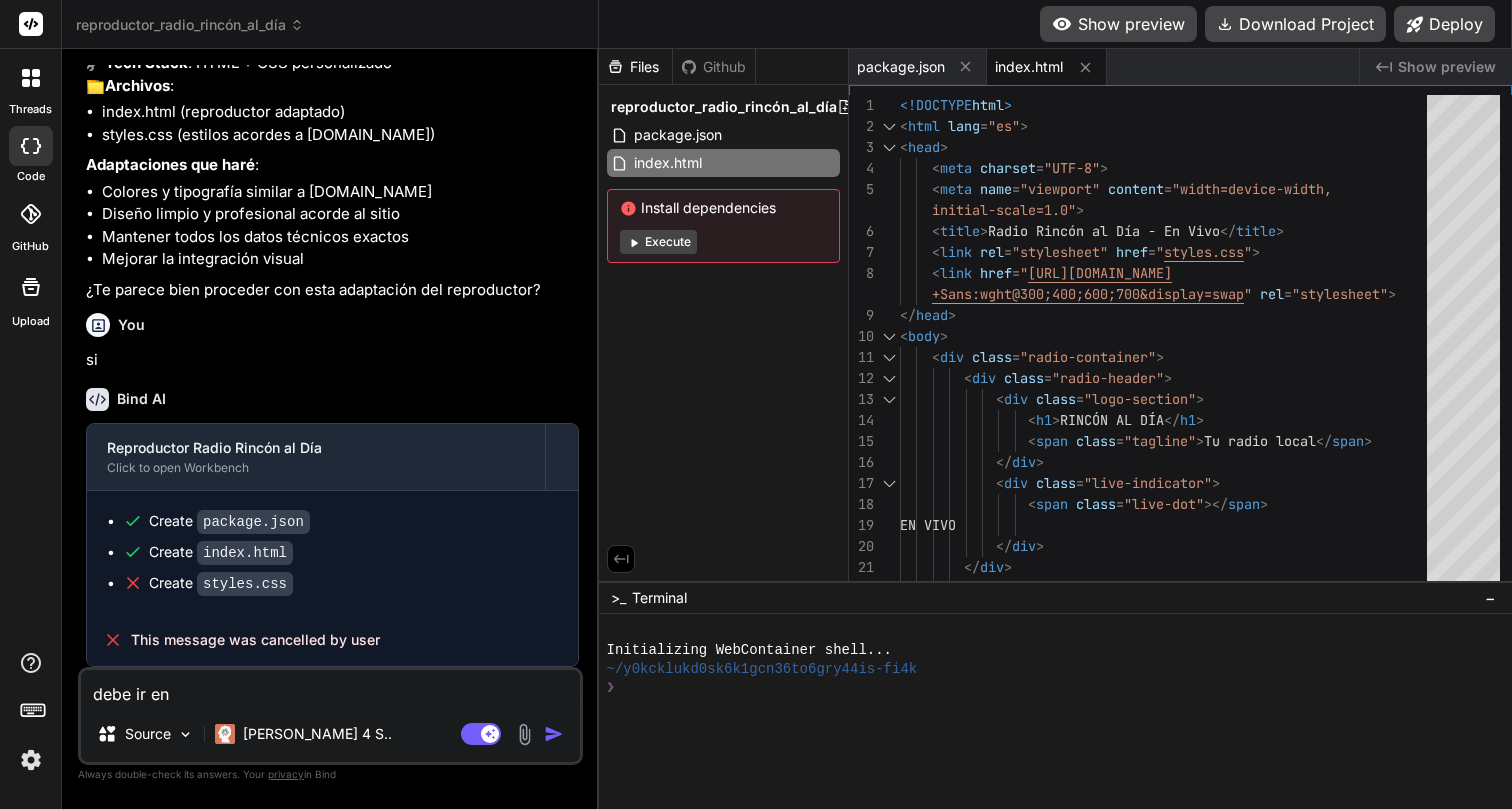 type on "debe ir en" 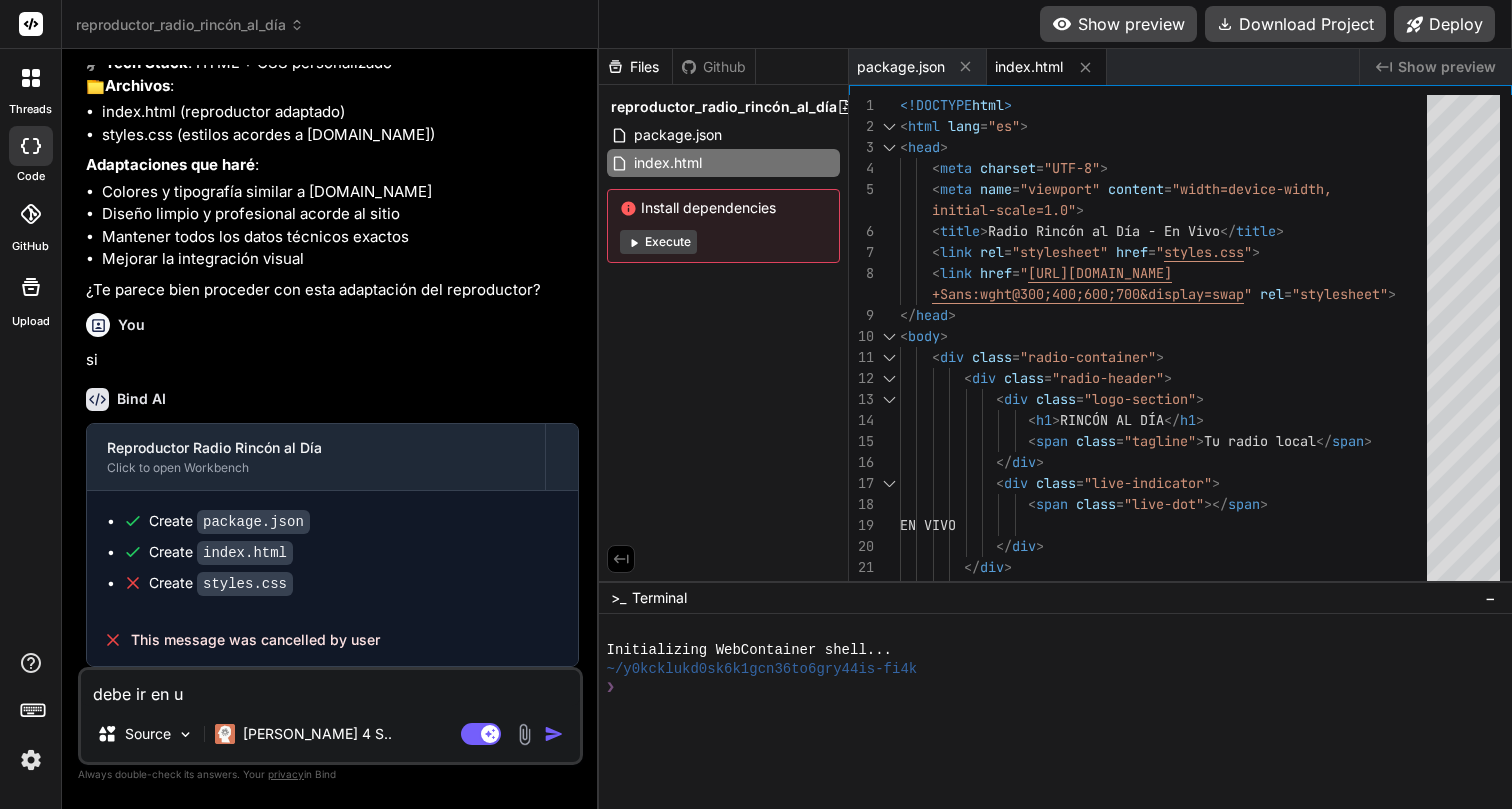 type on "debe ir en un" 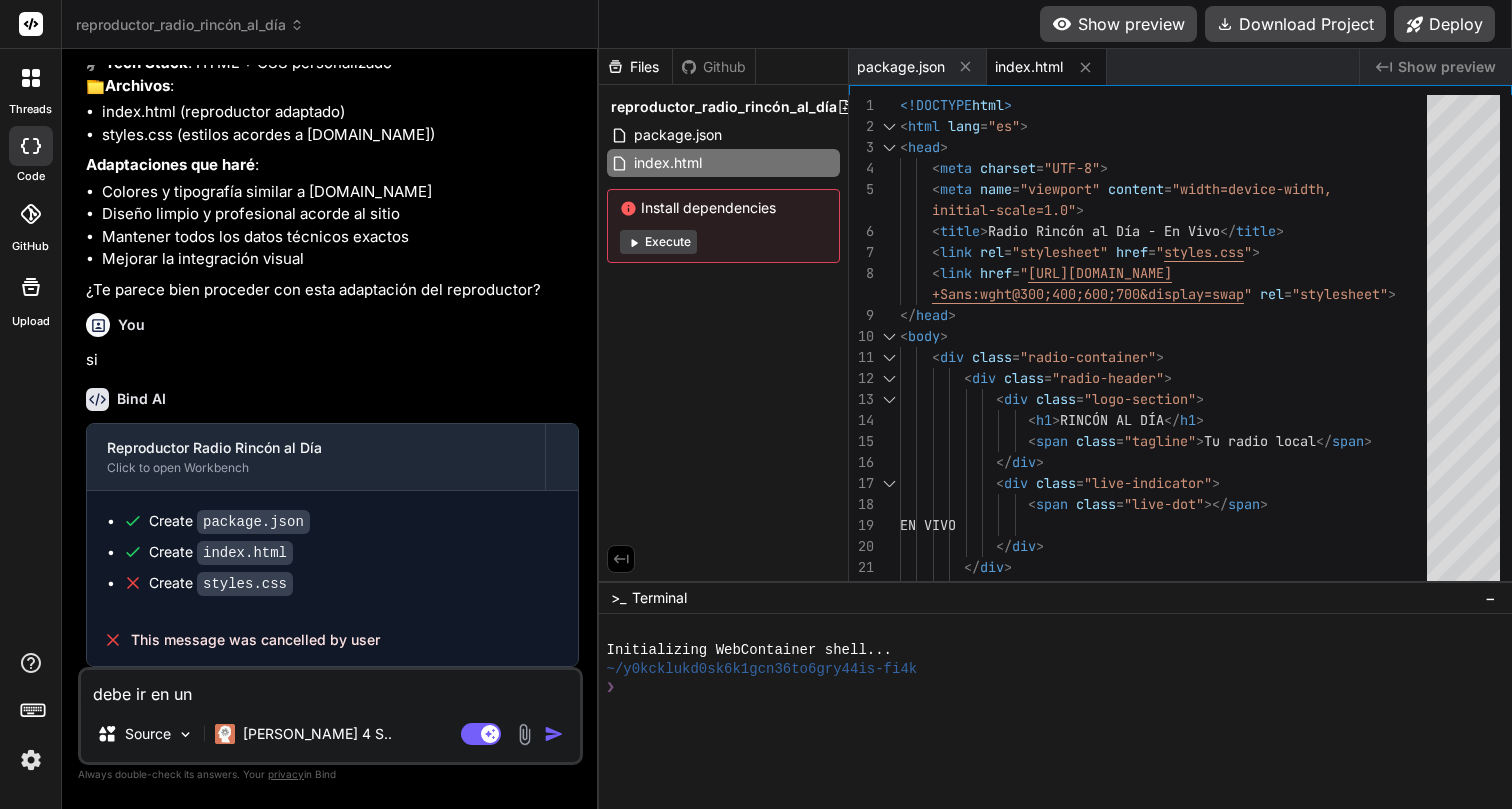 type on "debe ir en un" 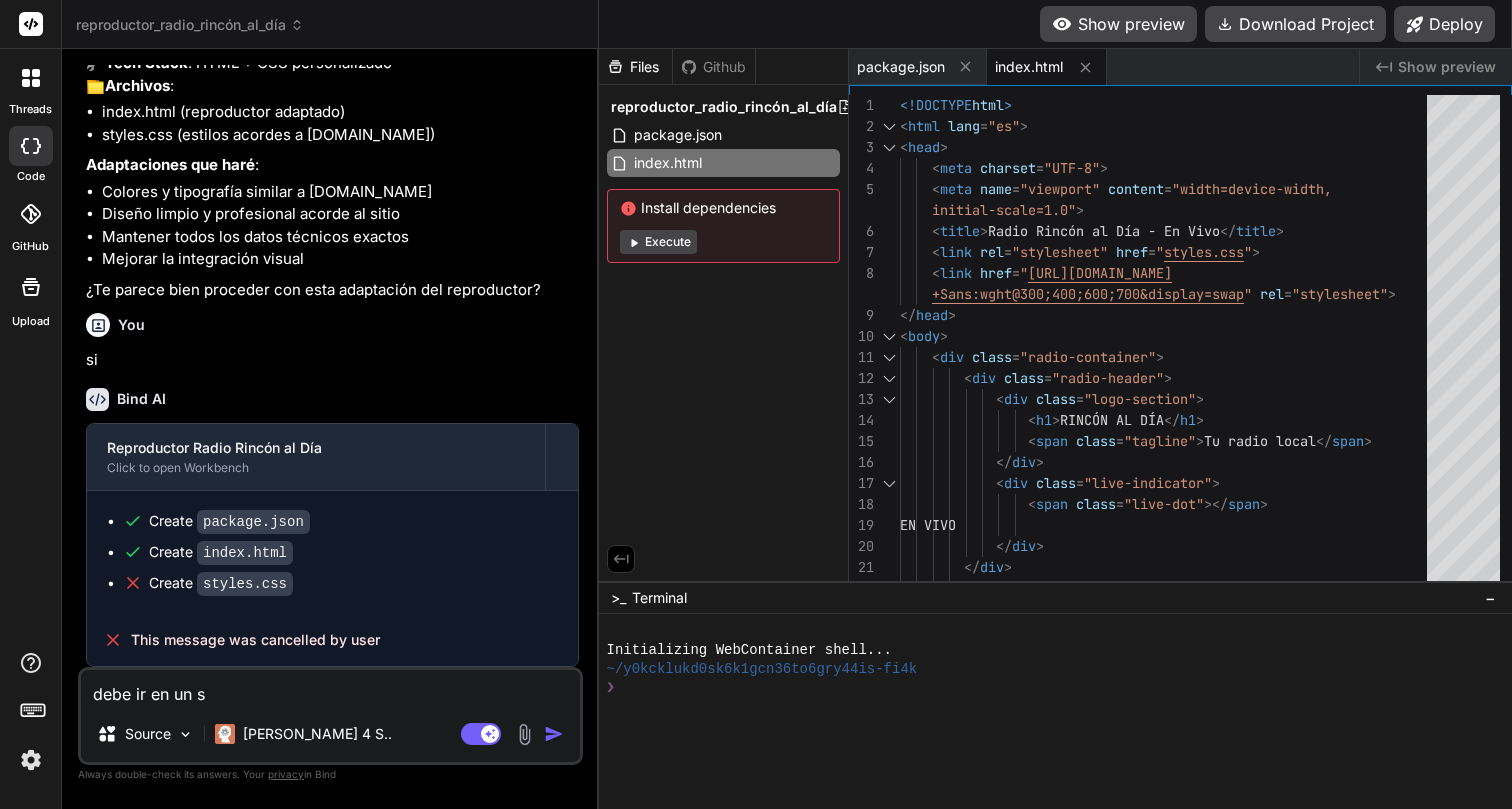 type on "debe ir en un so" 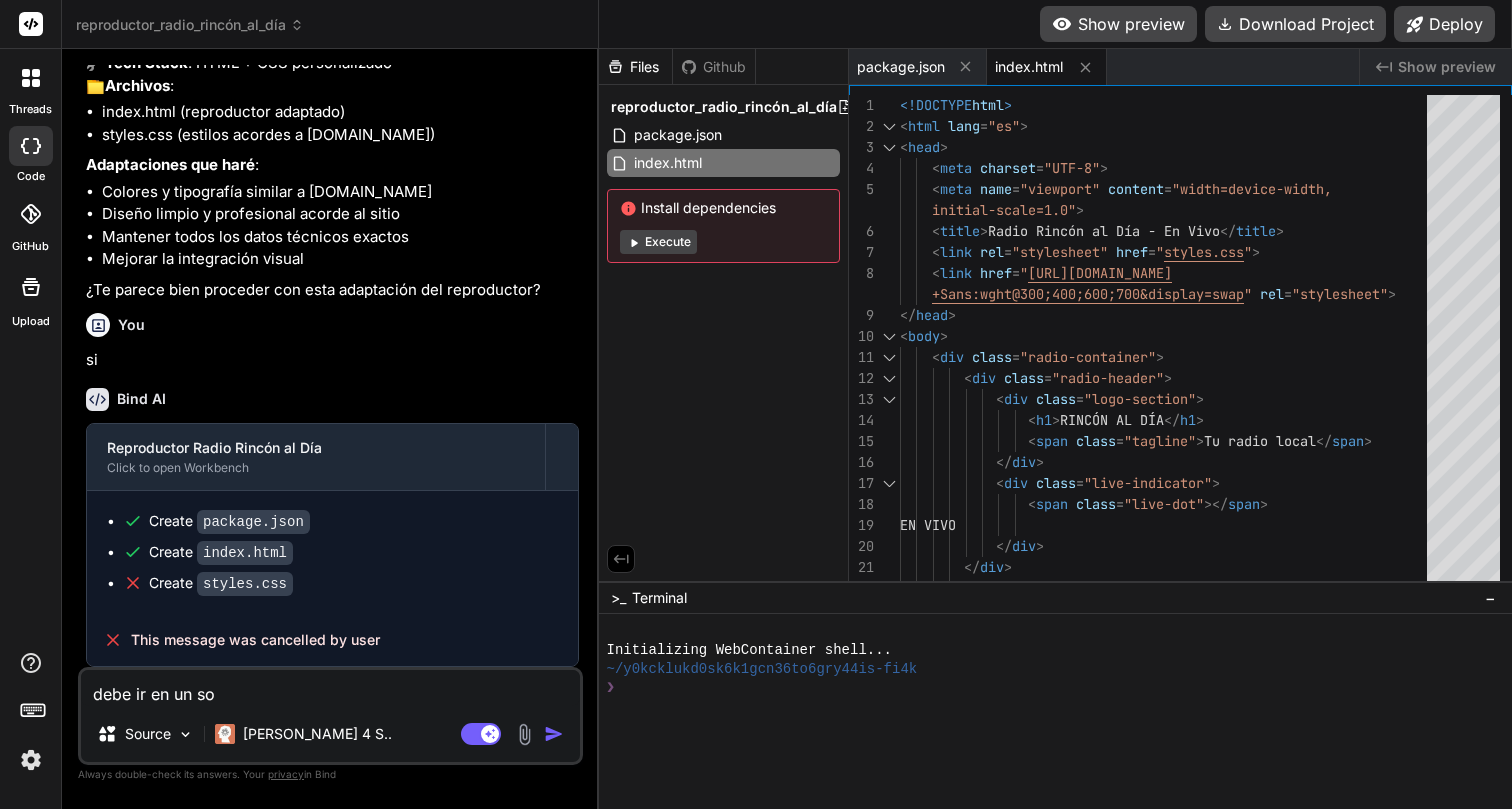 type on "debe ir en un sol" 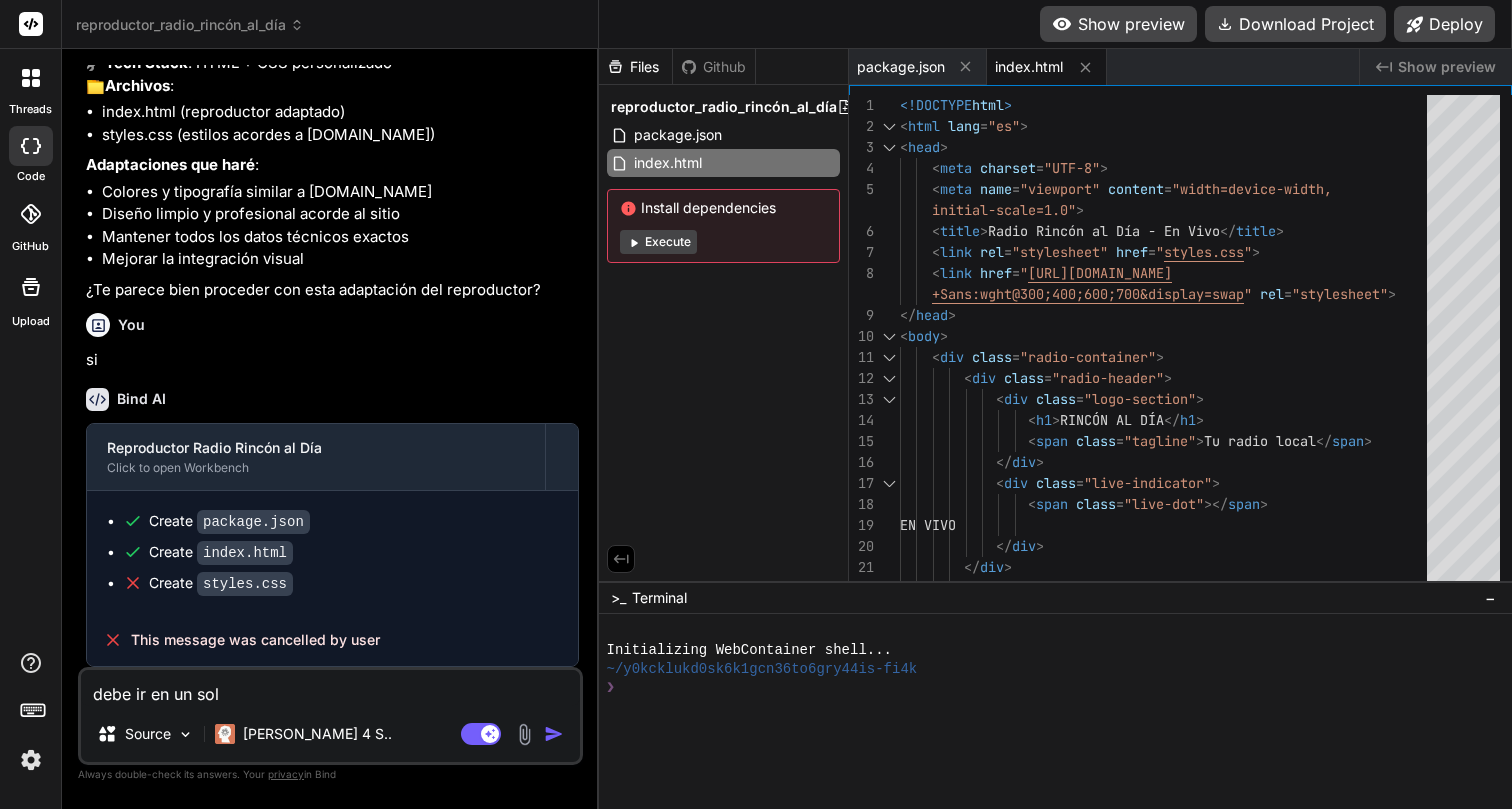 type on "debe ir en un solo" 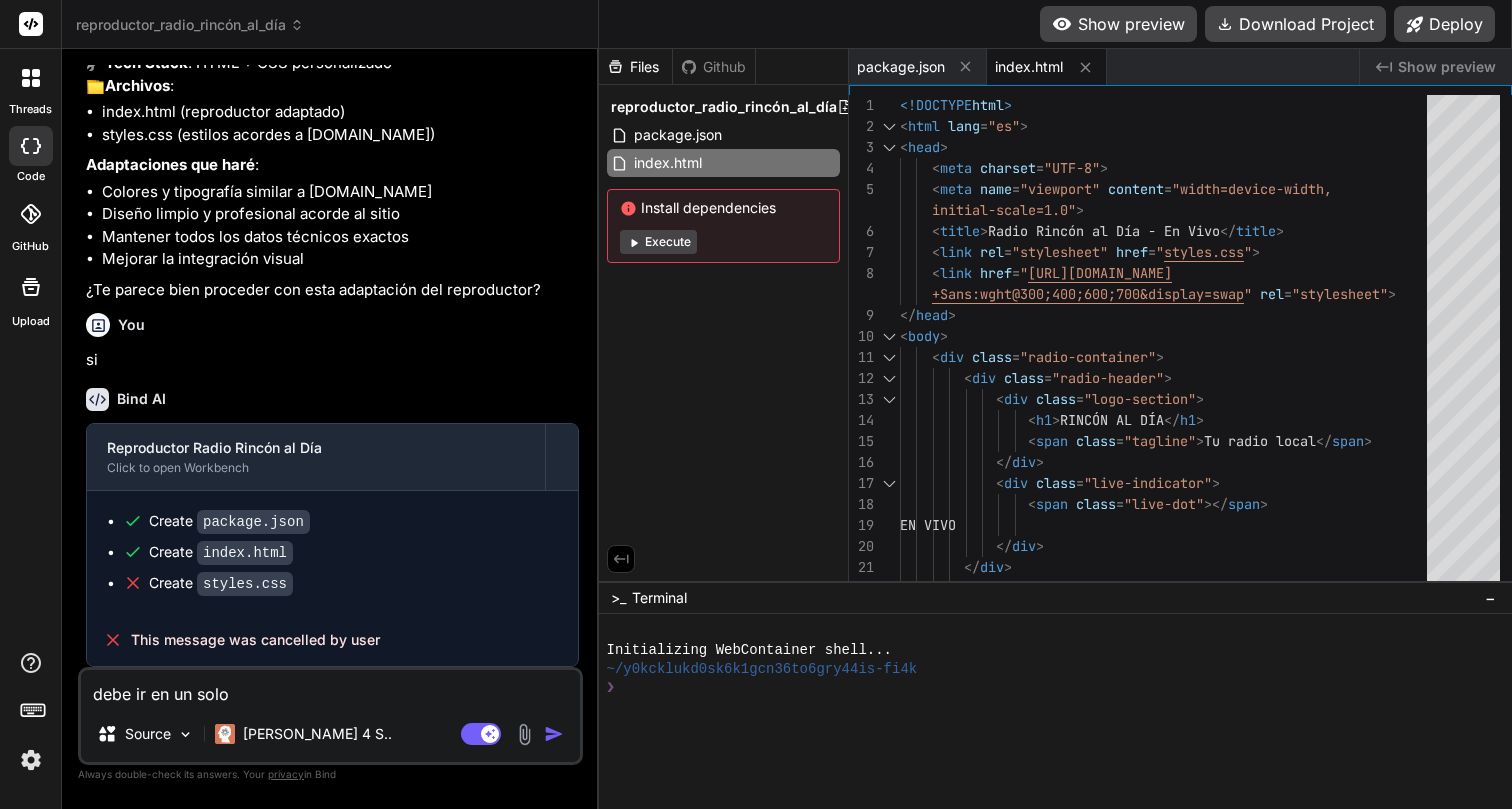type on "debe ir en un solo" 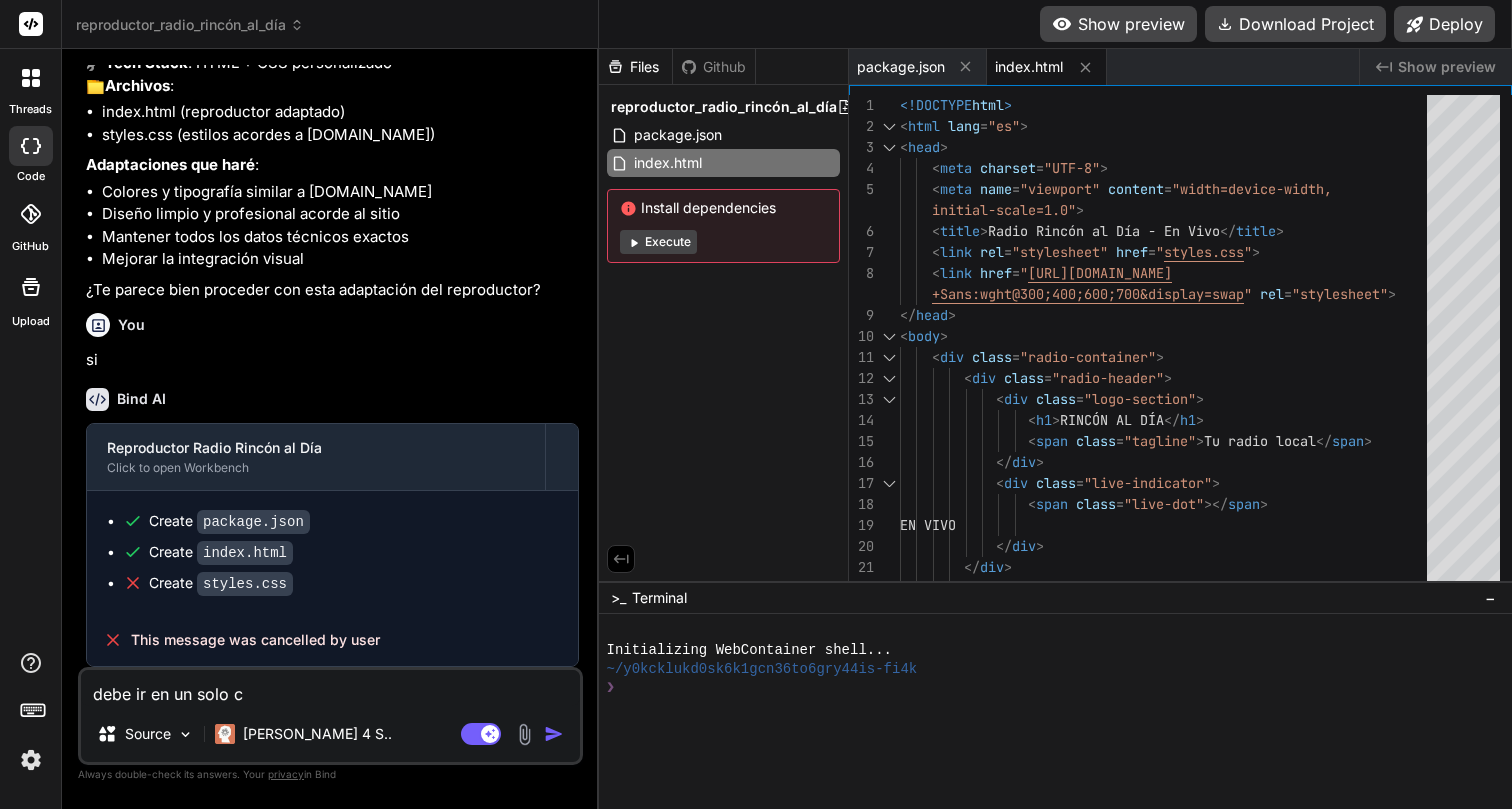 type on "debe ir en un solo co" 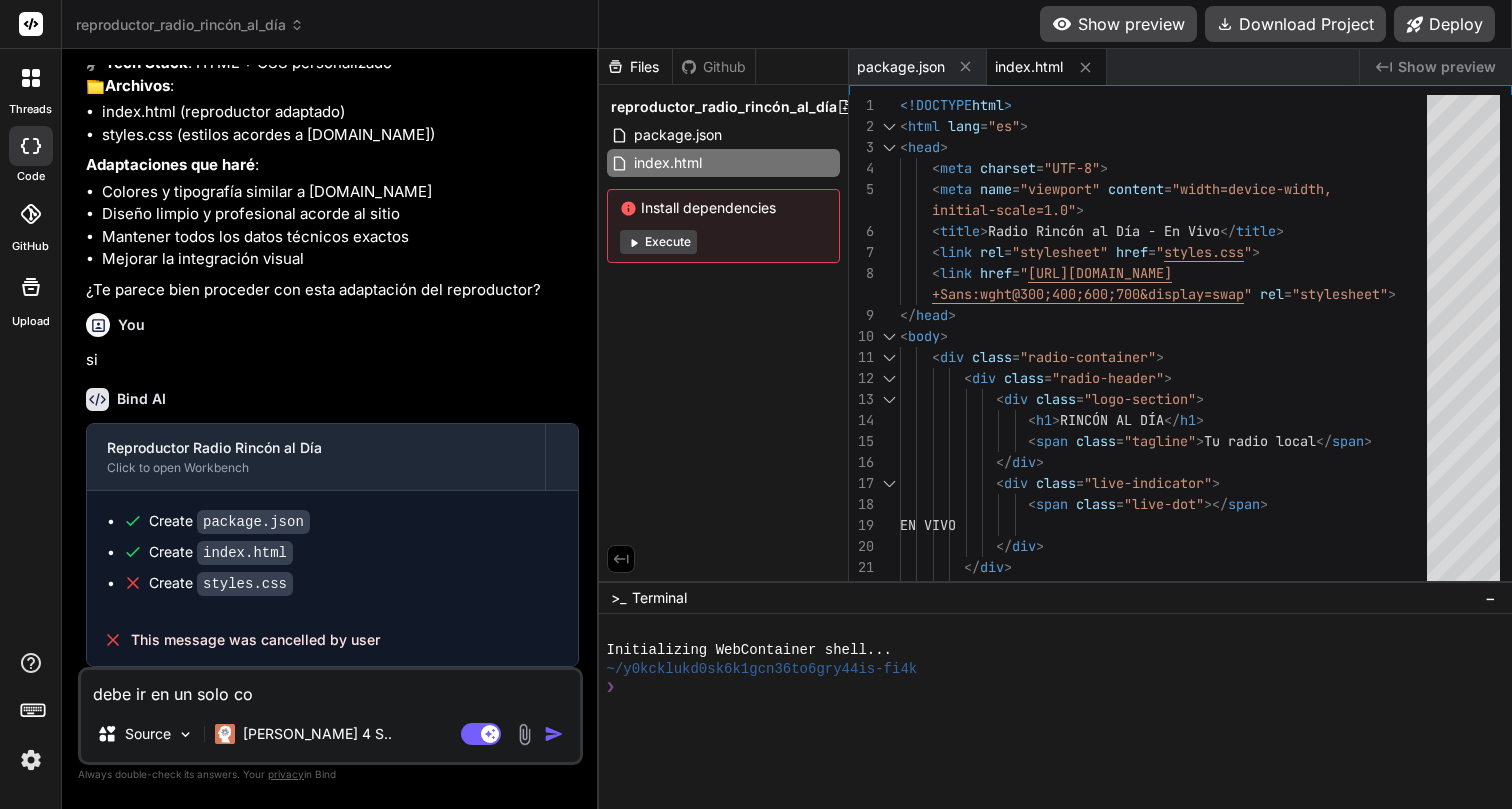 type on "debe ir en un solo cod" 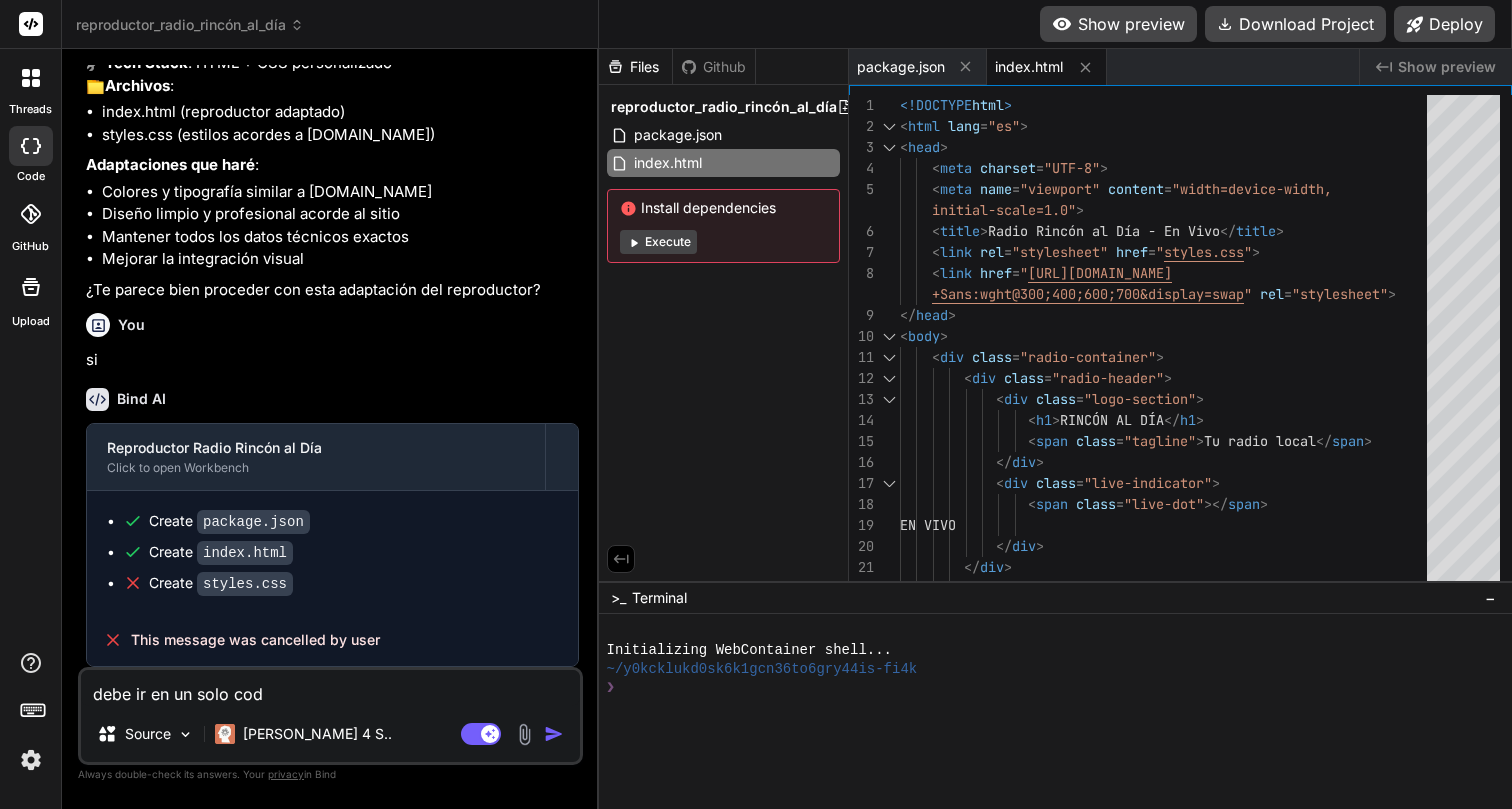 type on "debe ir en un solo codi" 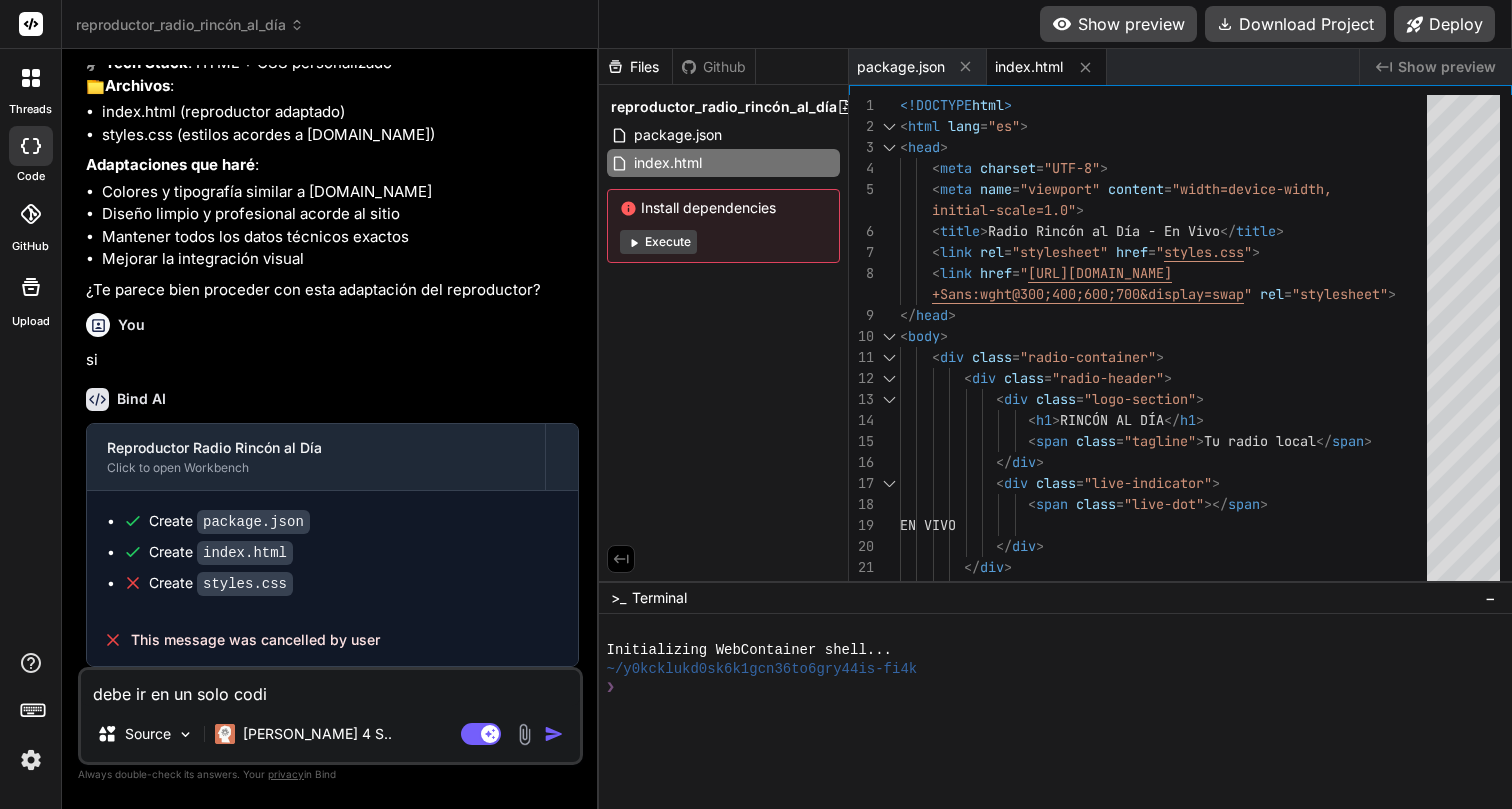 type on "debe ir en un solo codig" 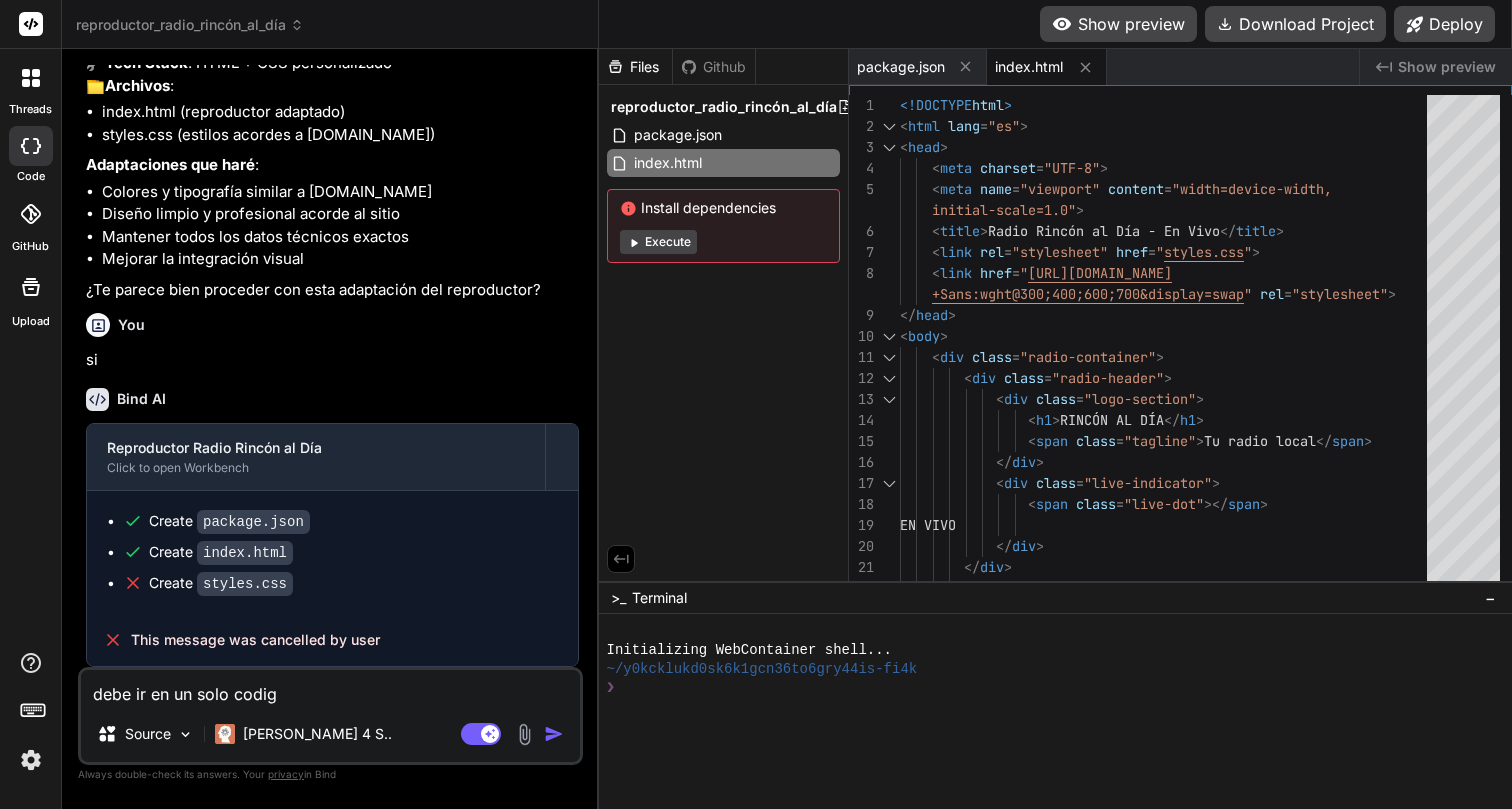 type on "x" 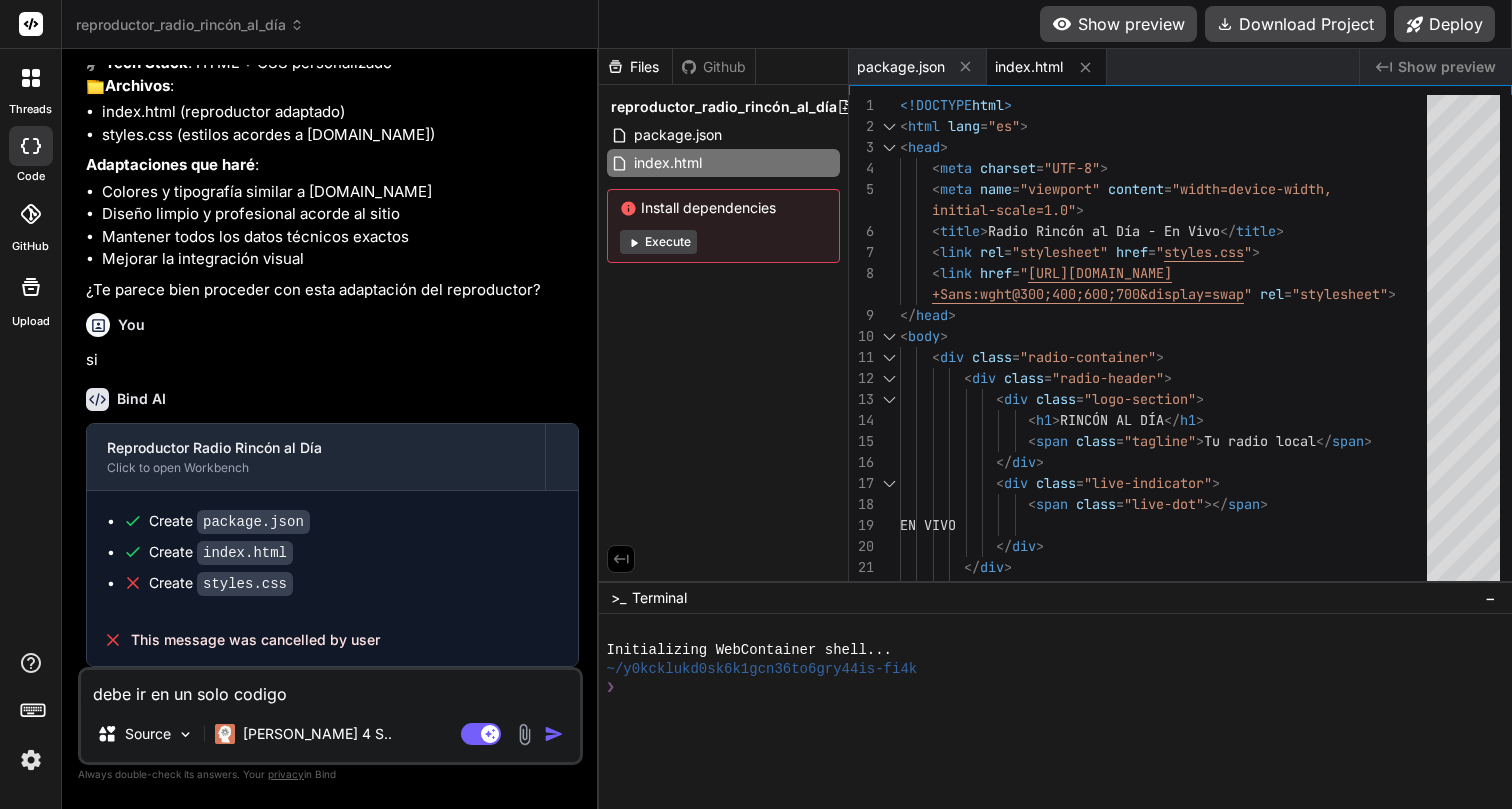 type on "debe ir en un solo codigo" 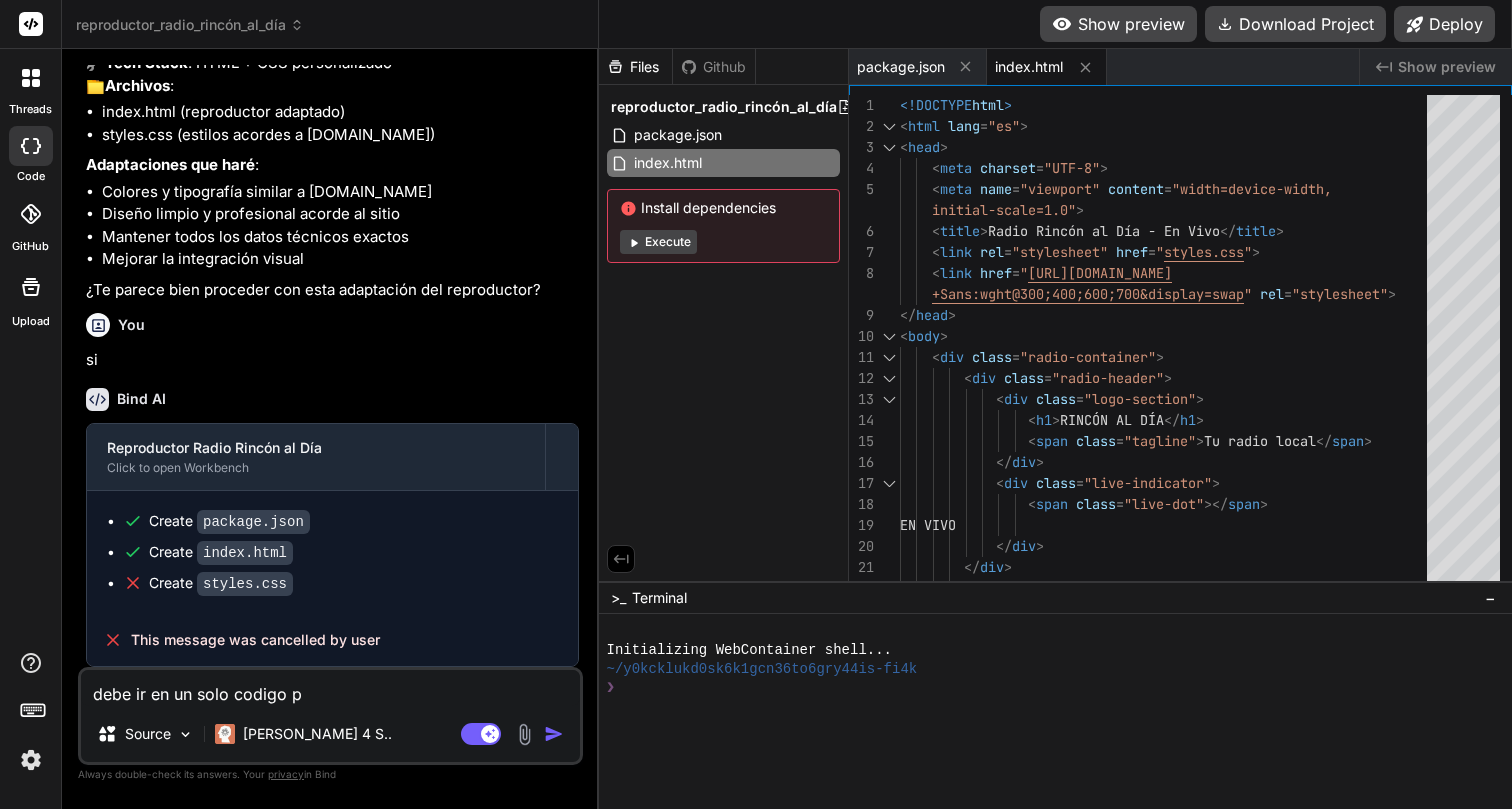type on "debe ir en un solo codigo pa" 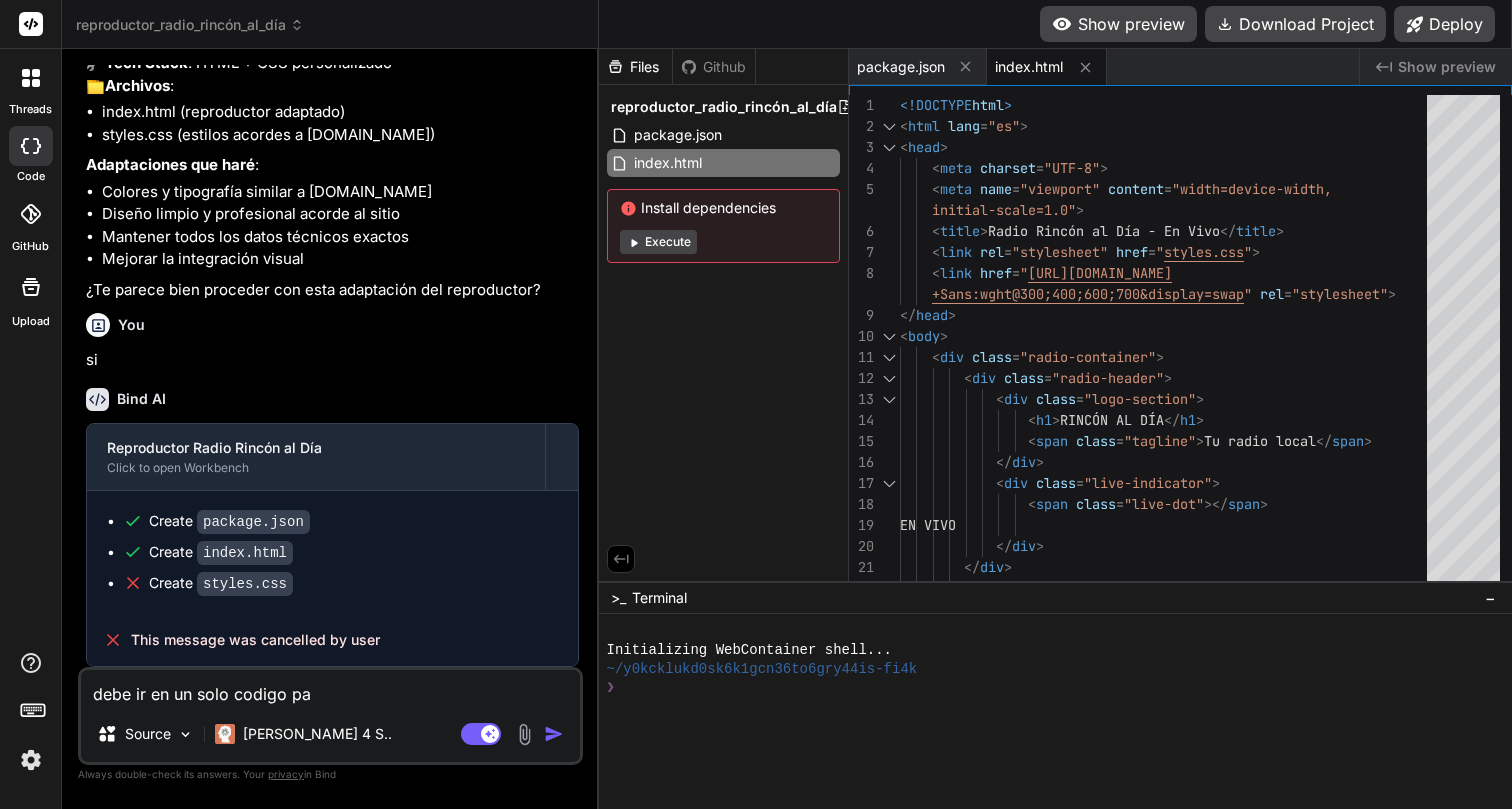type on "x" 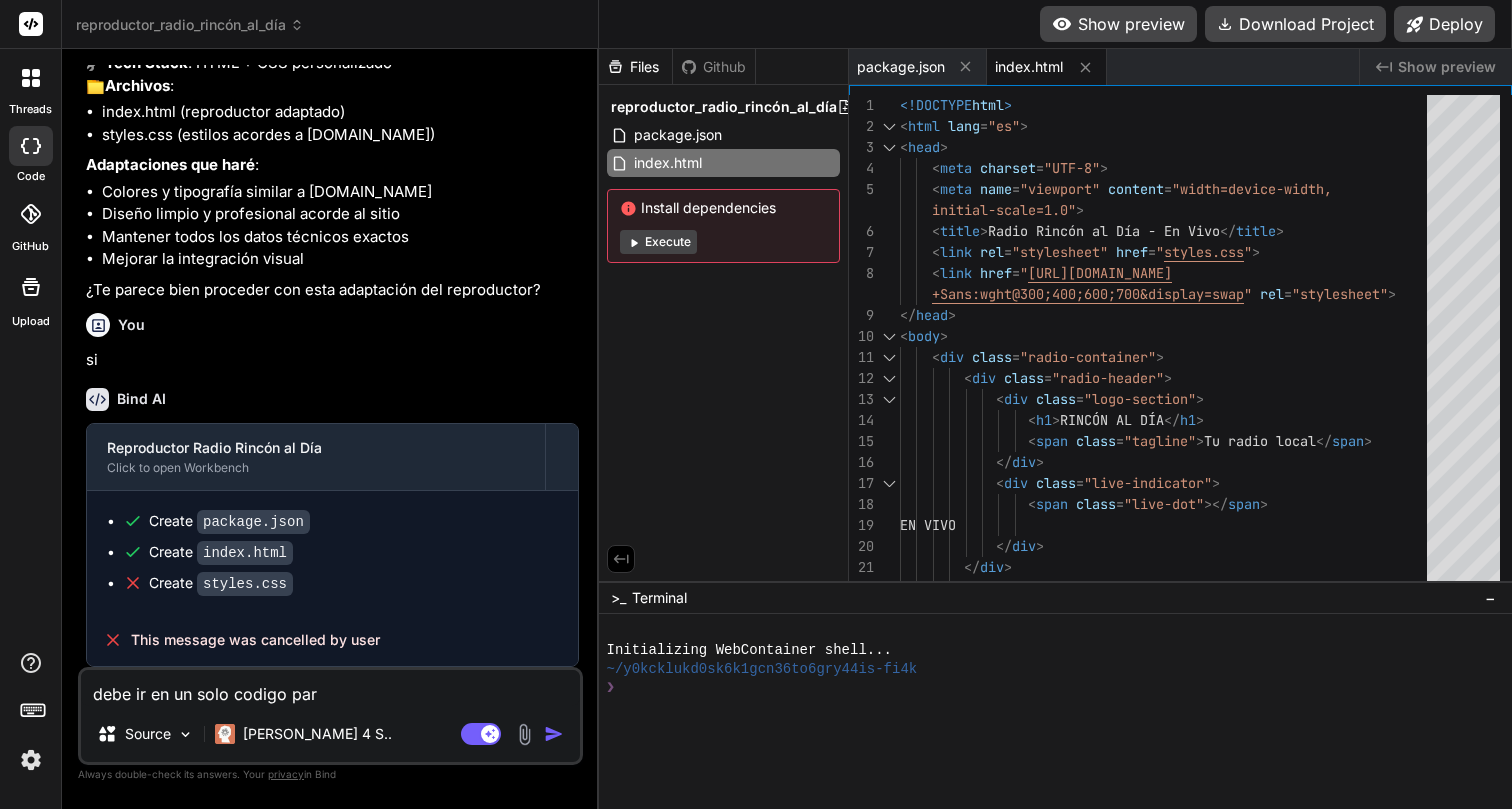type on "debe ir en un solo codigo para" 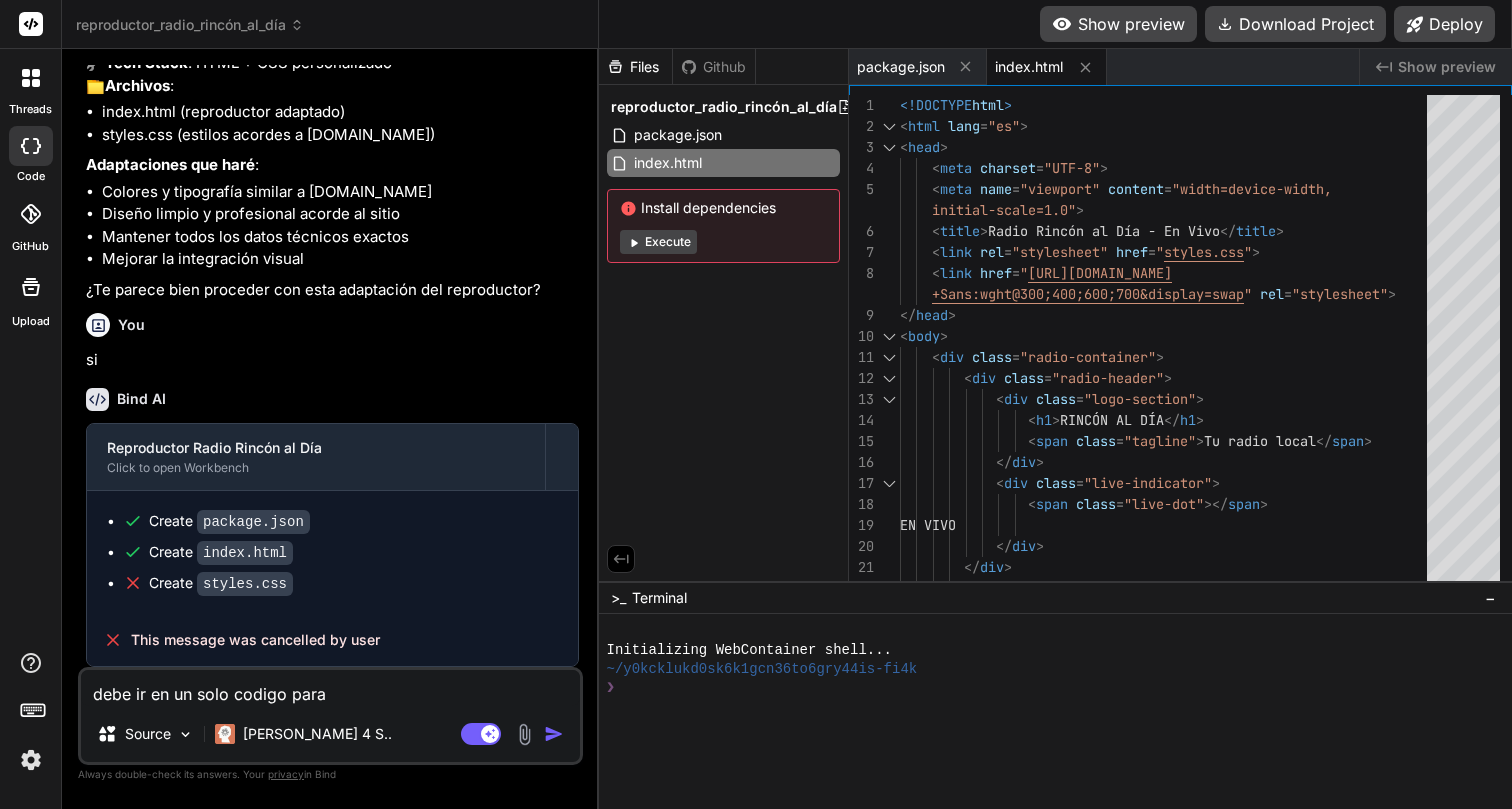 type on "debe ir en un solo codigo para" 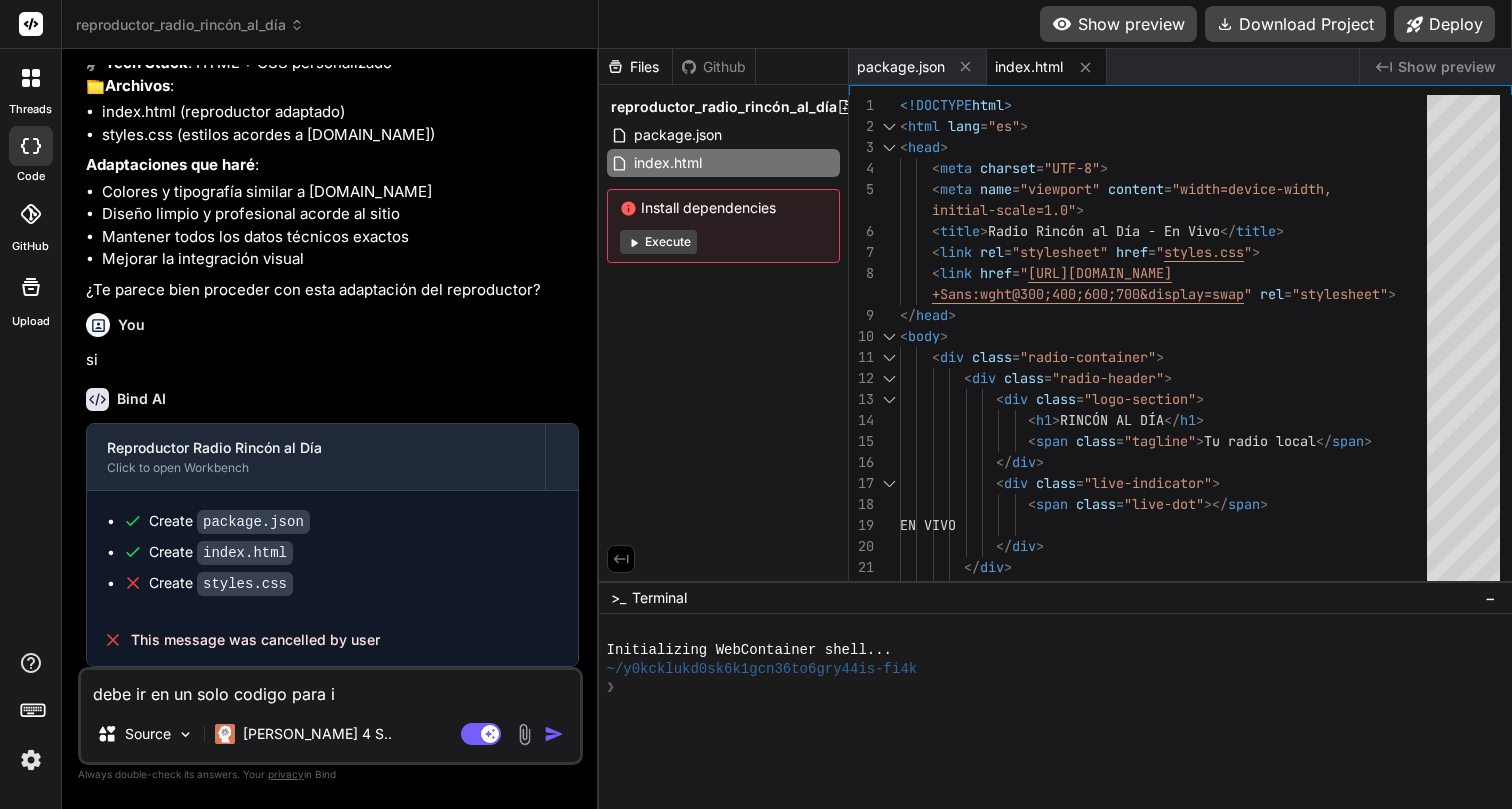 type on "debe ir en un solo codigo para in" 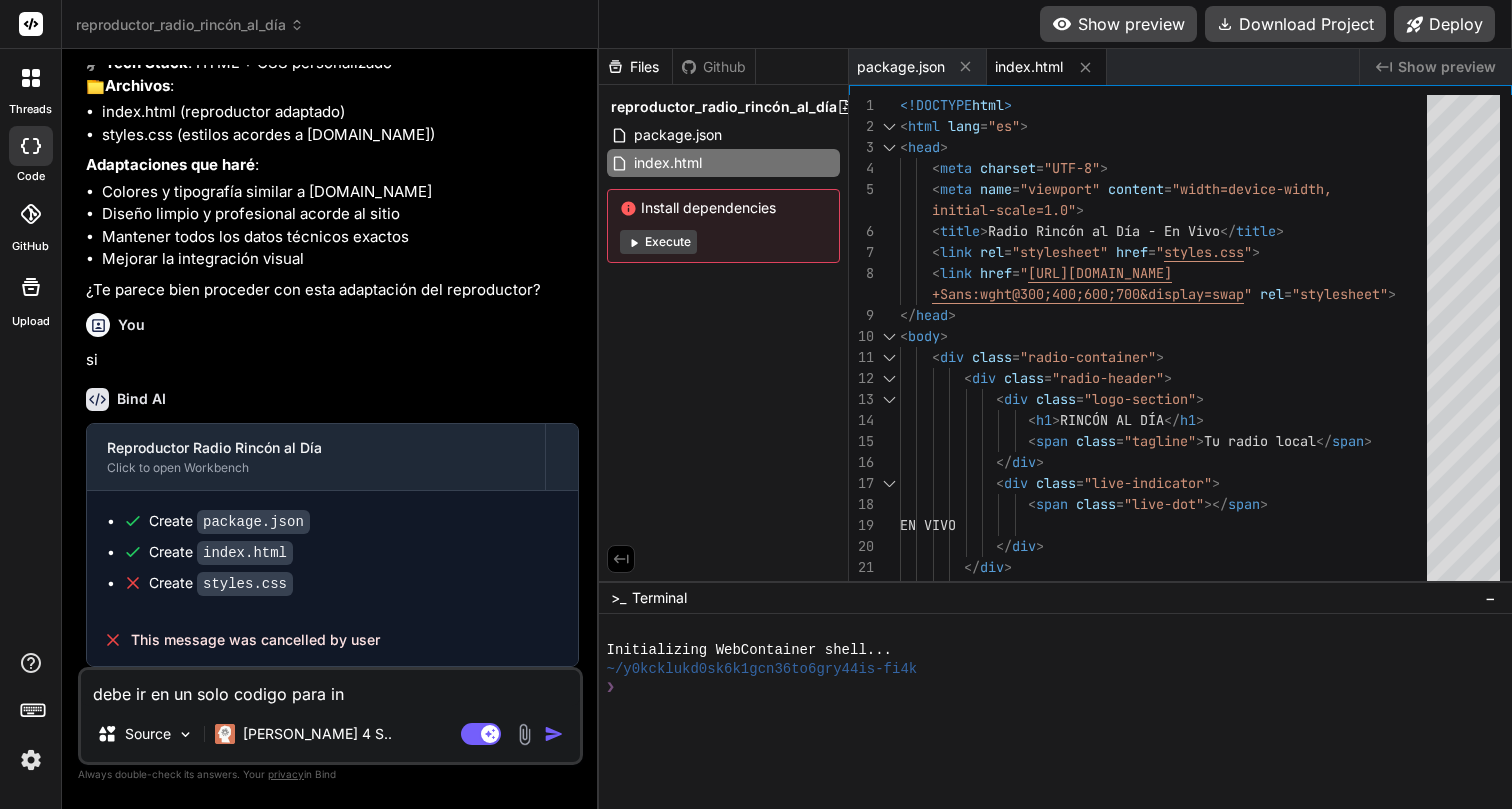type on "debe ir en un solo codigo para inc" 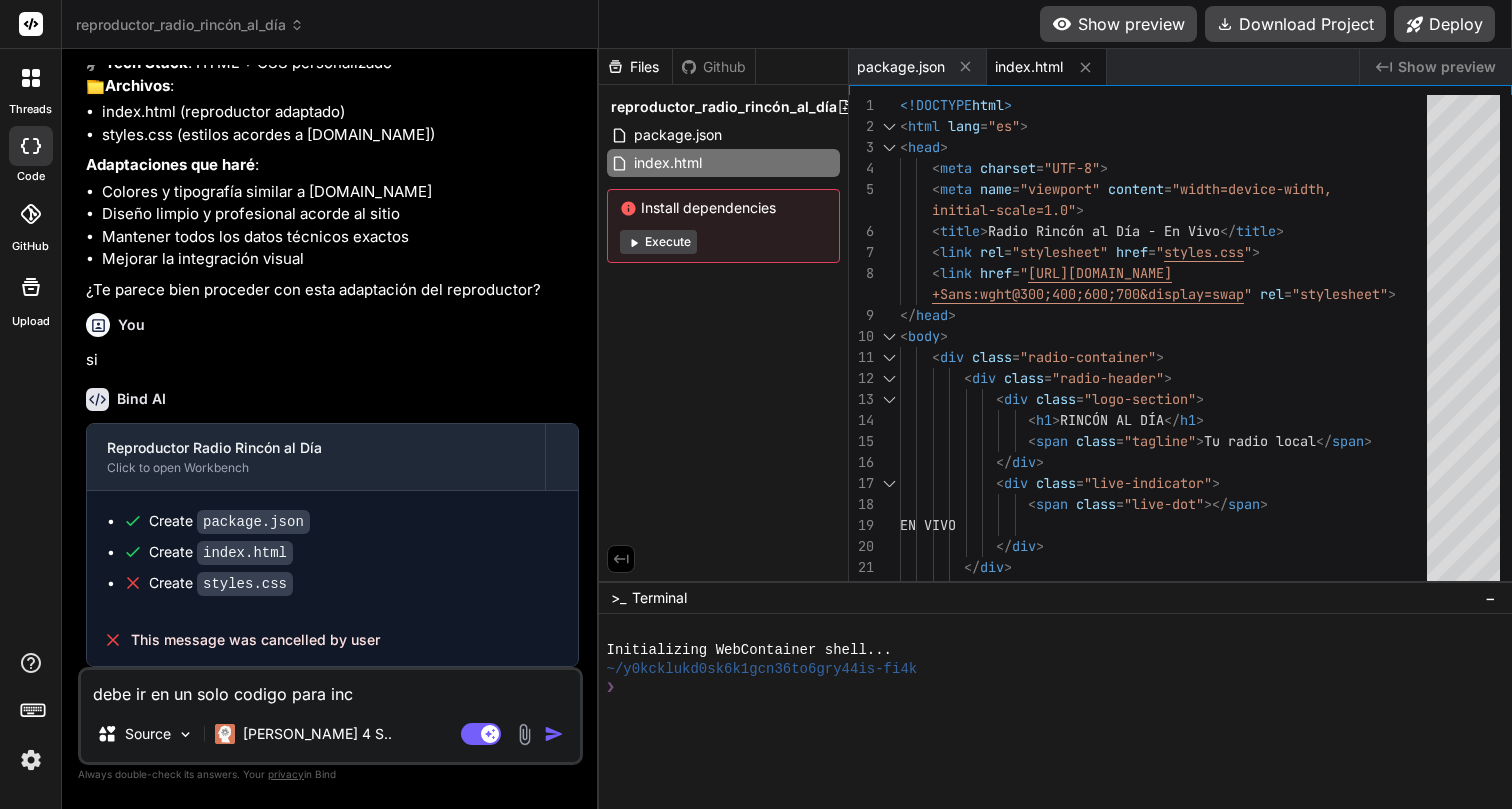type on "debe ir en un solo codigo para incr" 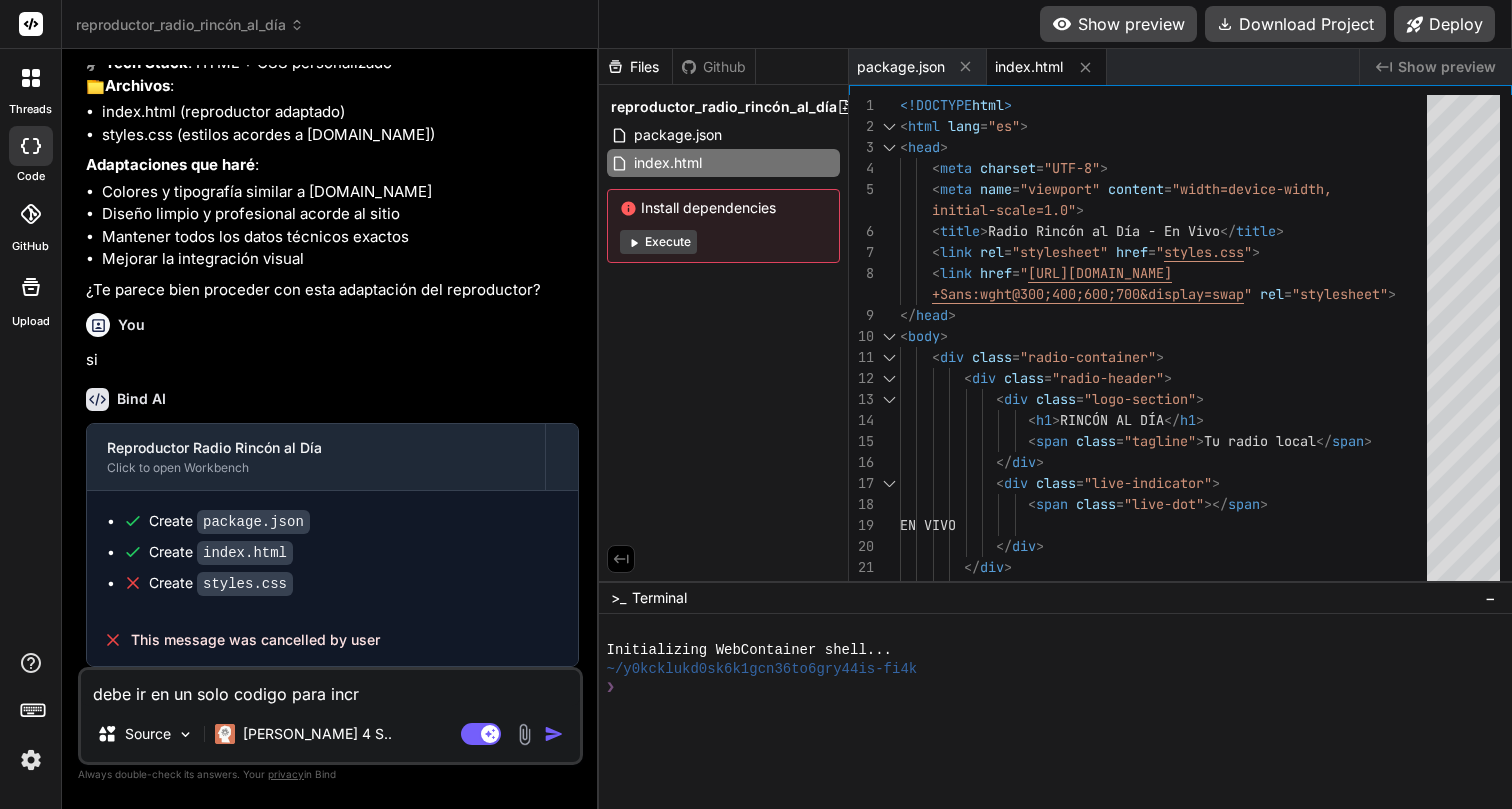 type on "debe ir en un solo codigo para incru" 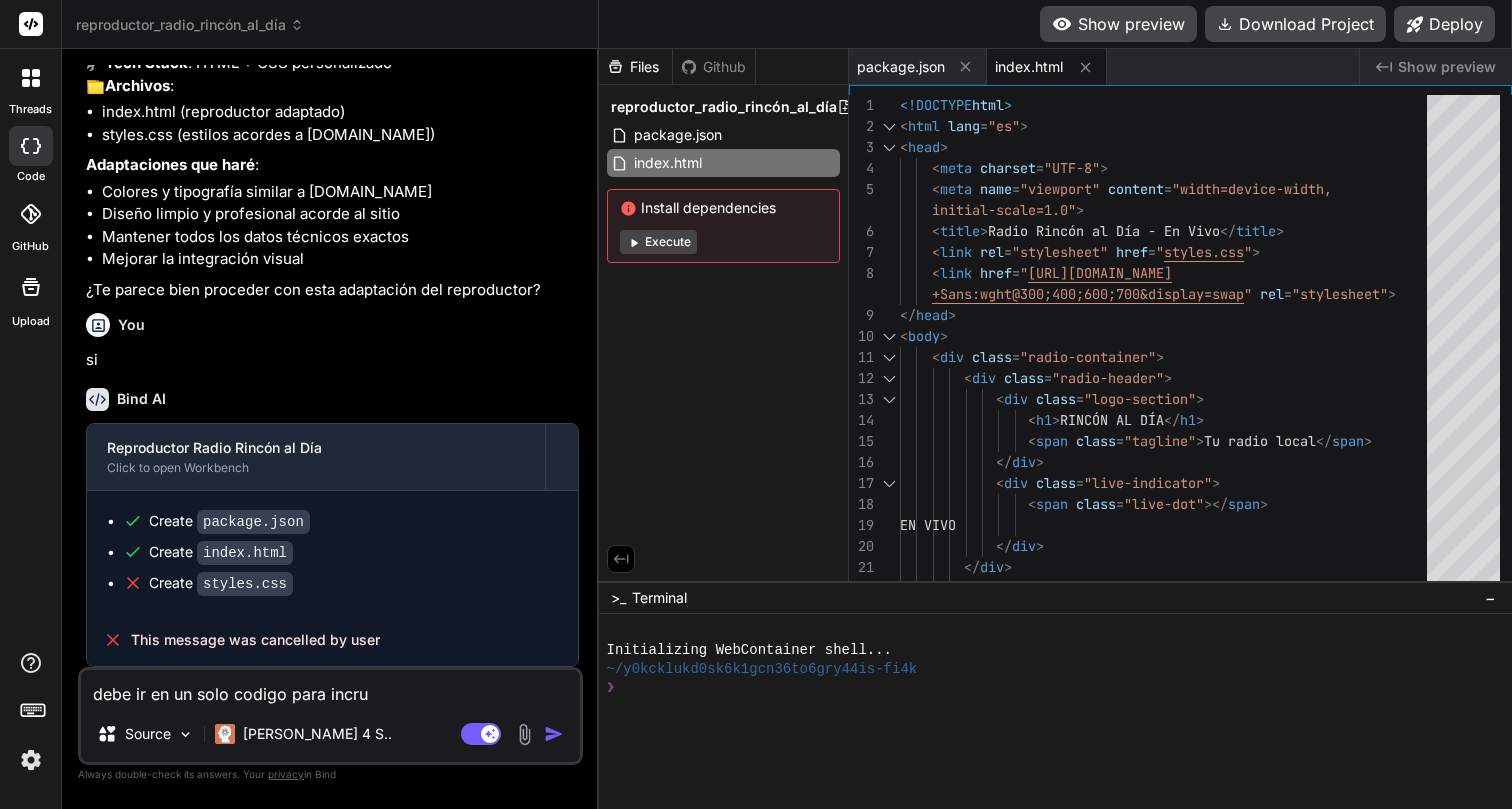 type on "debe ir en un solo codigo para incrus" 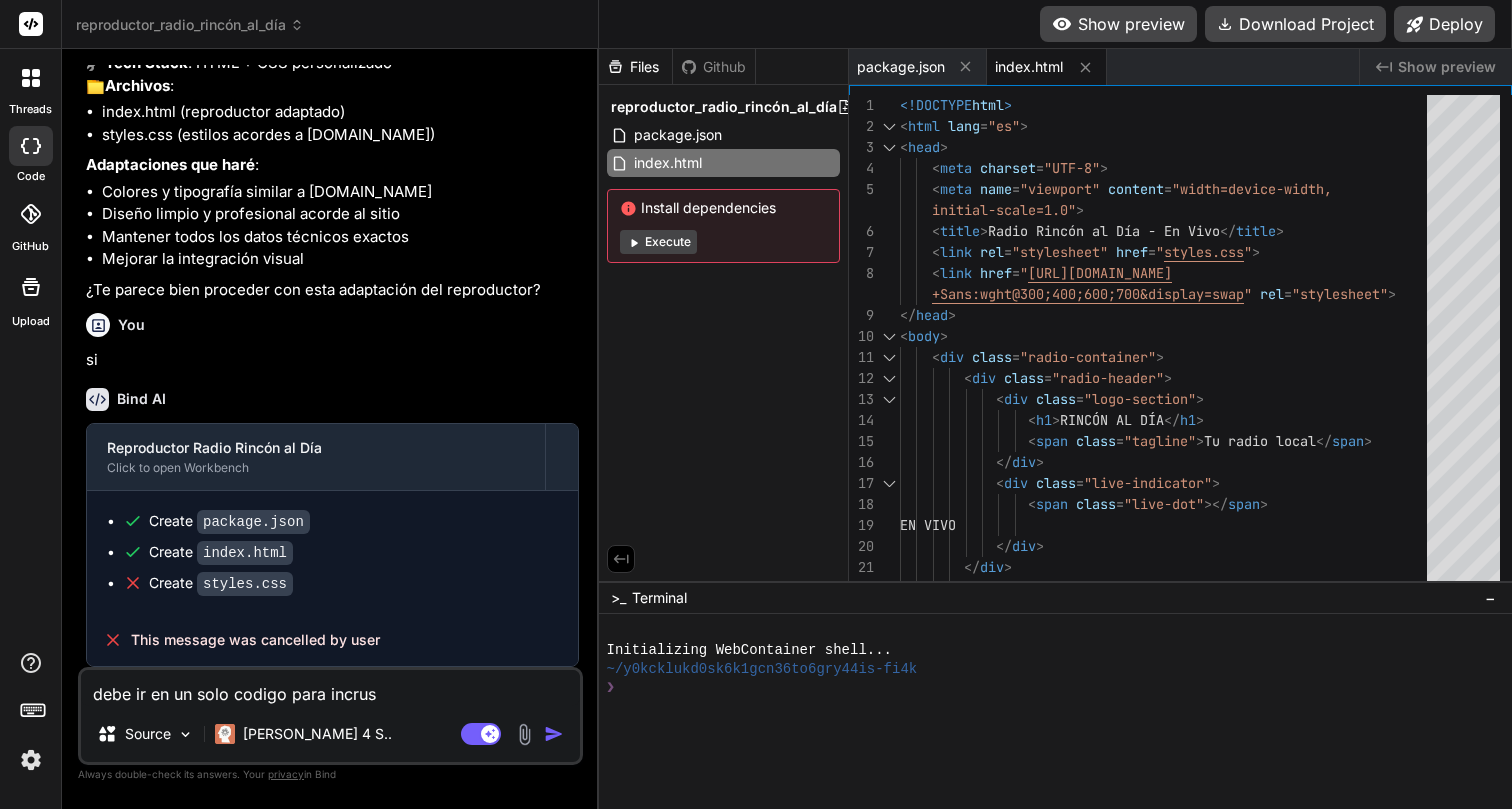 type on "debe ir en un solo codigo para incrust" 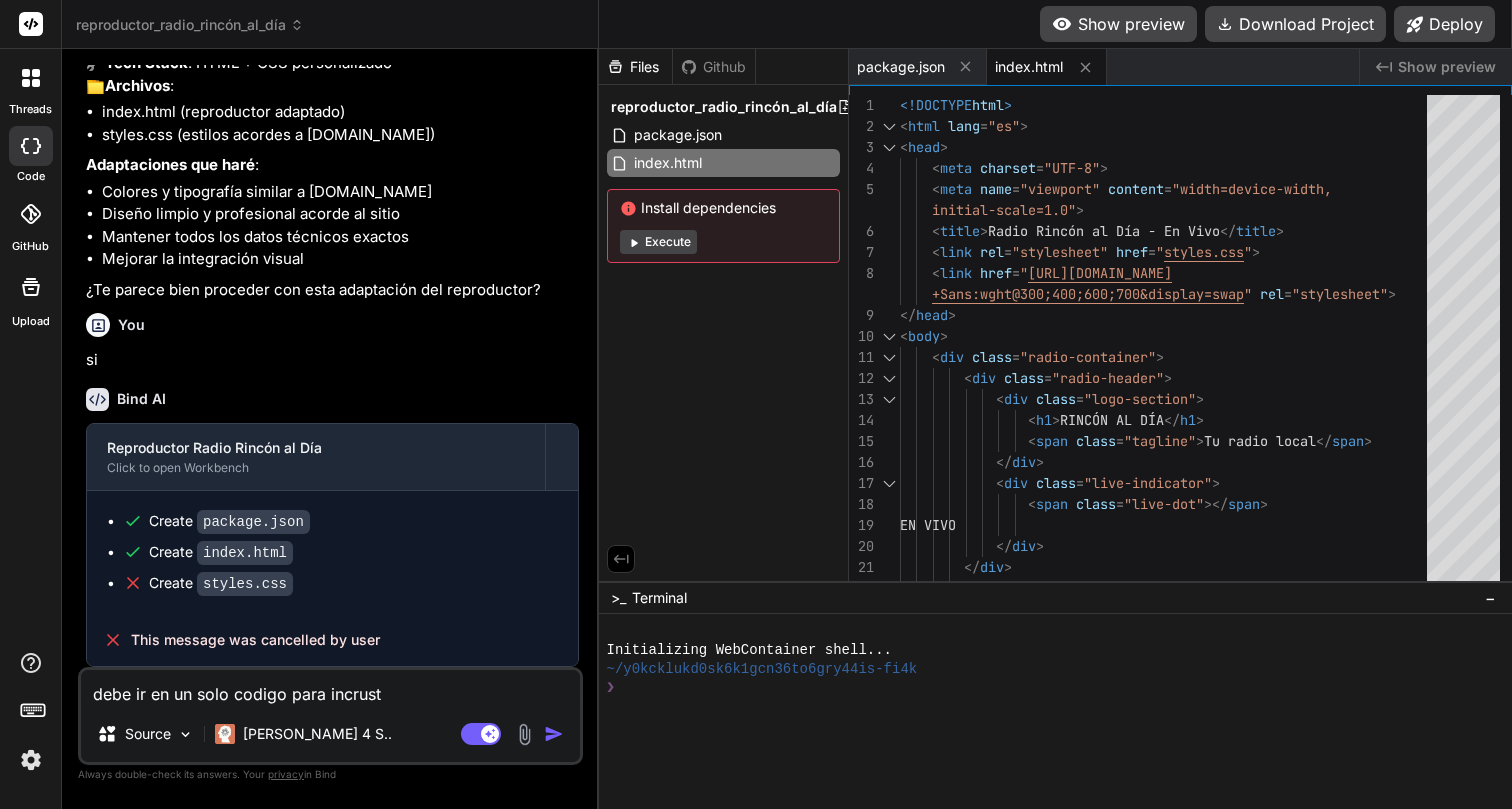 type on "debe ir en un solo codigo para incrusta" 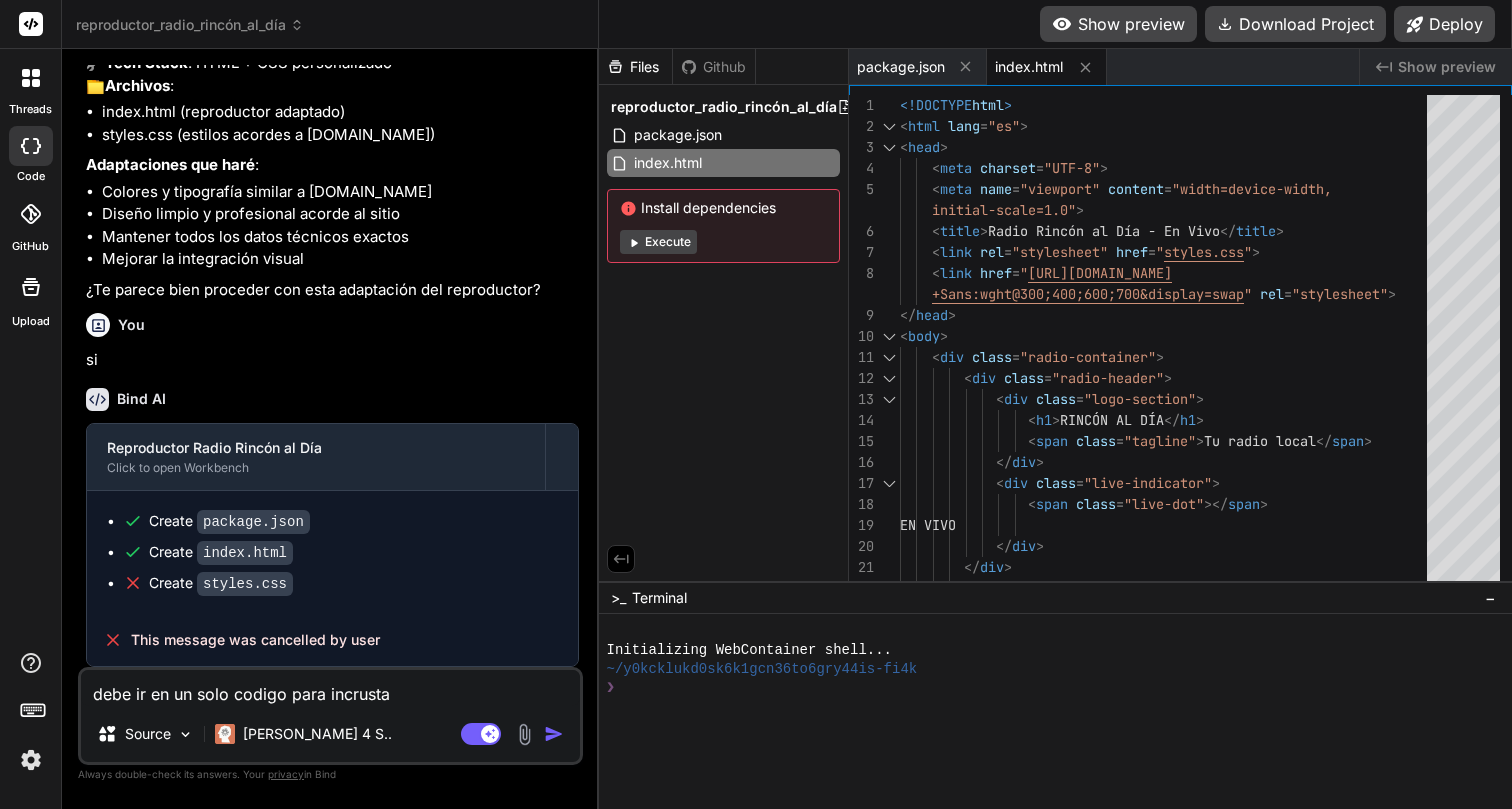 type on "debe ir en un solo codigo para incrustar" 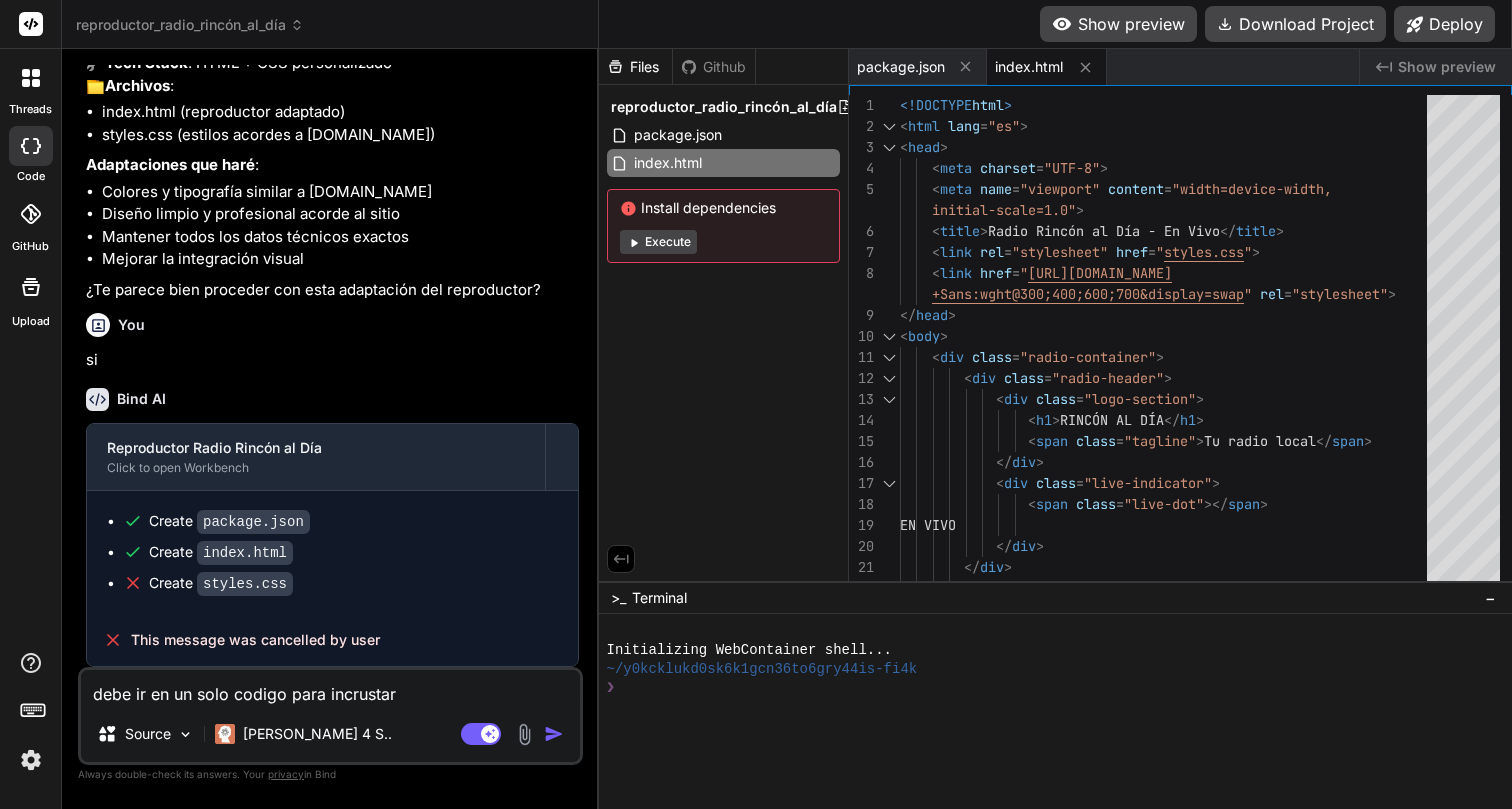 type on "debe ir en un solo codigo para incrustar" 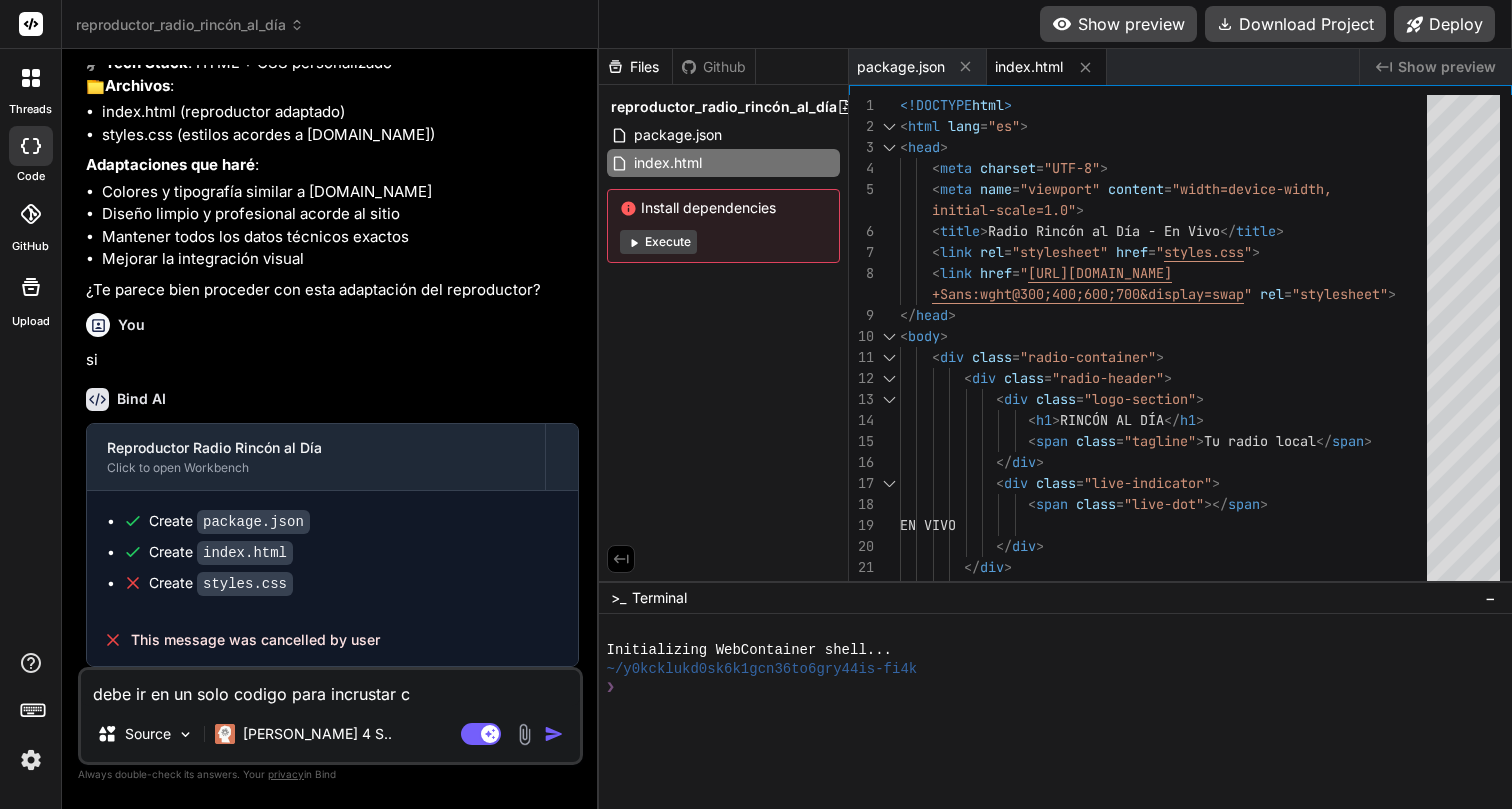 type on "debe ir en un solo codigo para incrustar co" 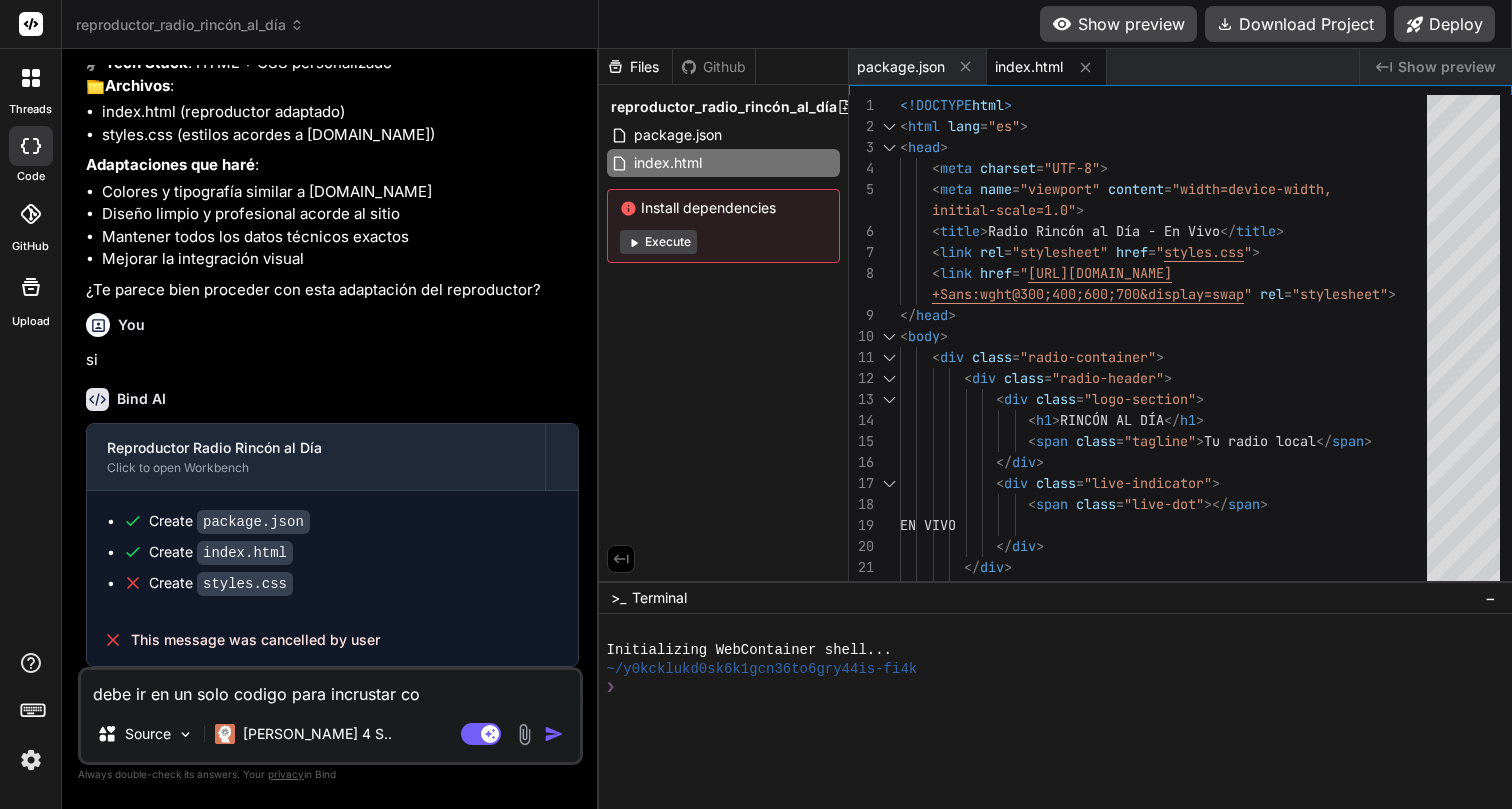 type on "debe ir en un solo codigo para incrustar com" 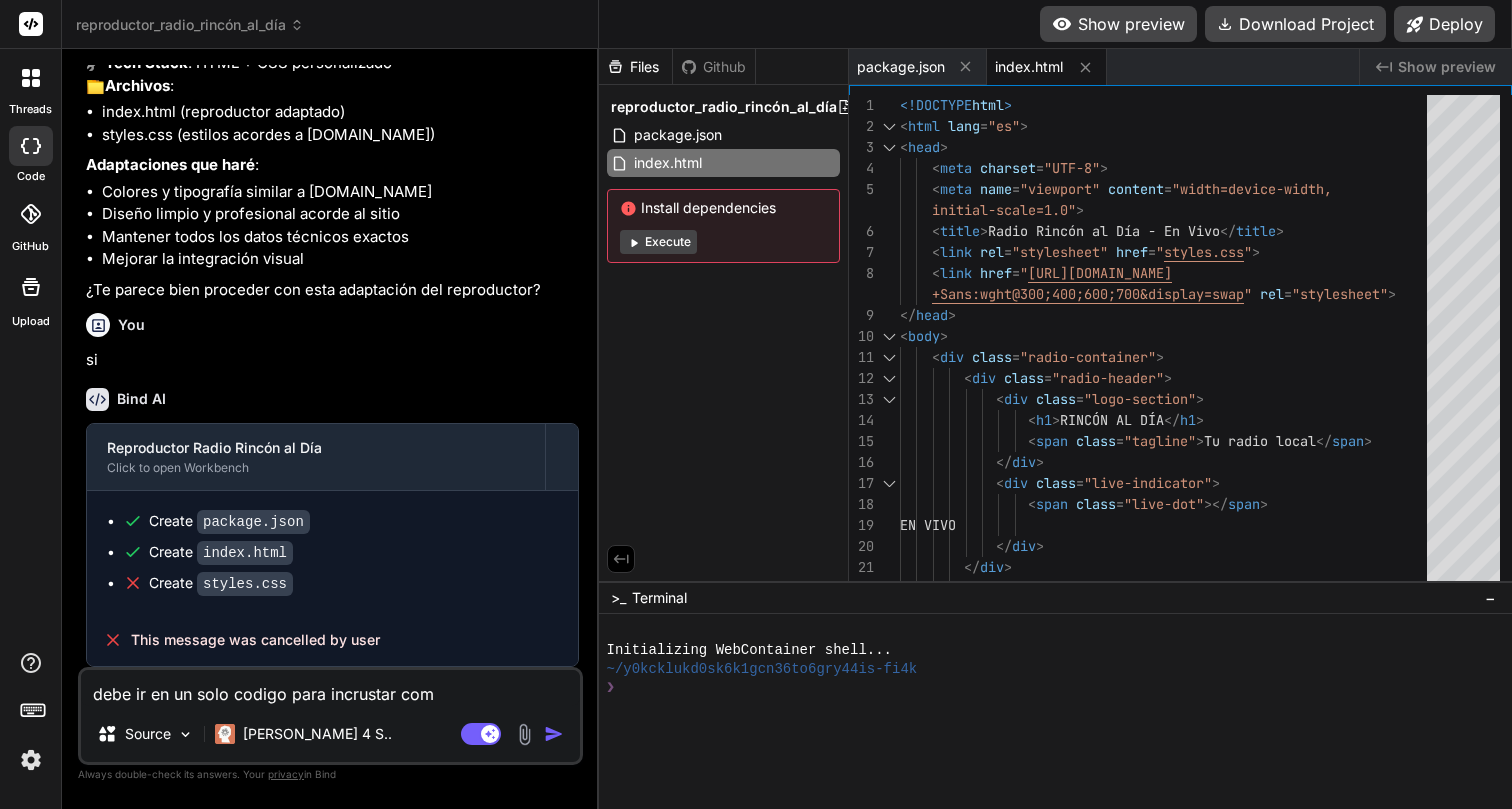 type on "debe ir en un solo codigo para incrustar como" 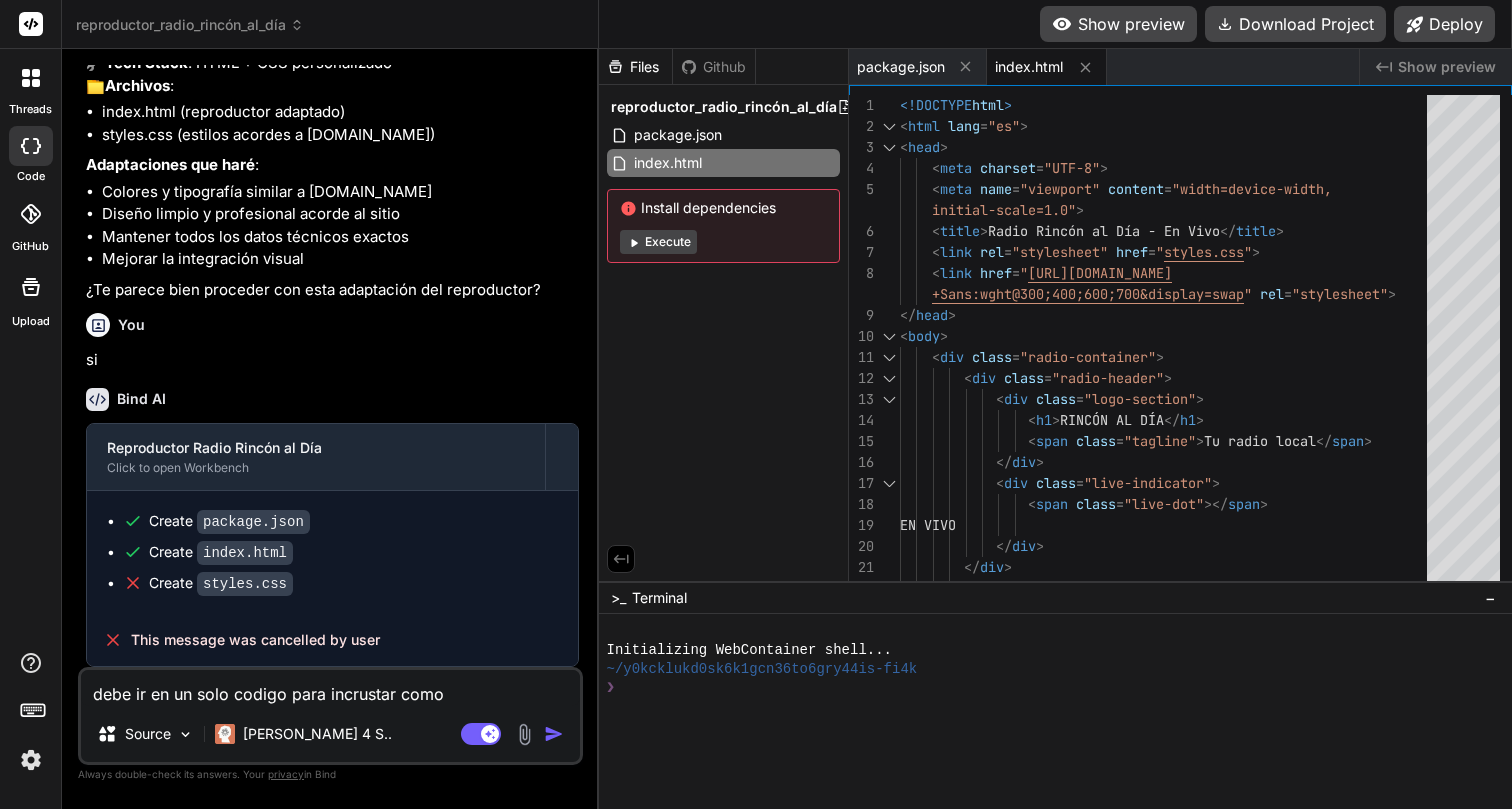 type on "debe ir en un solo codigo para incrustar como" 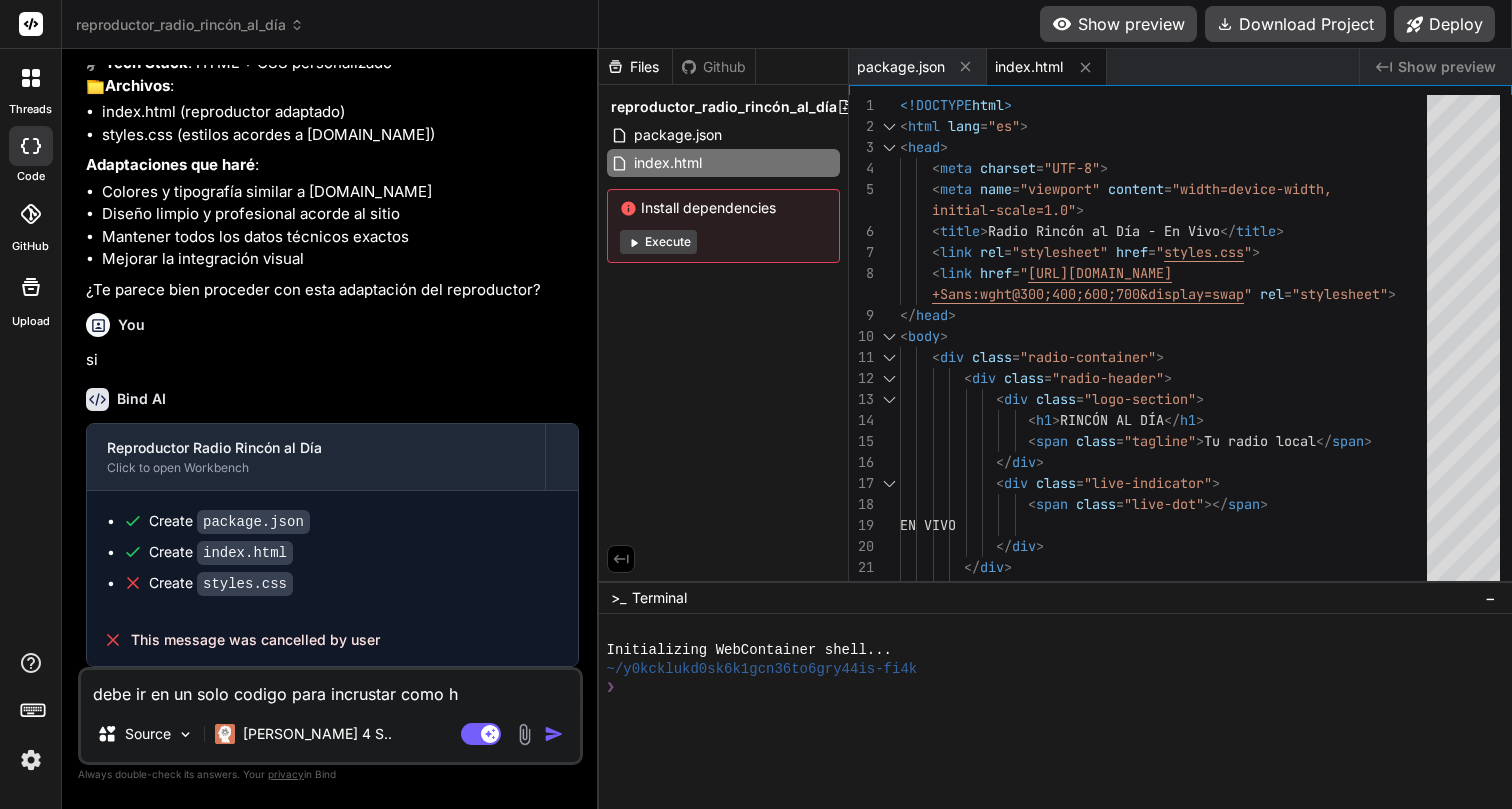 type on "debe ir en un solo codigo para incrustar como ht" 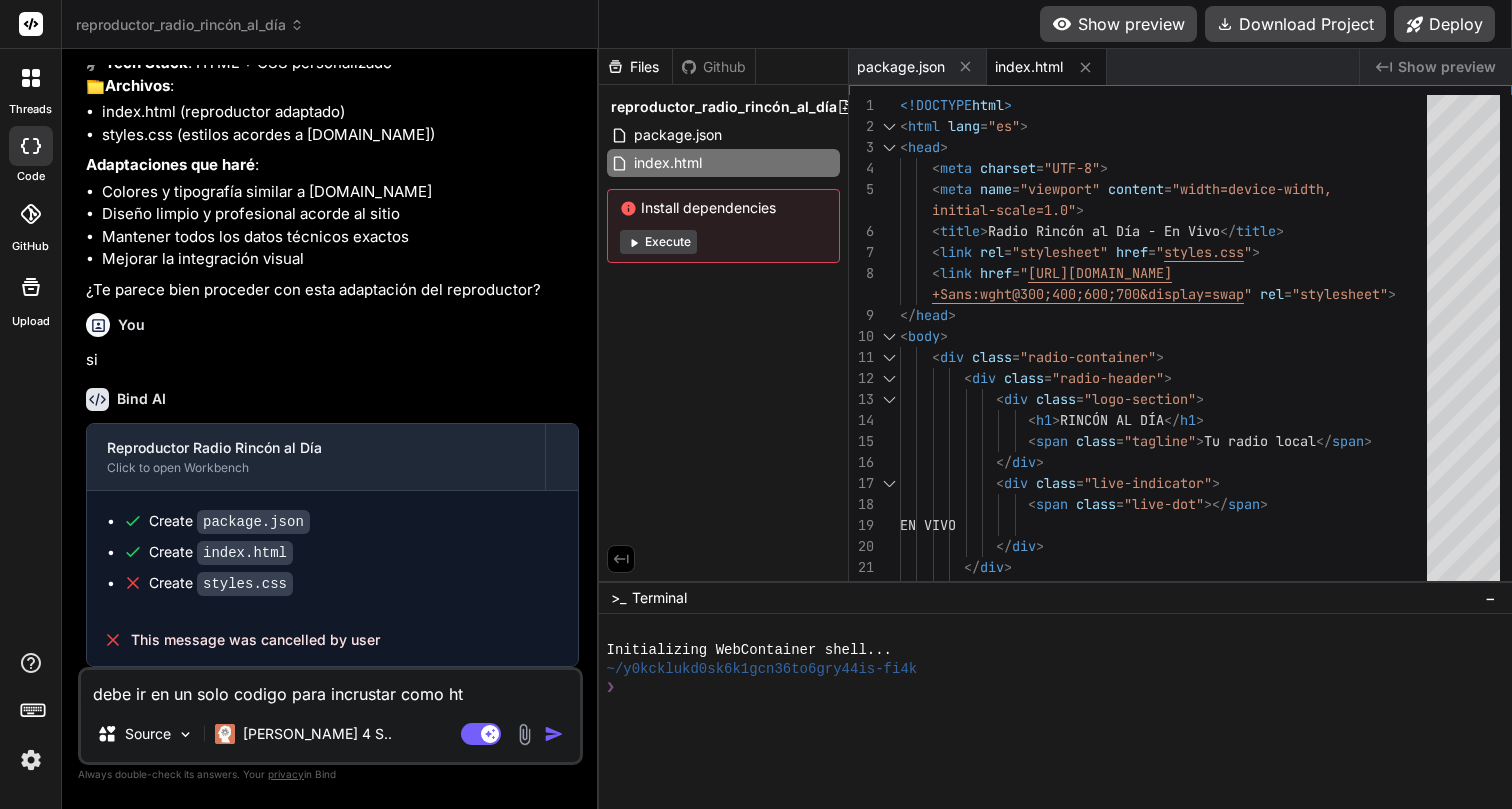 type on "debe ir en un solo codigo para incrustar como htm" 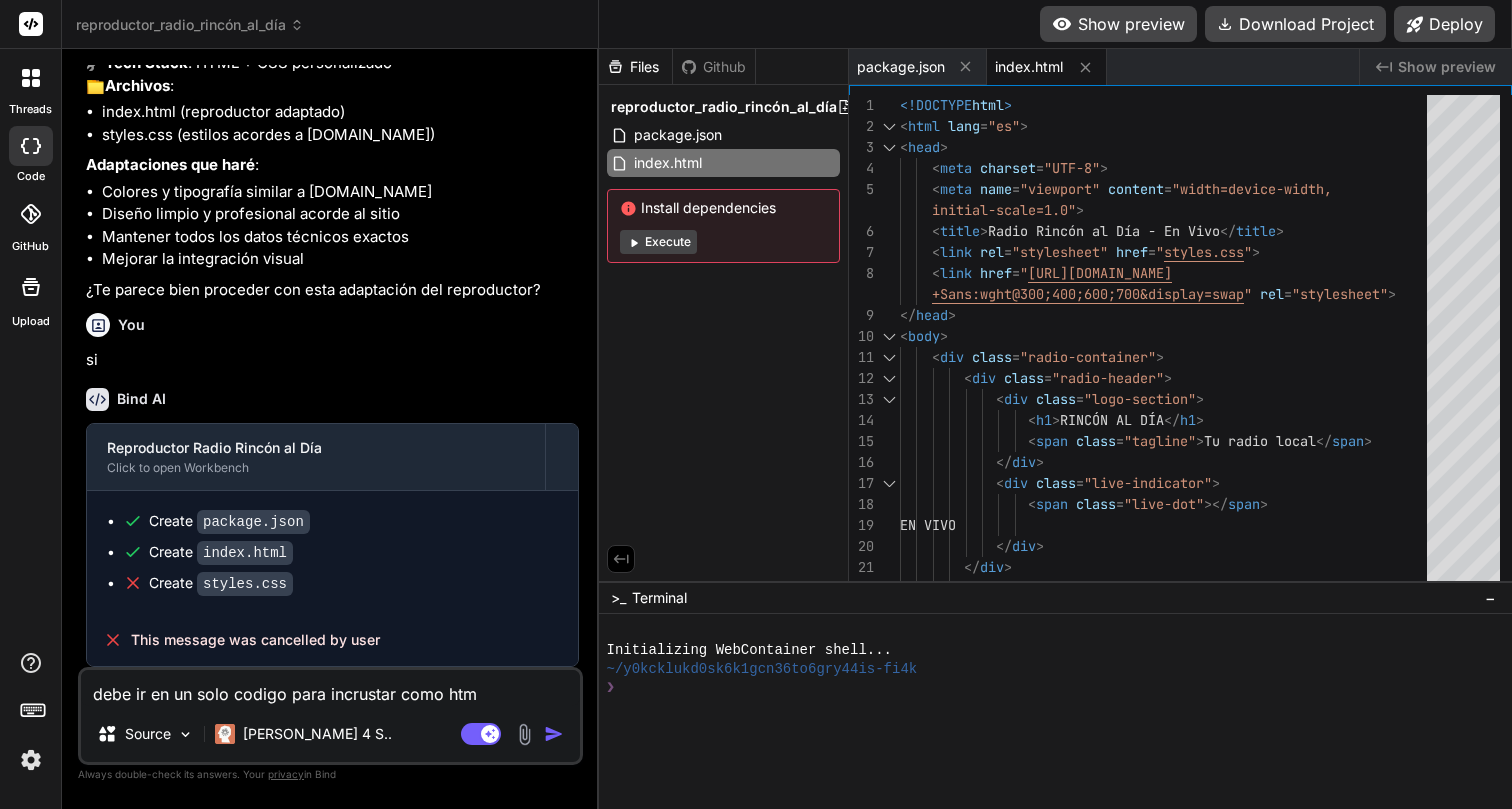 type on "debe ir en un solo codigo para incrustar como html" 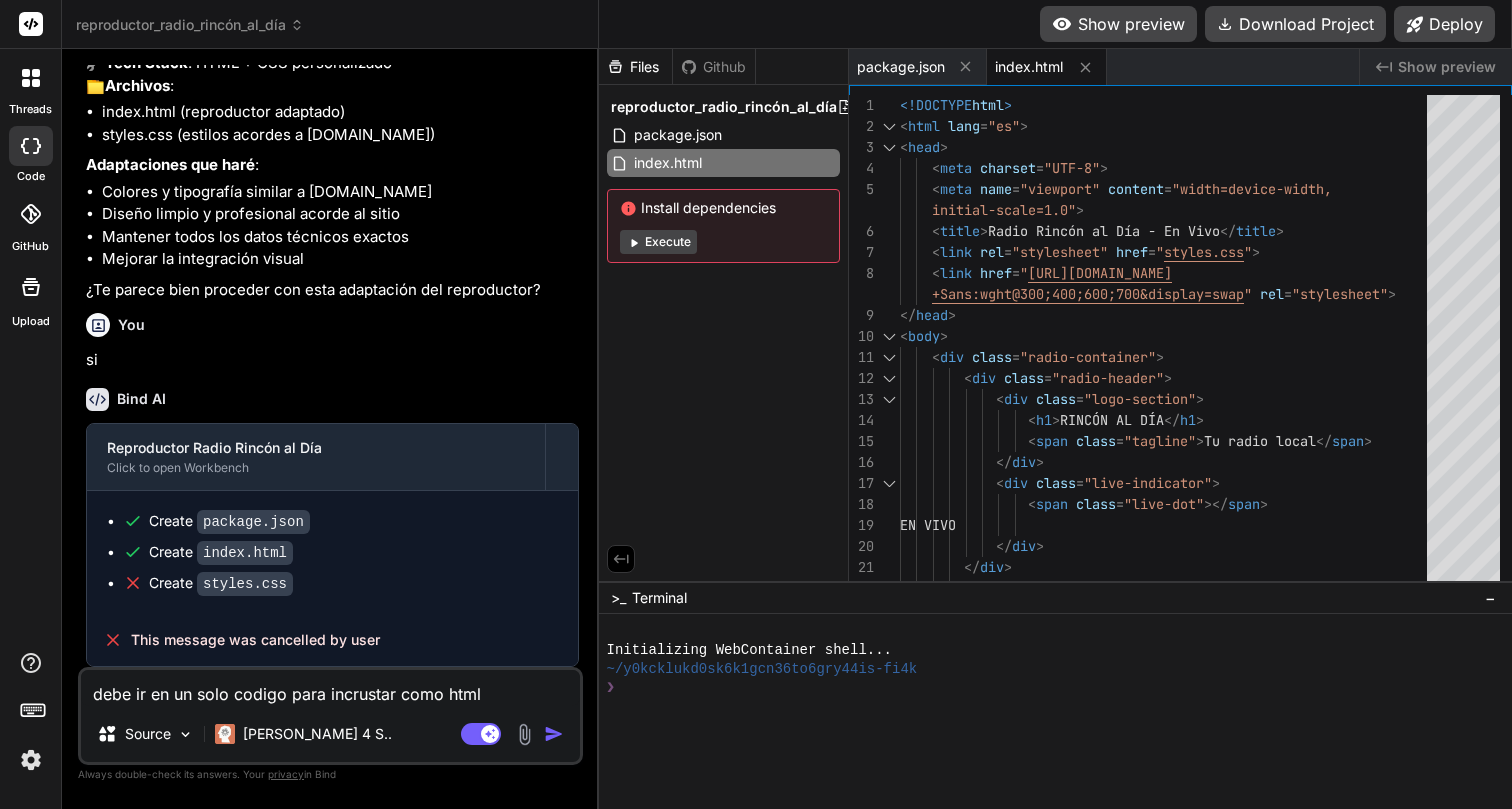 type on "debe ir en un solo codigo para incrustar como html" 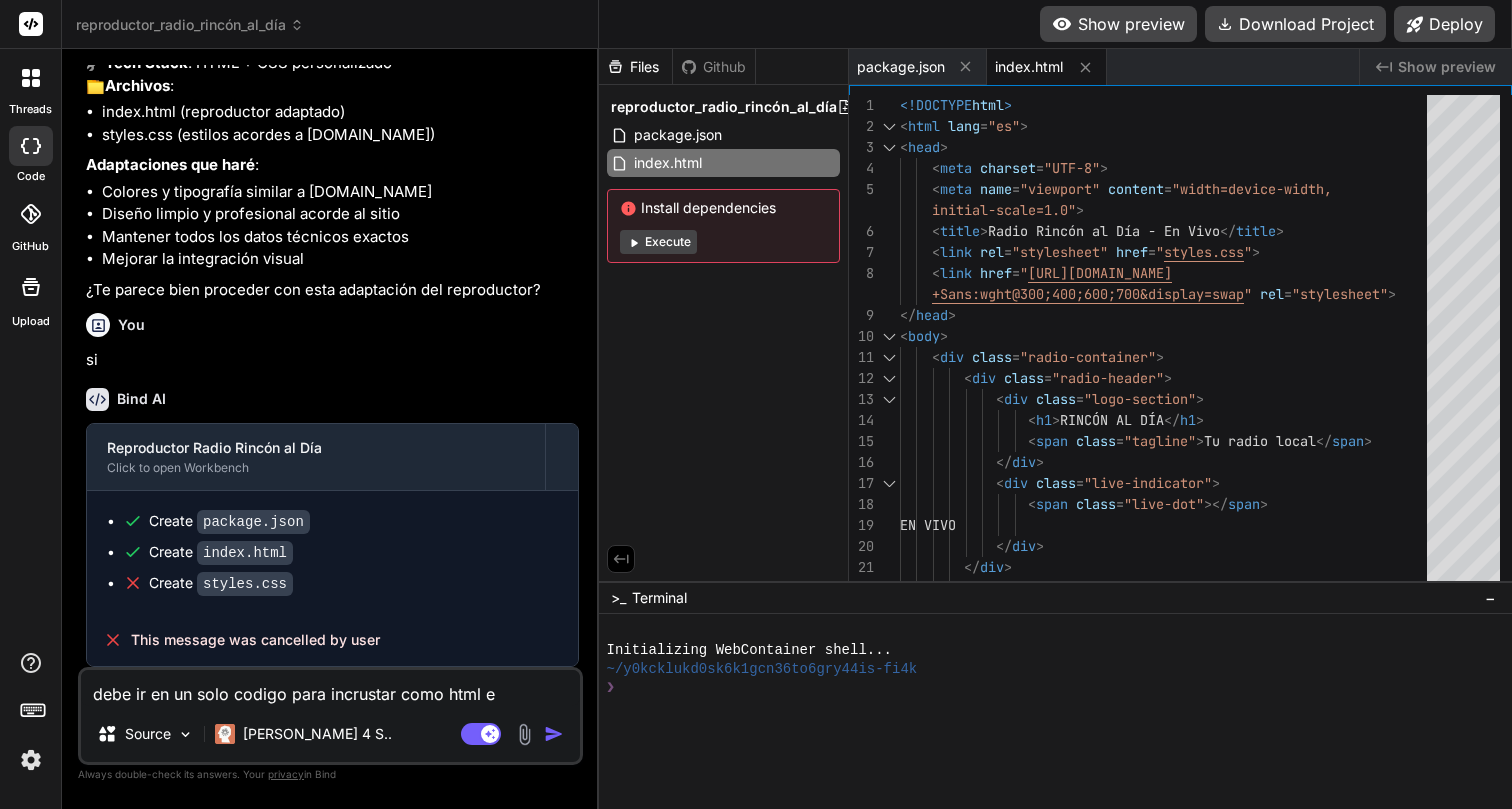 type on "debe ir en un solo codigo para incrustar como html en" 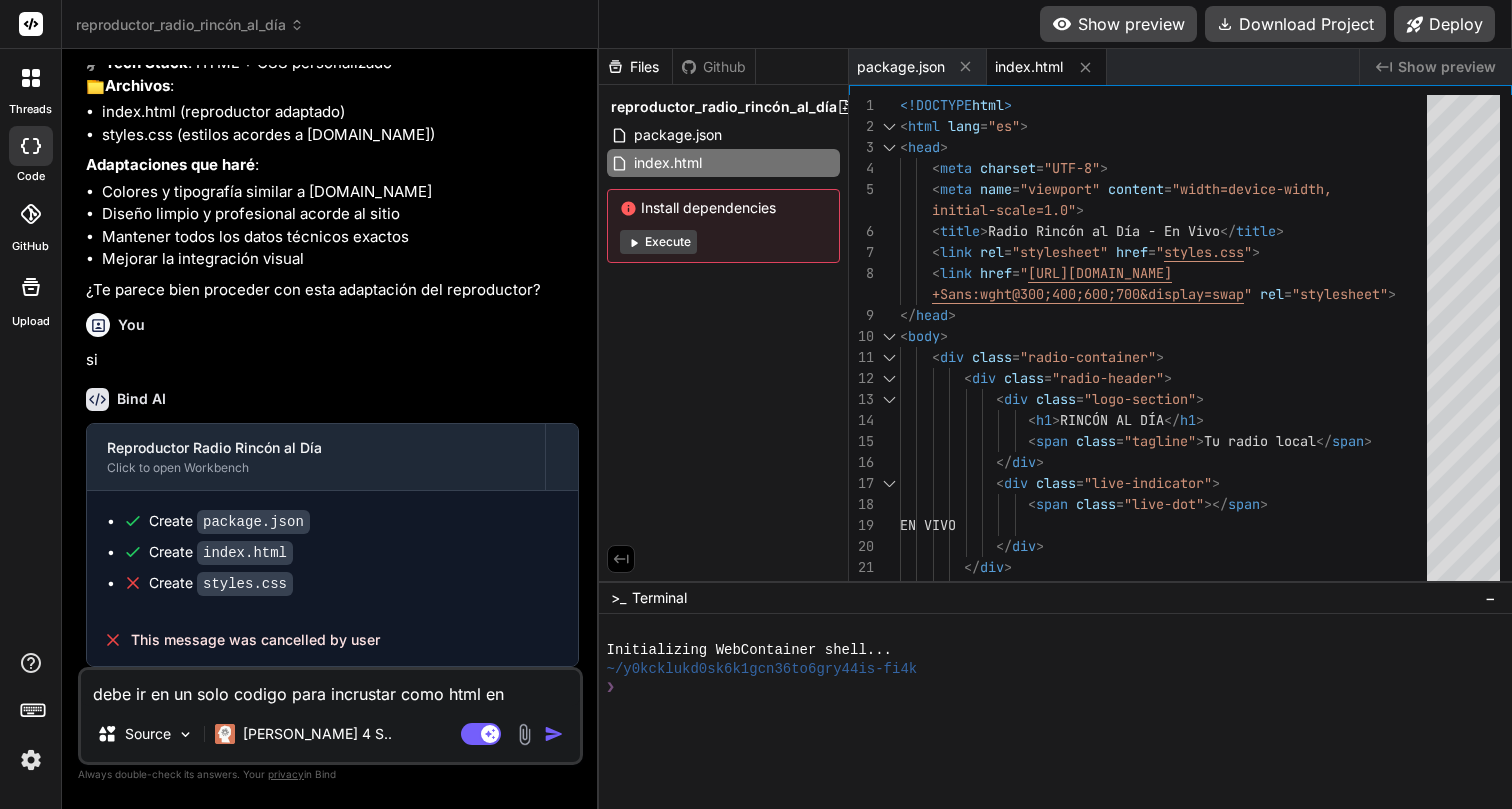 type on "debe ir en un solo codigo para incrustar como html en" 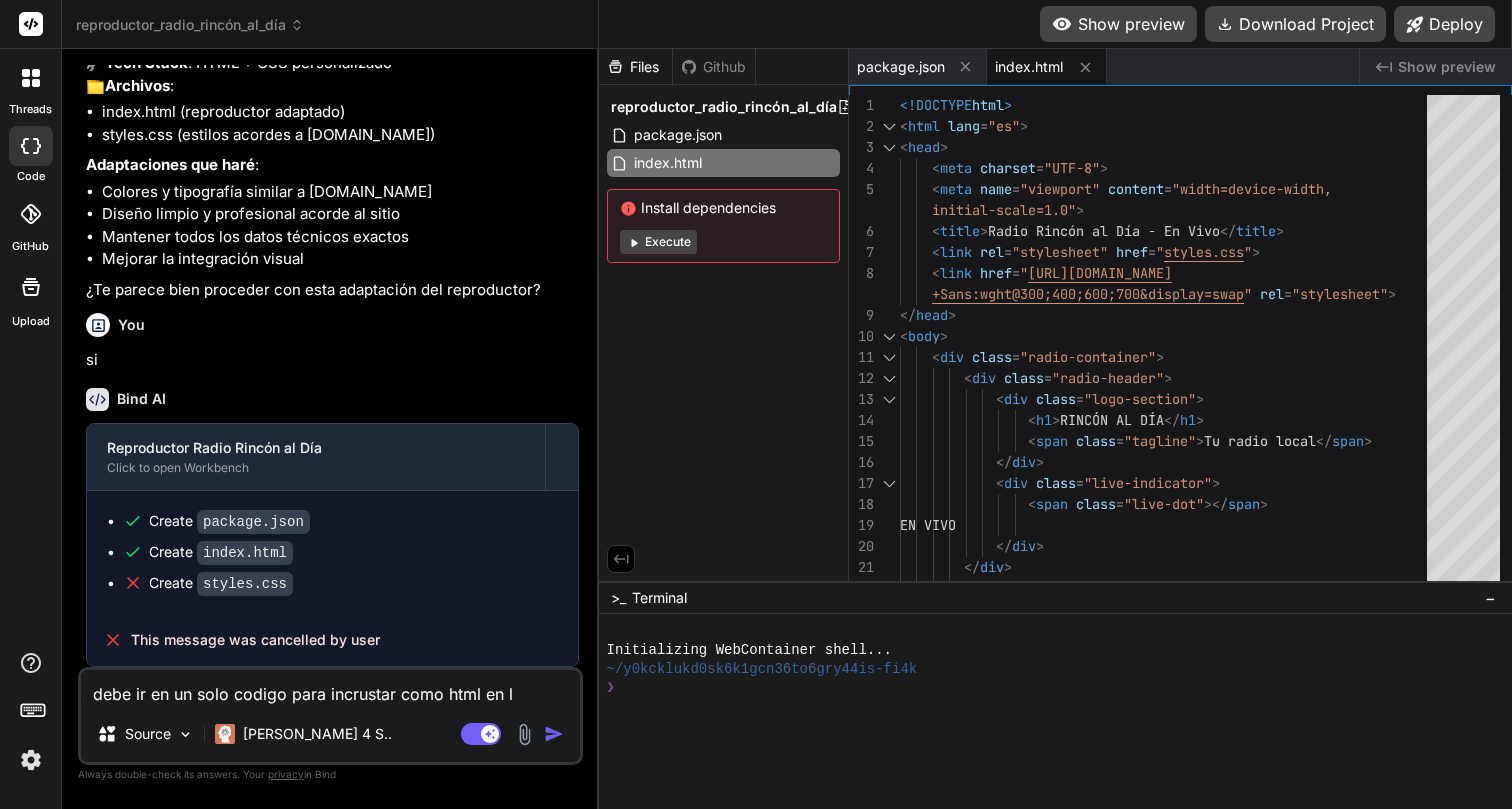 type on "debe ir en un solo codigo para incrustar como html en la" 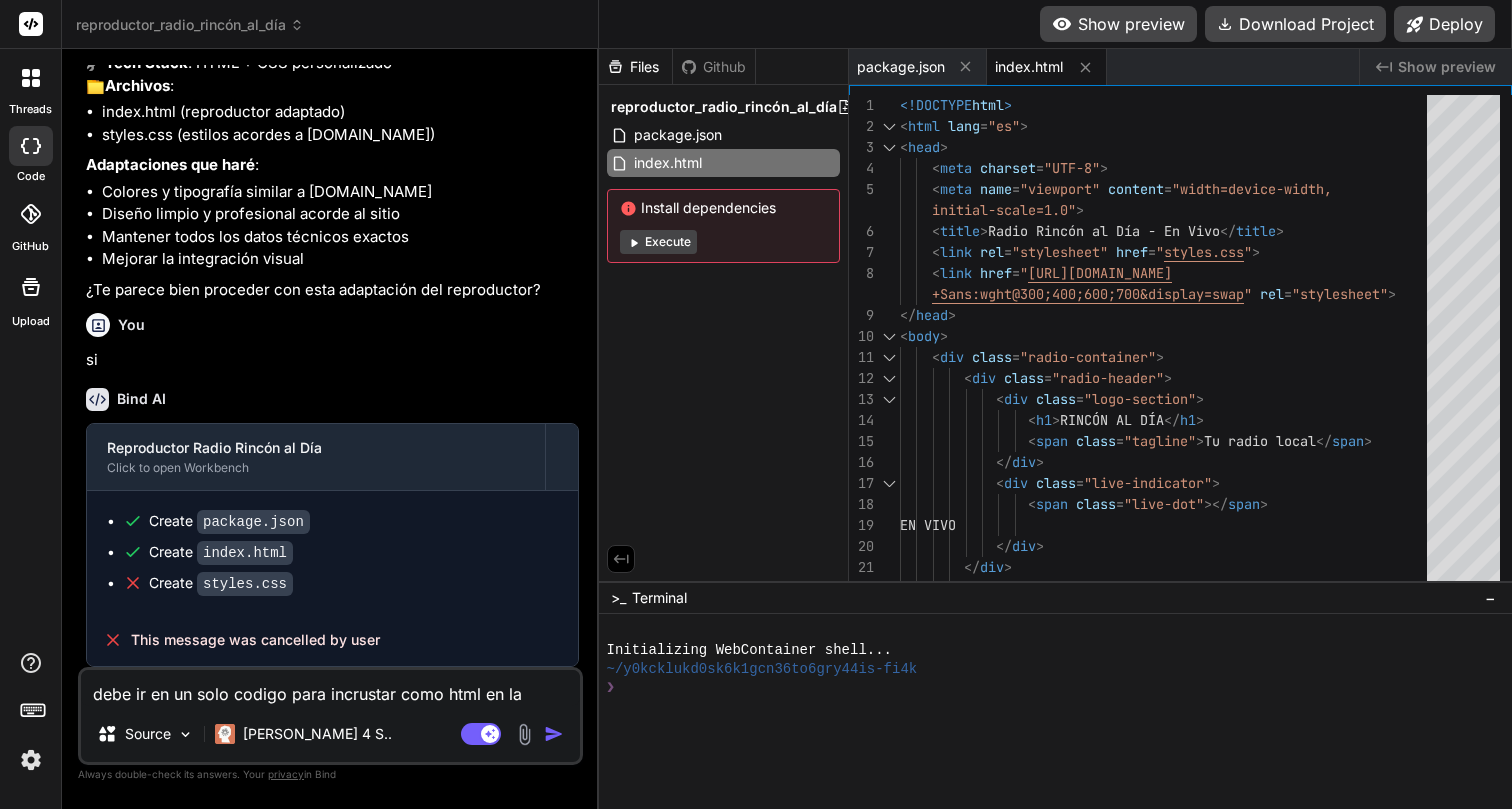 type on "x" 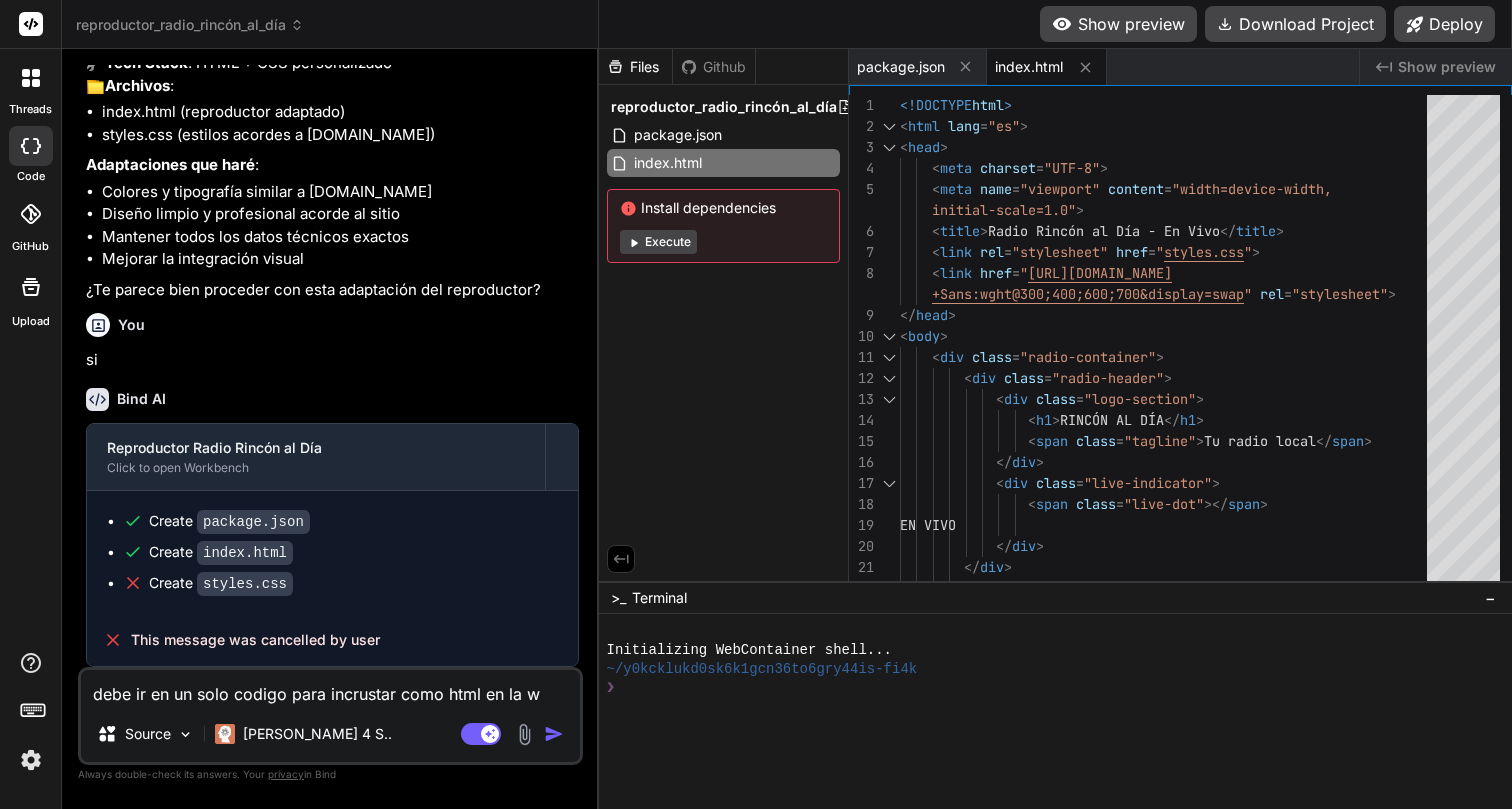 type on "debe ir en un solo codigo para incrustar como html en la we" 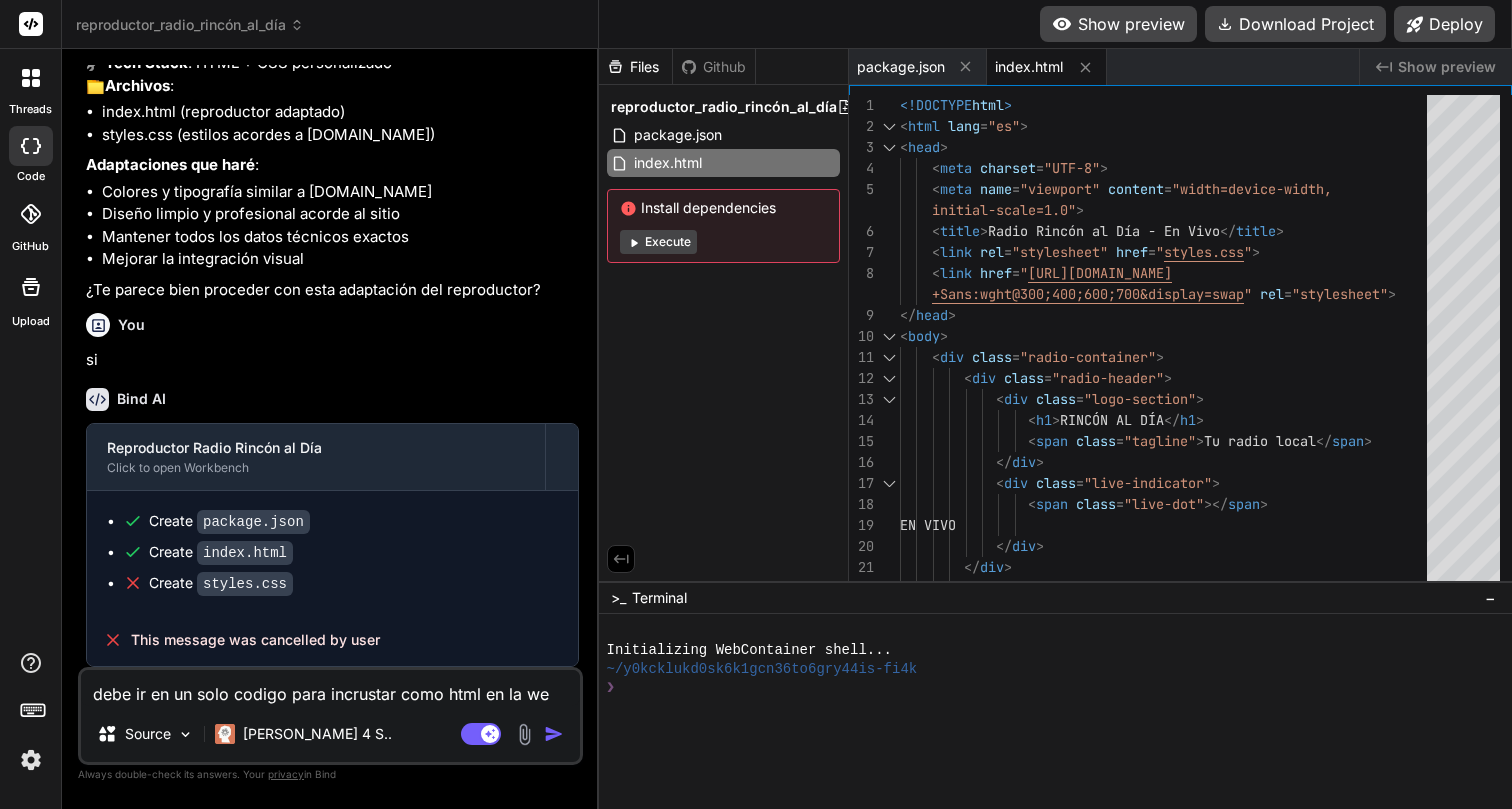 type on "debe ir en un solo codigo para incrustar como html en la web" 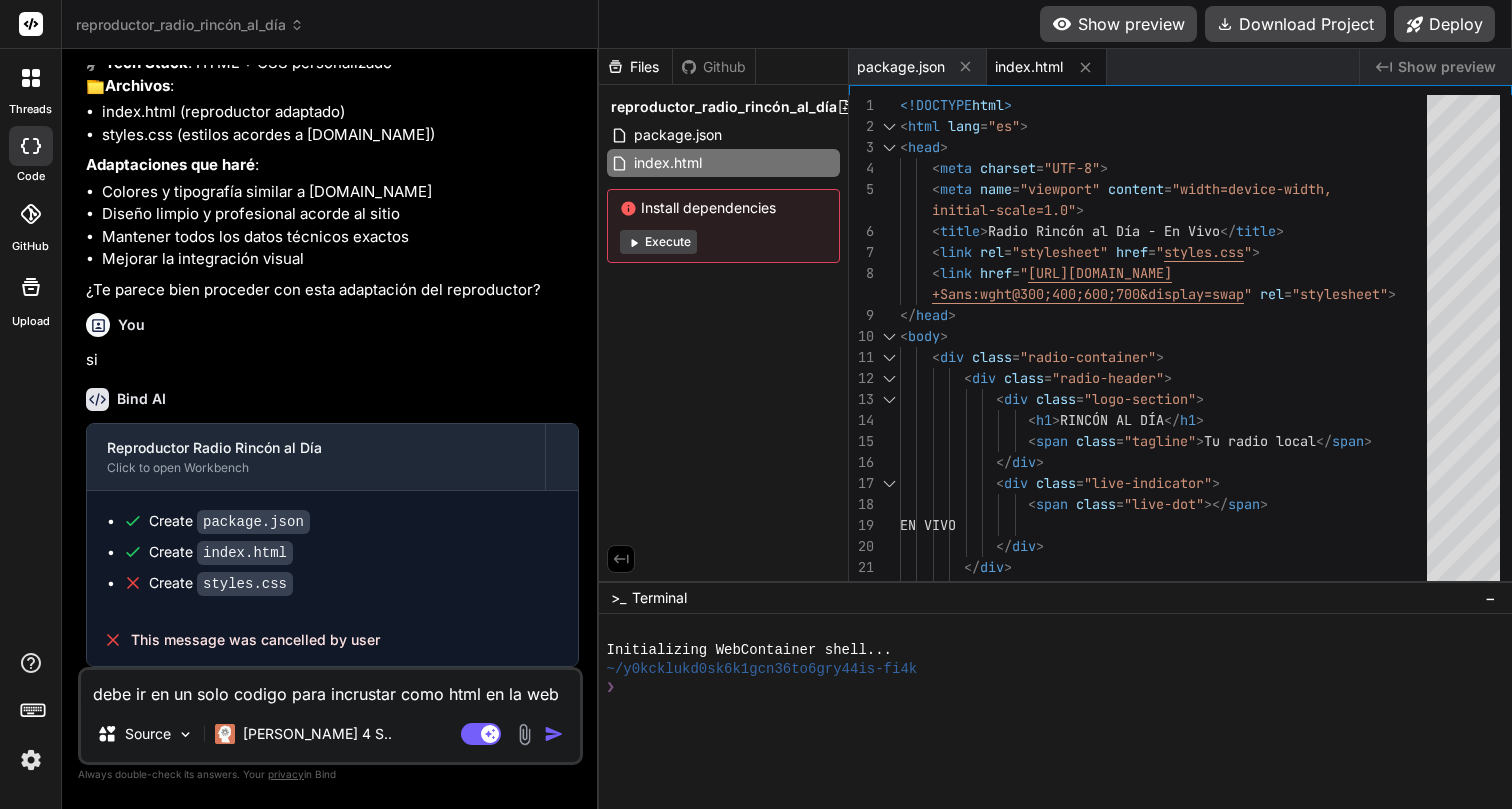 type on "x" 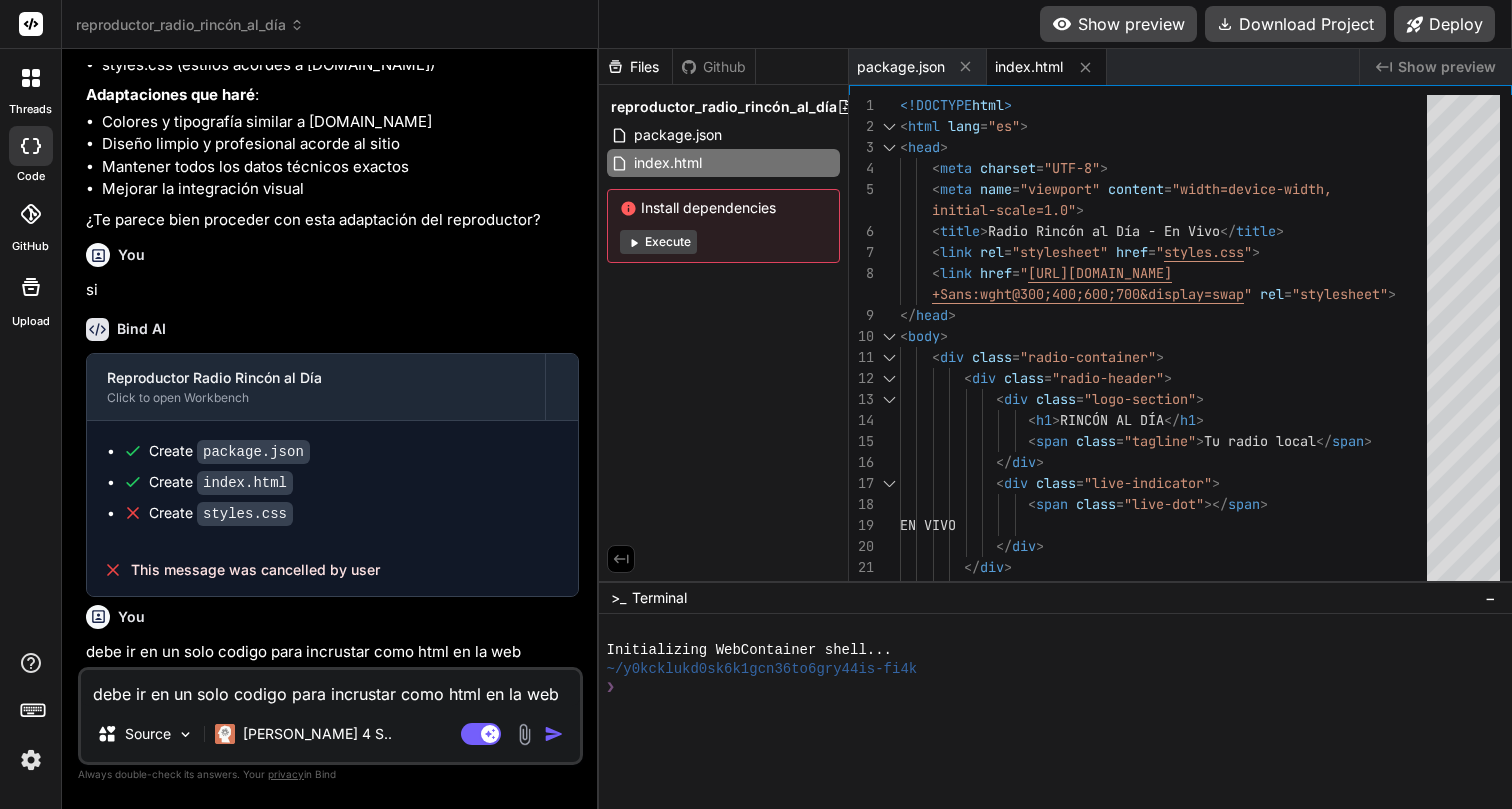 type 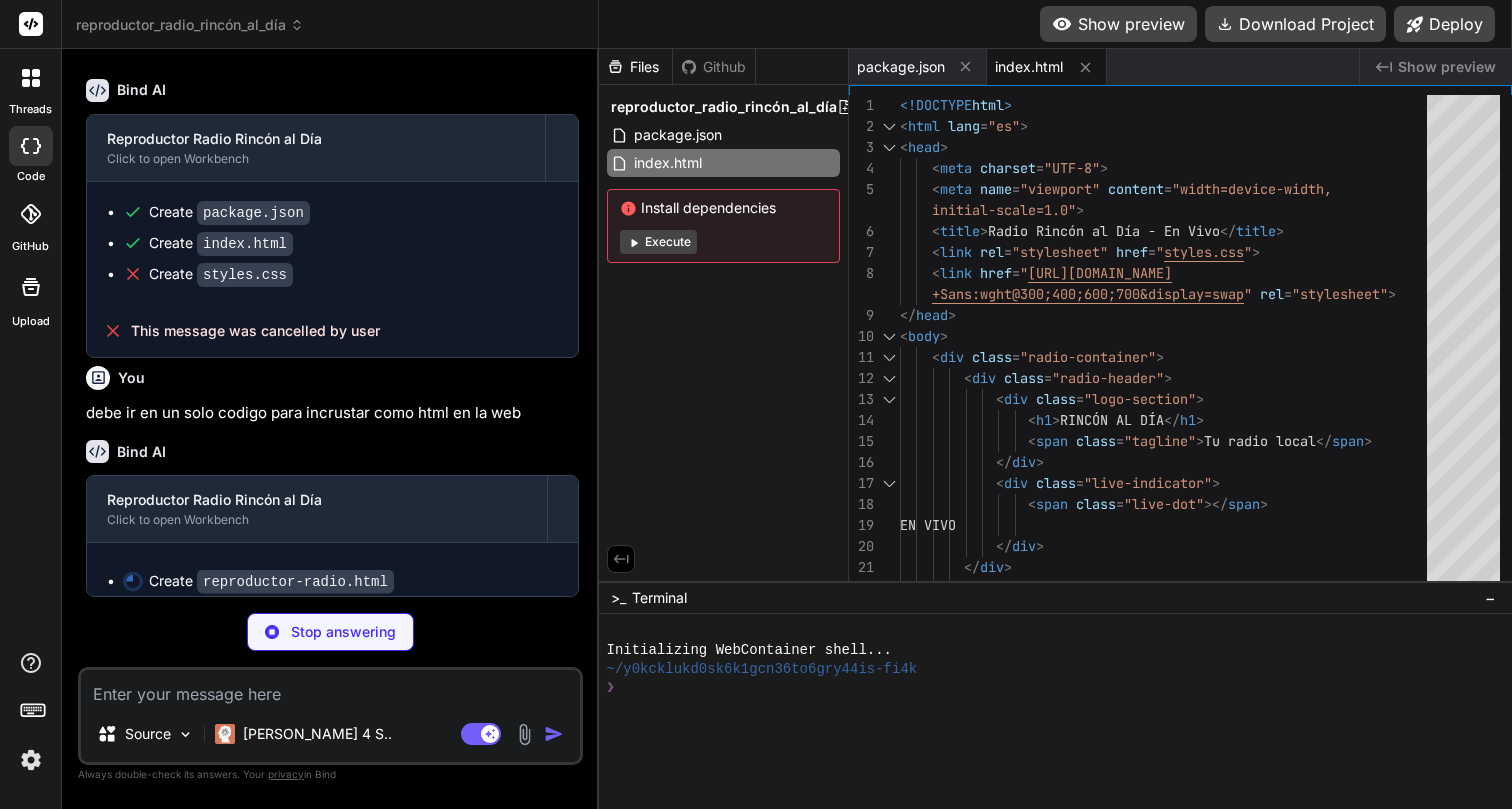 scroll, scrollTop: 791, scrollLeft: 0, axis: vertical 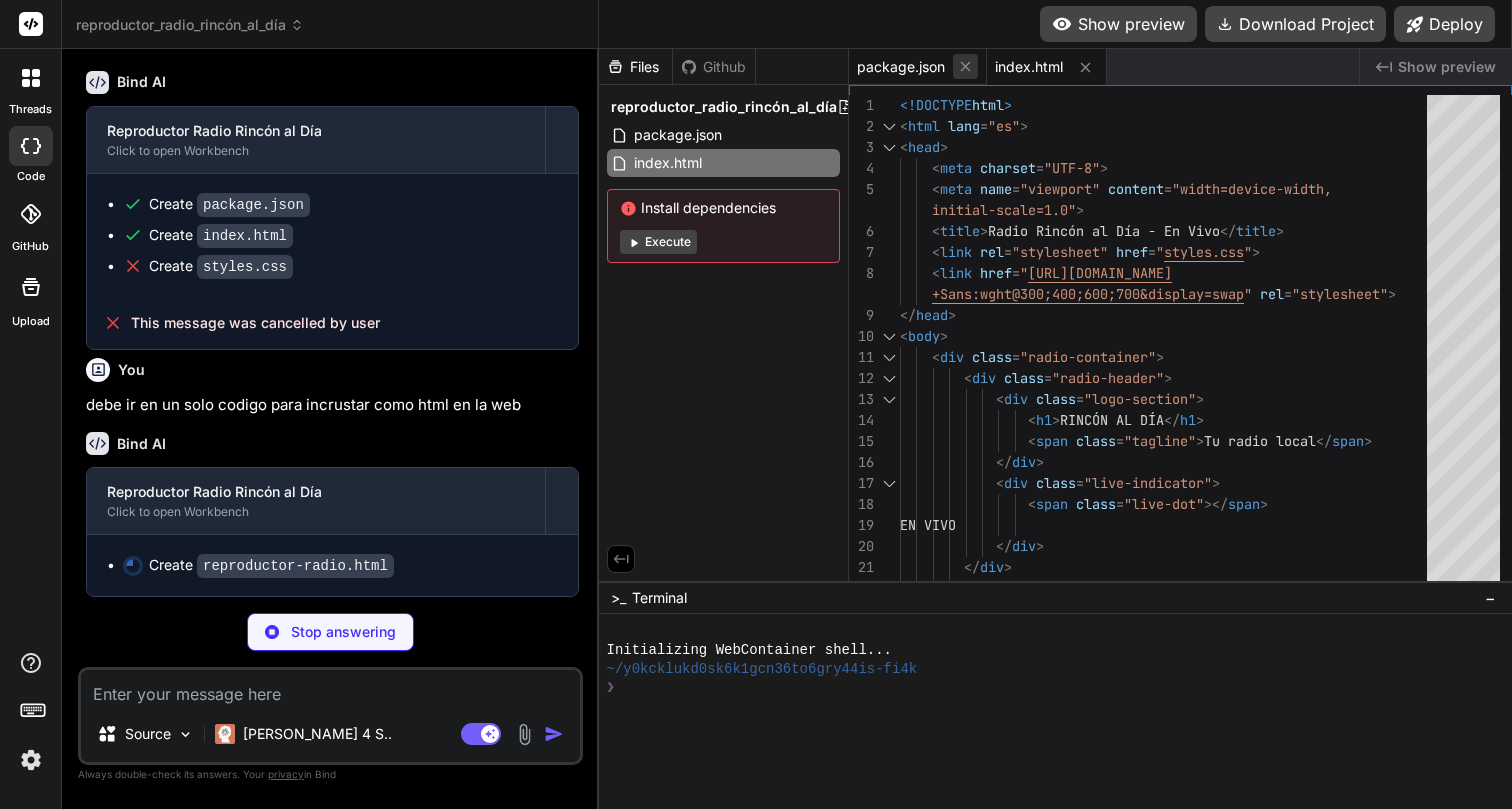 click 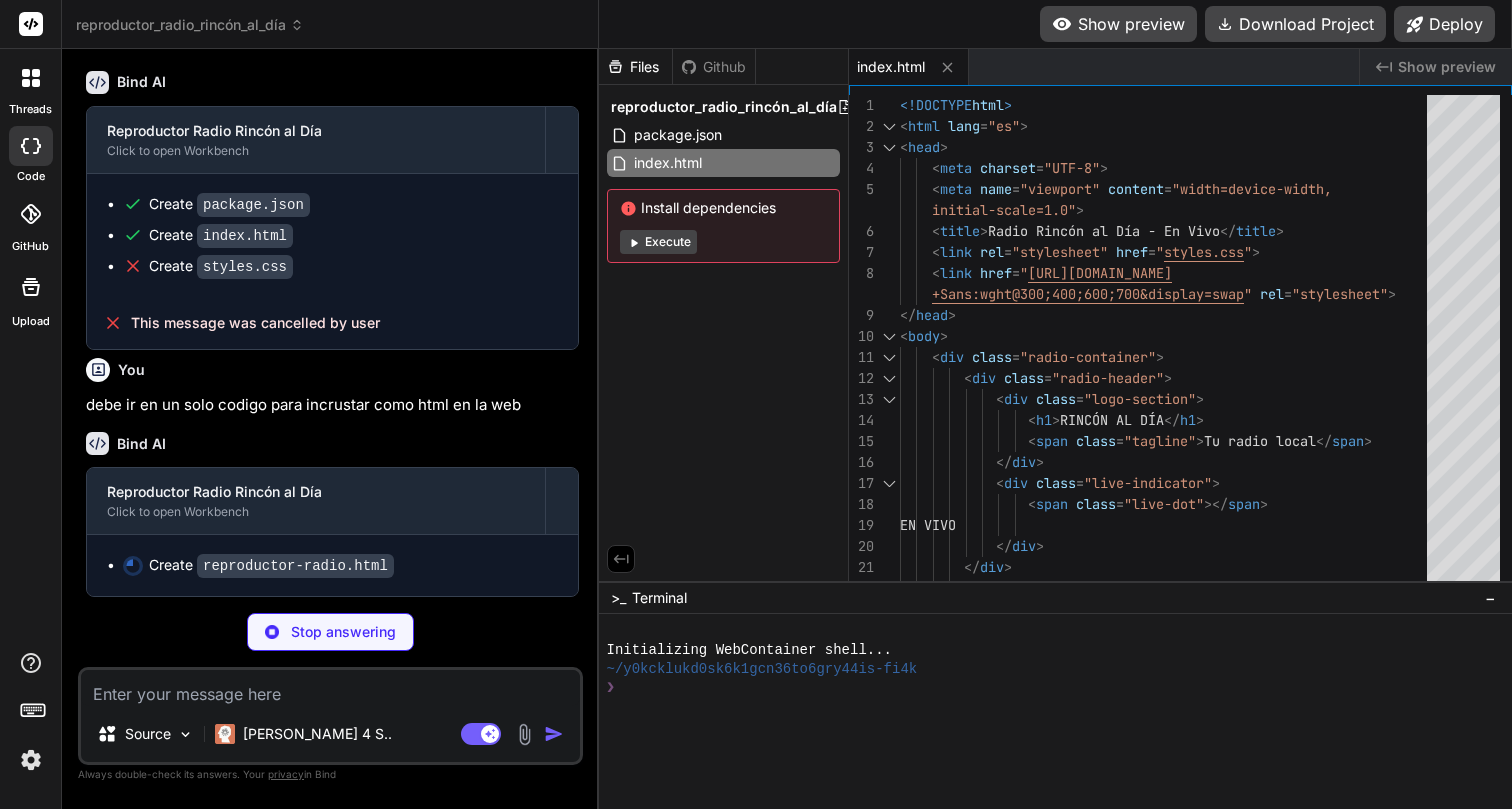 click on "index.html" at bounding box center [909, 67] 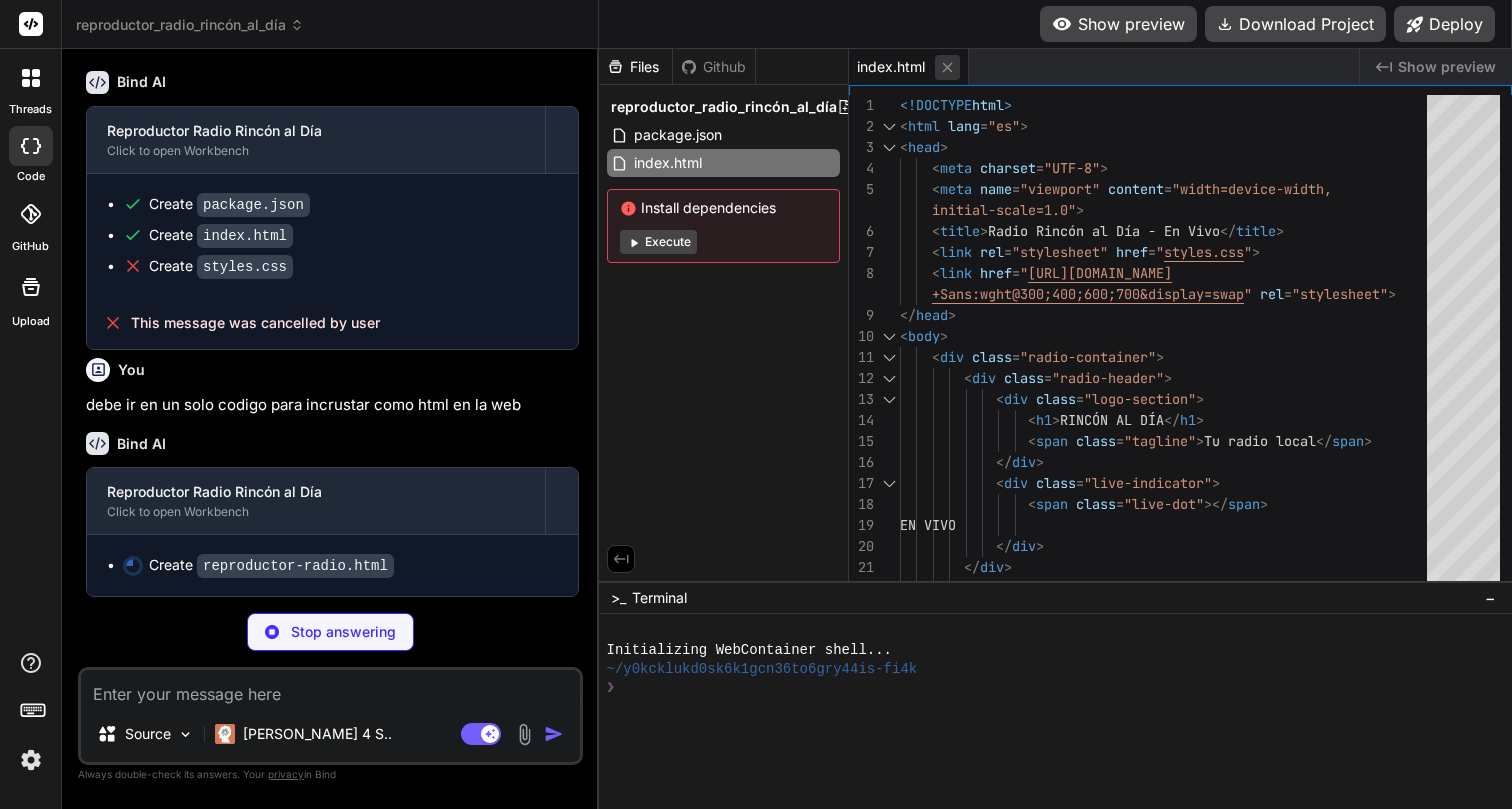 click 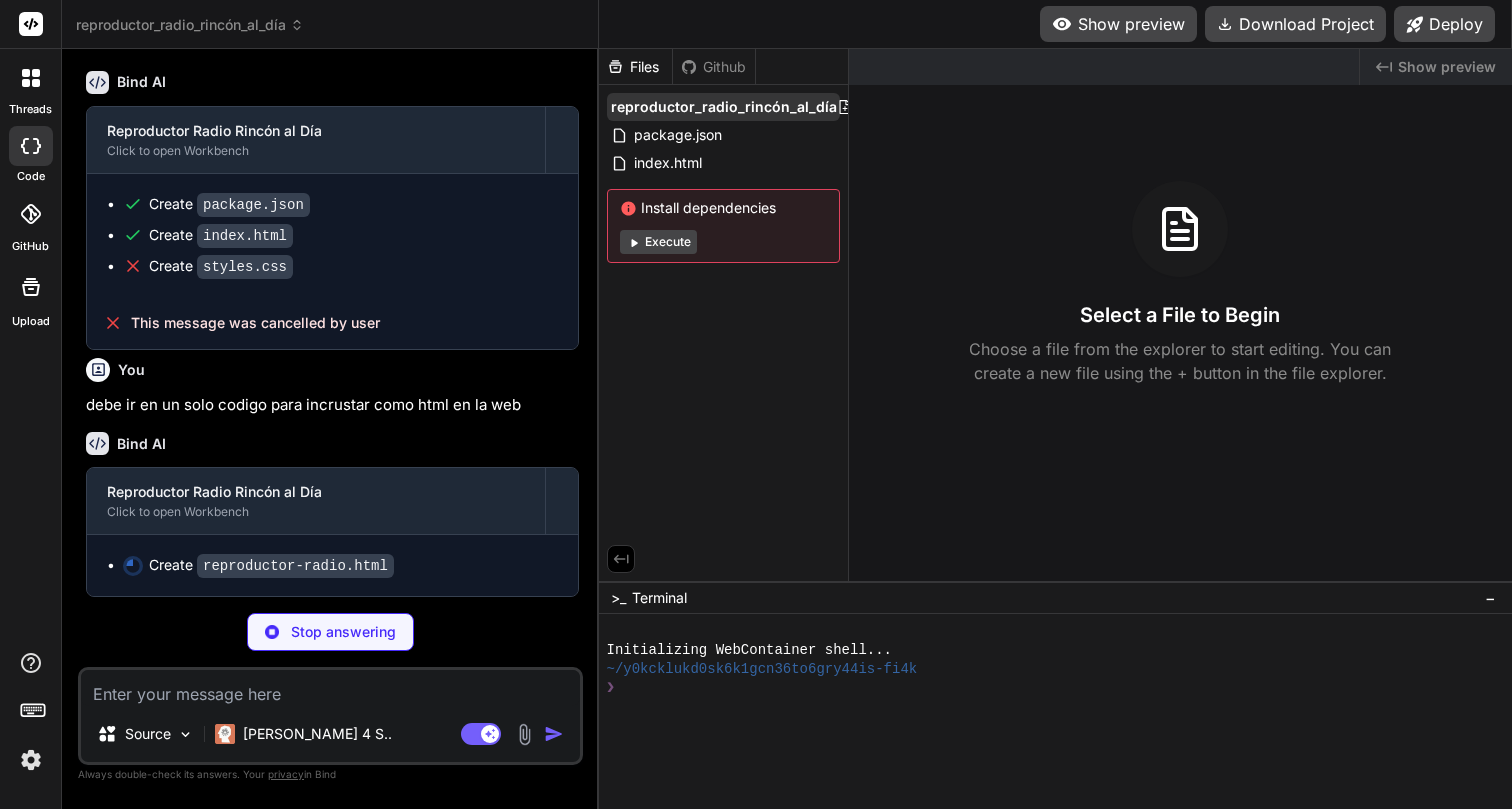click 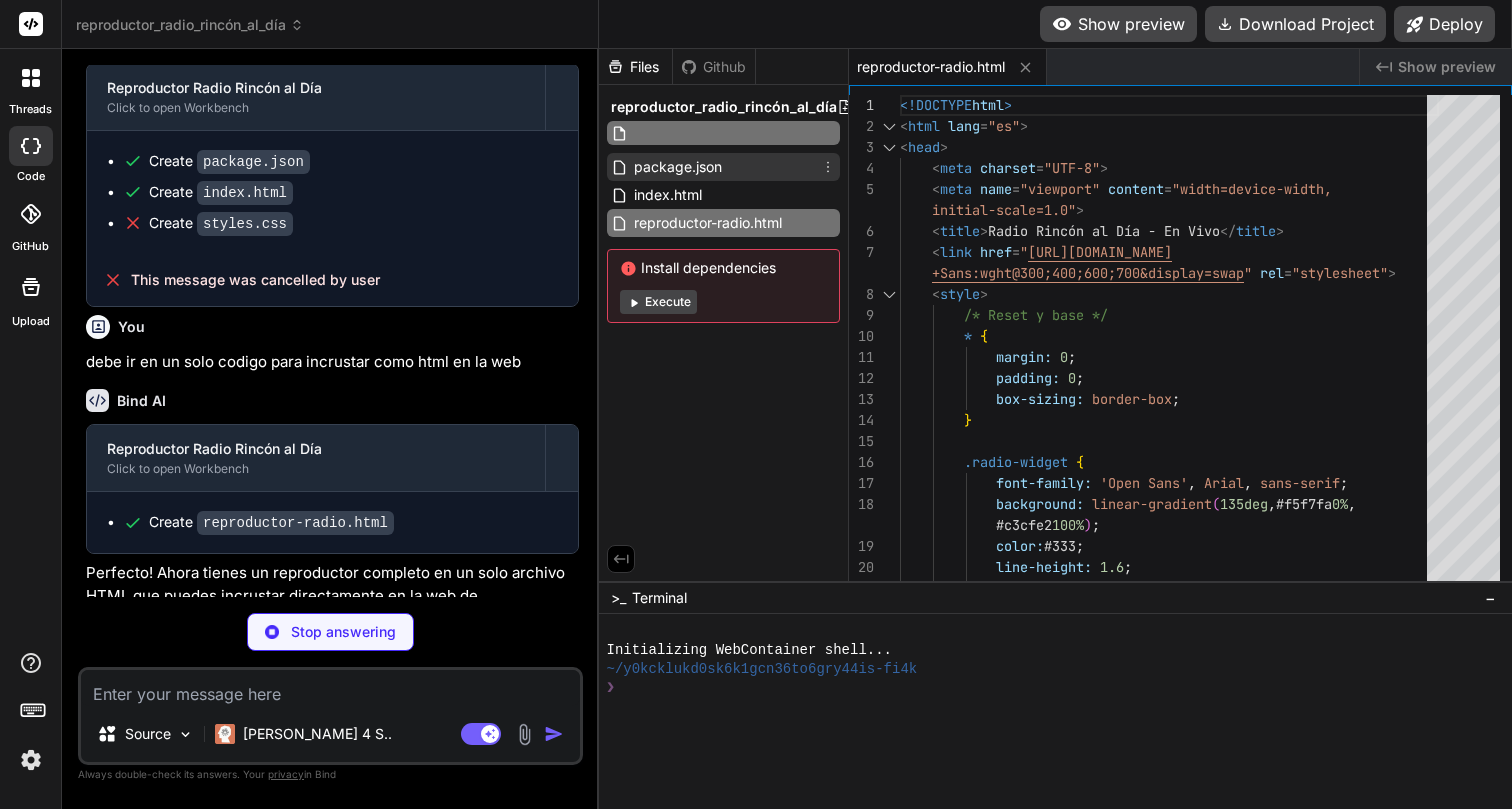 click on "reproductor_radio_rincón_al_día package.json index.html reproductor-radio.html  Install dependencies Execute" at bounding box center [723, 208] 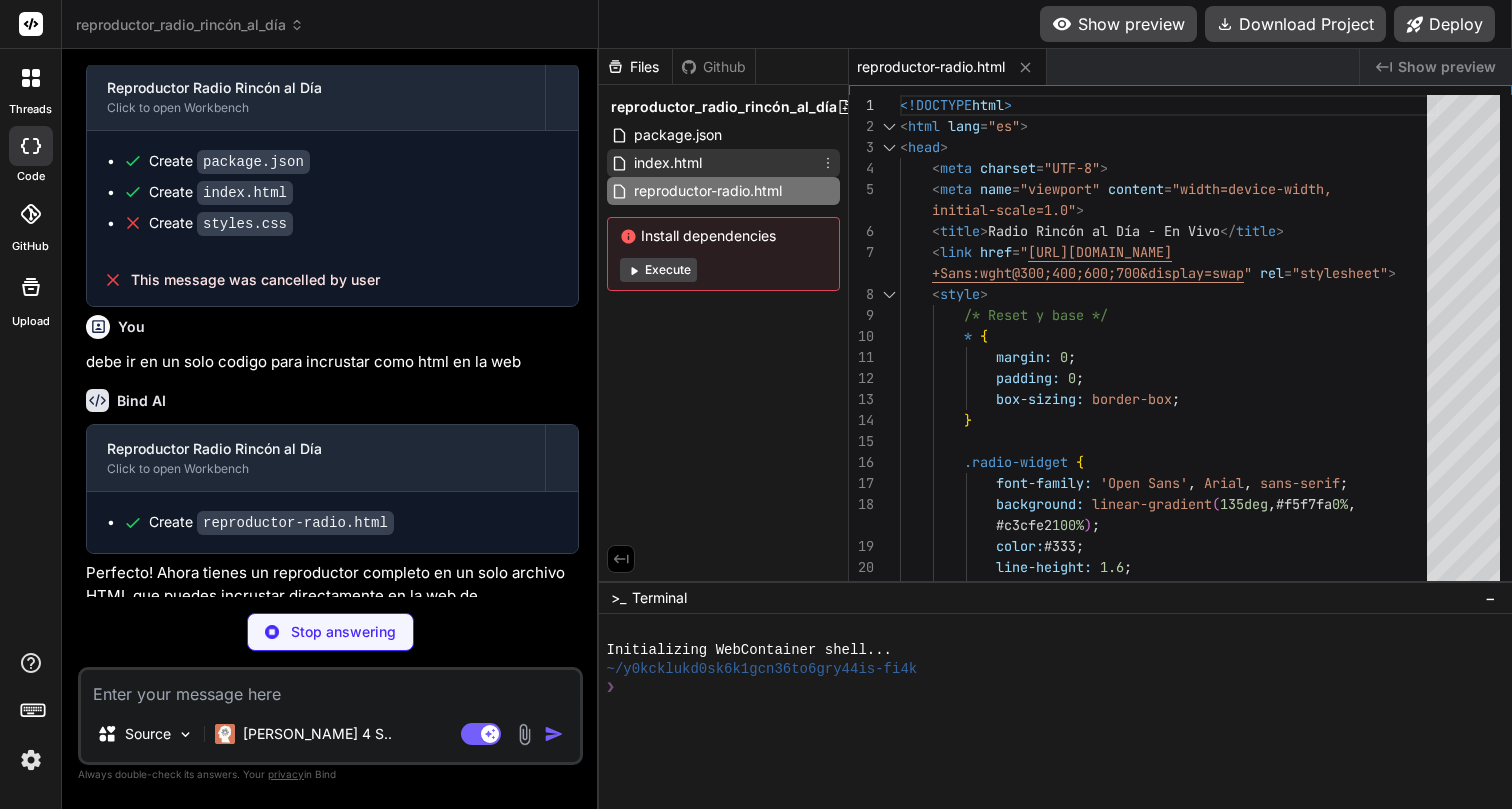 type on "x" 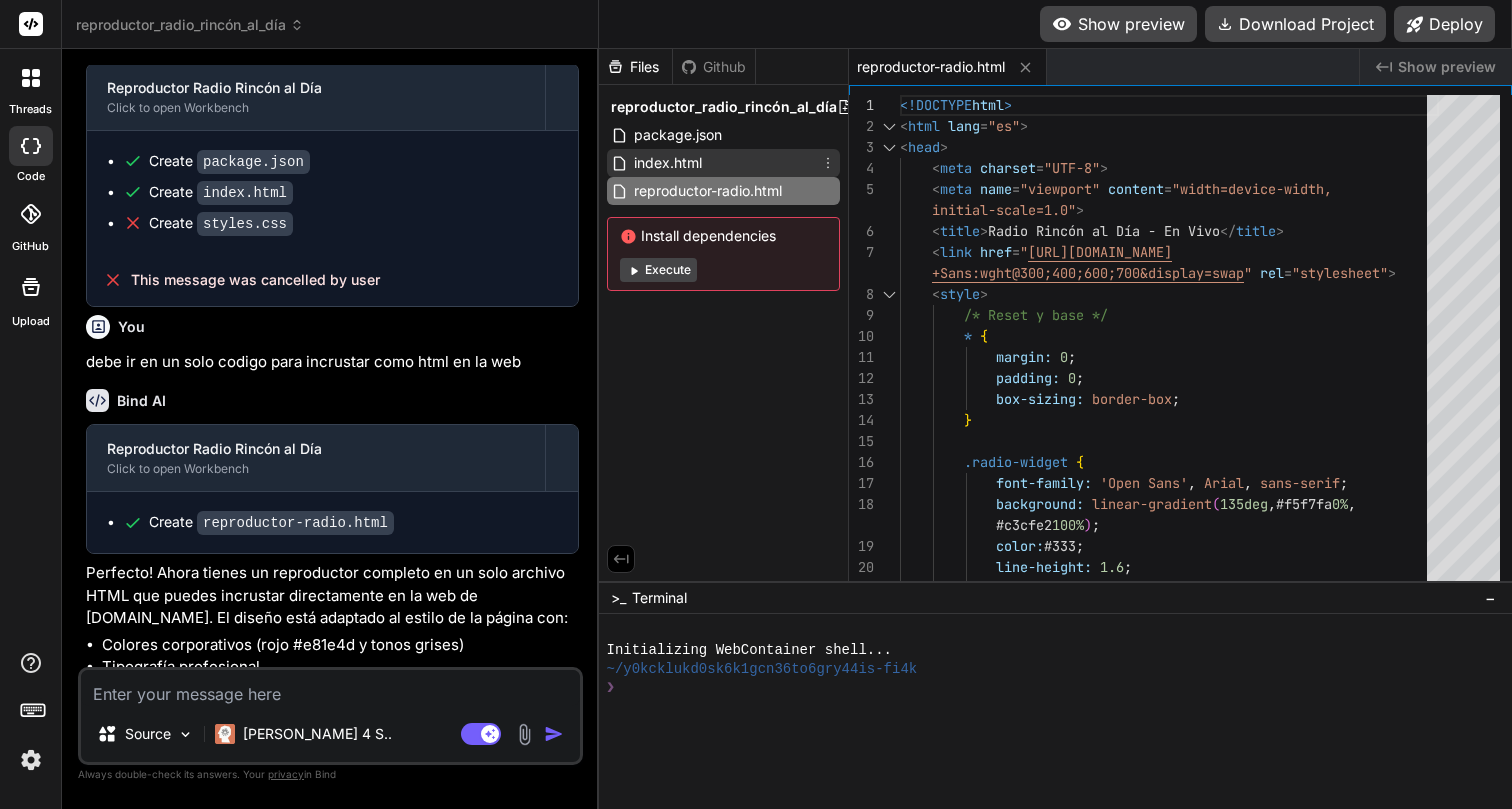 click on "index.html" at bounding box center [723, 163] 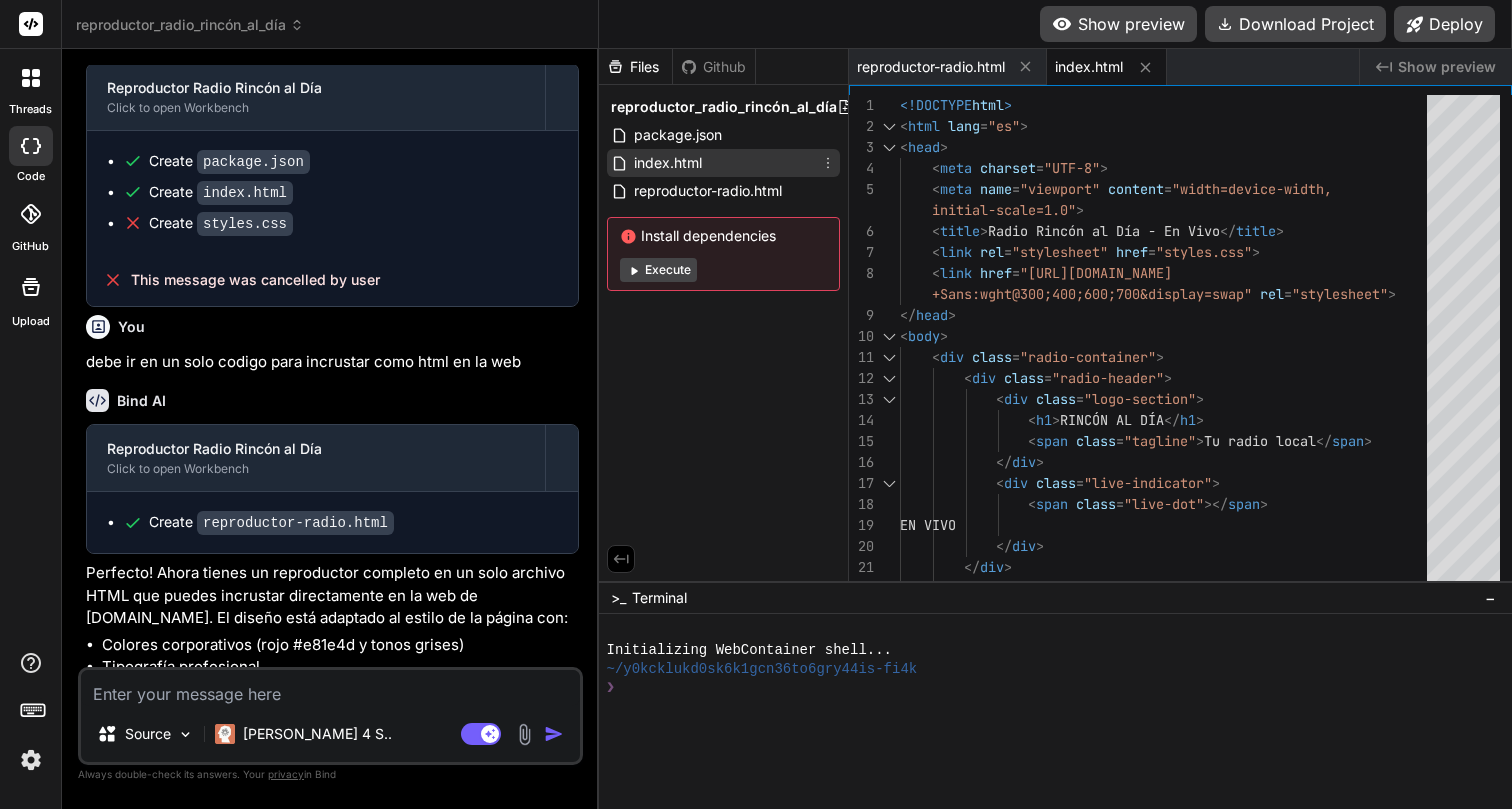 type on "x" 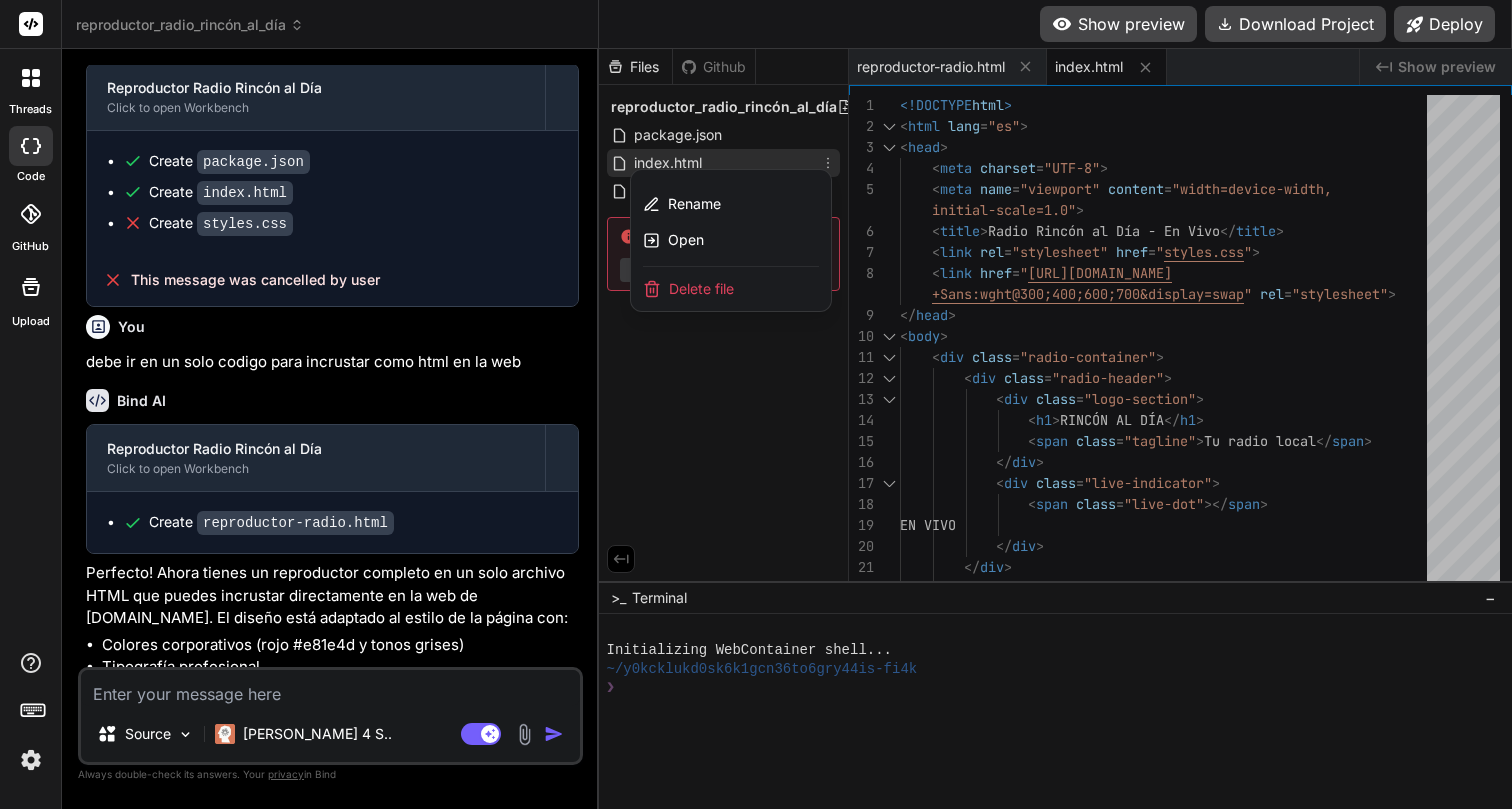click on "Delete file" at bounding box center [701, 289] 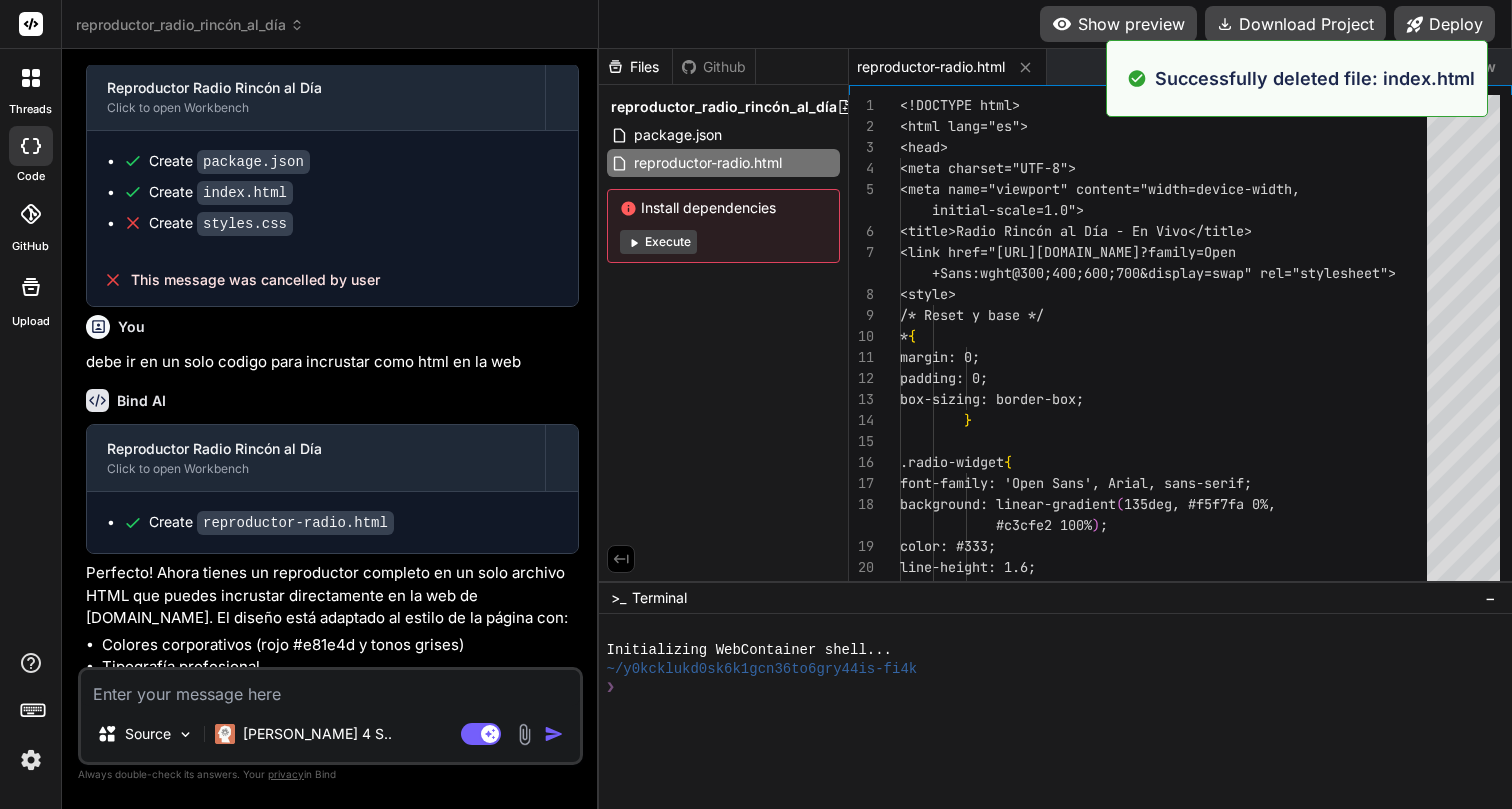 type on "</div>
<script src="//[DOMAIN_NAME][URL]"></script>
</body>
</html>" 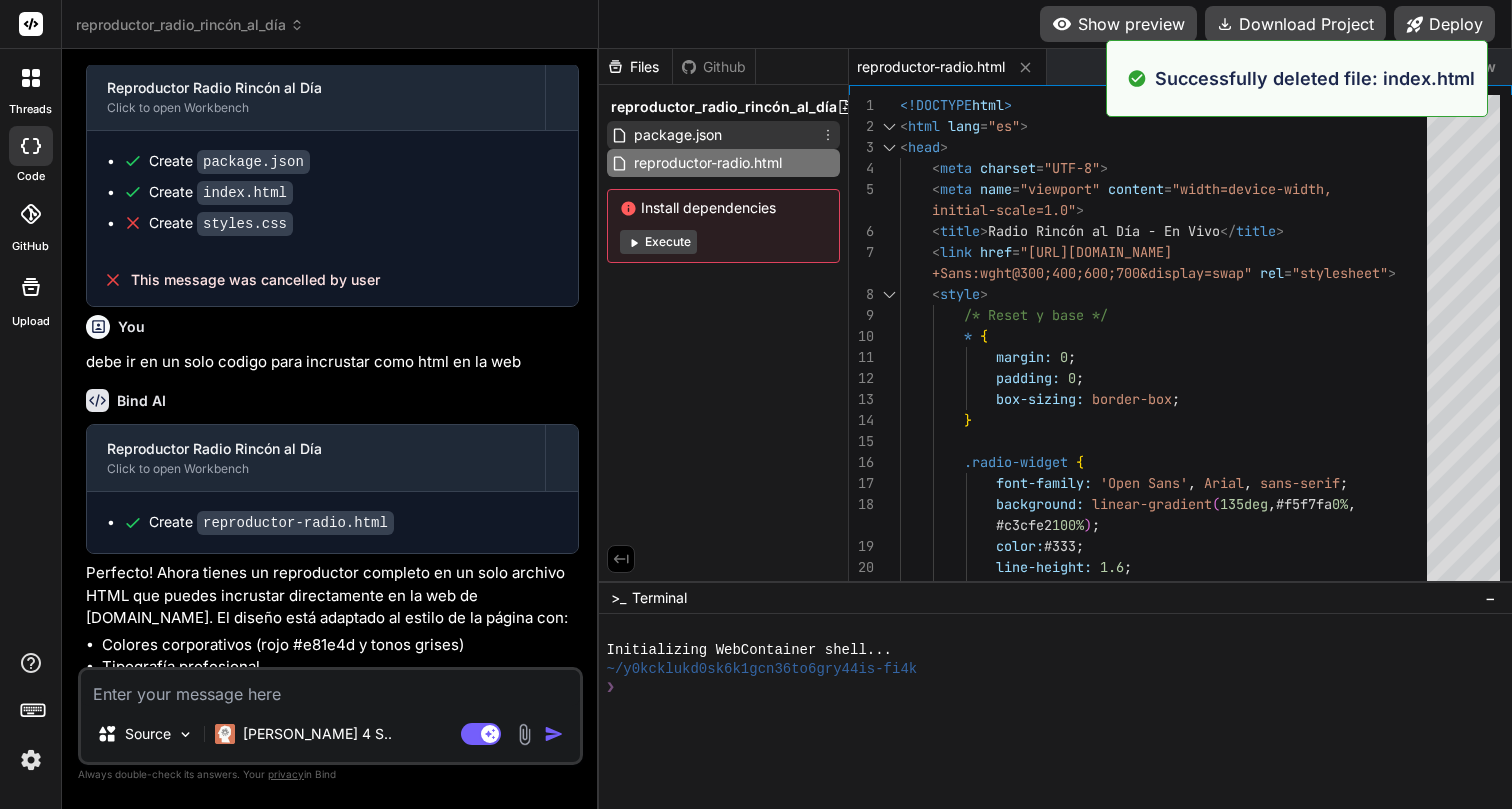 click 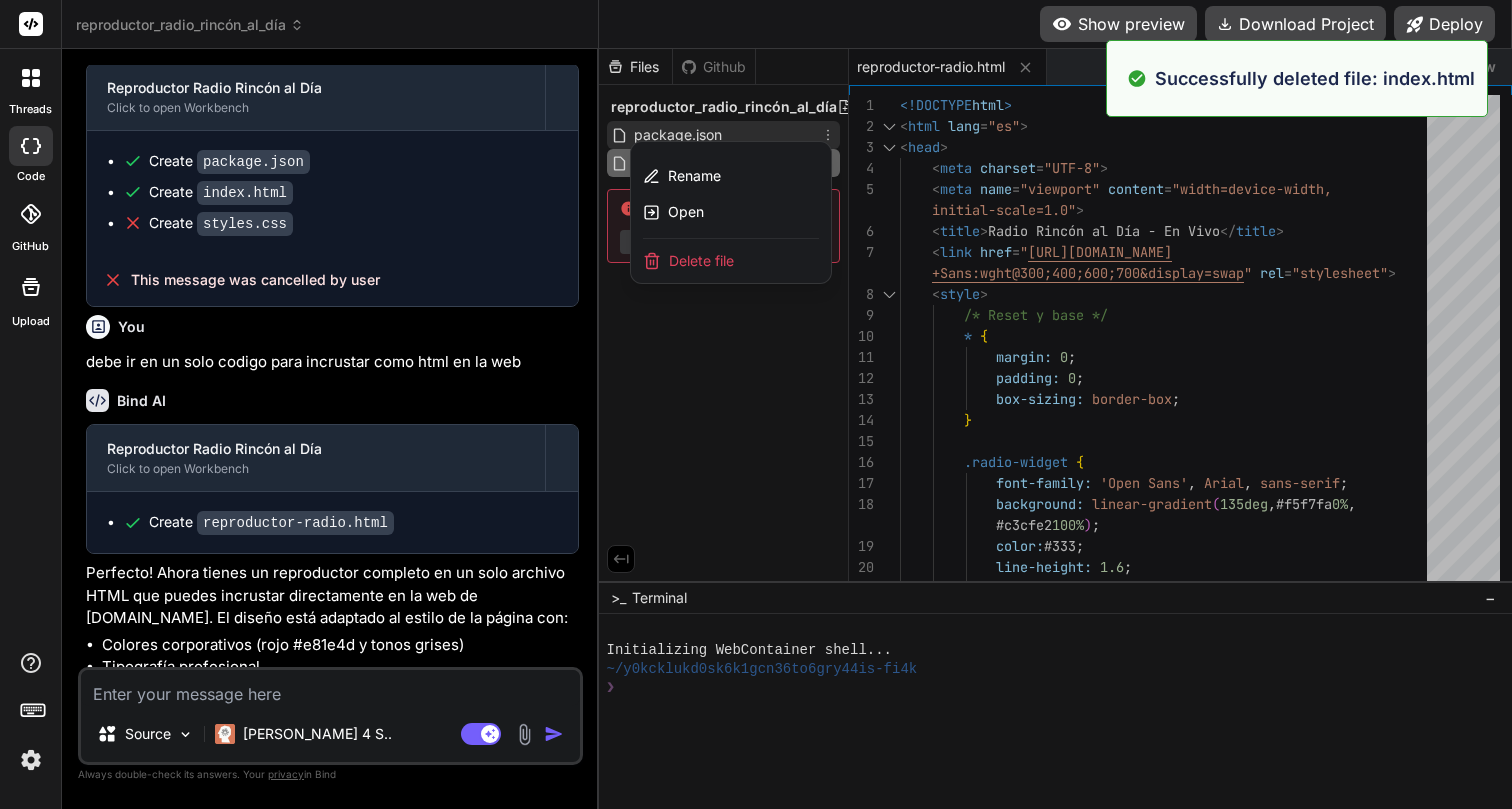 click at bounding box center (1056, 429) 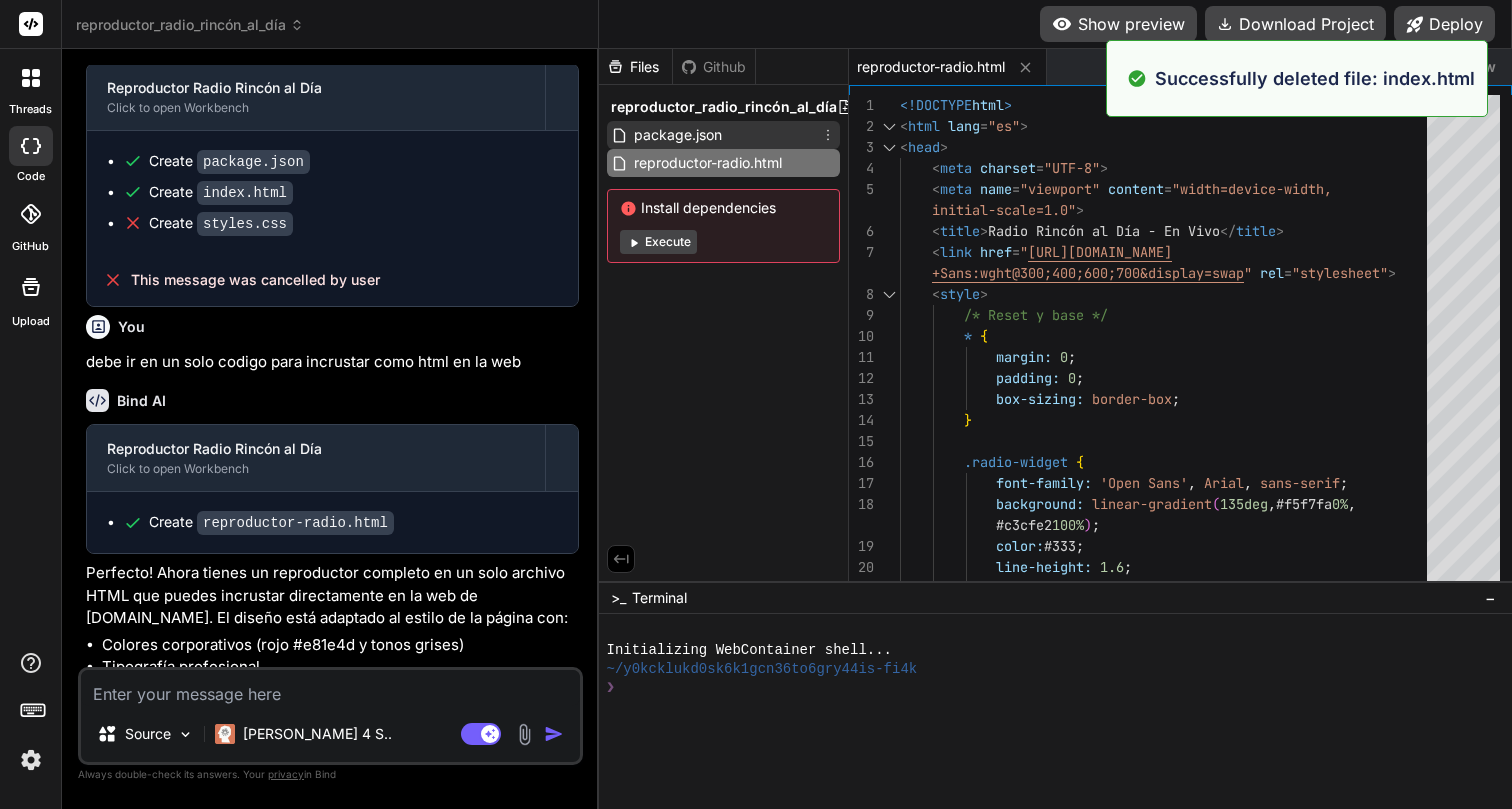 click on "package.json" at bounding box center (678, 135) 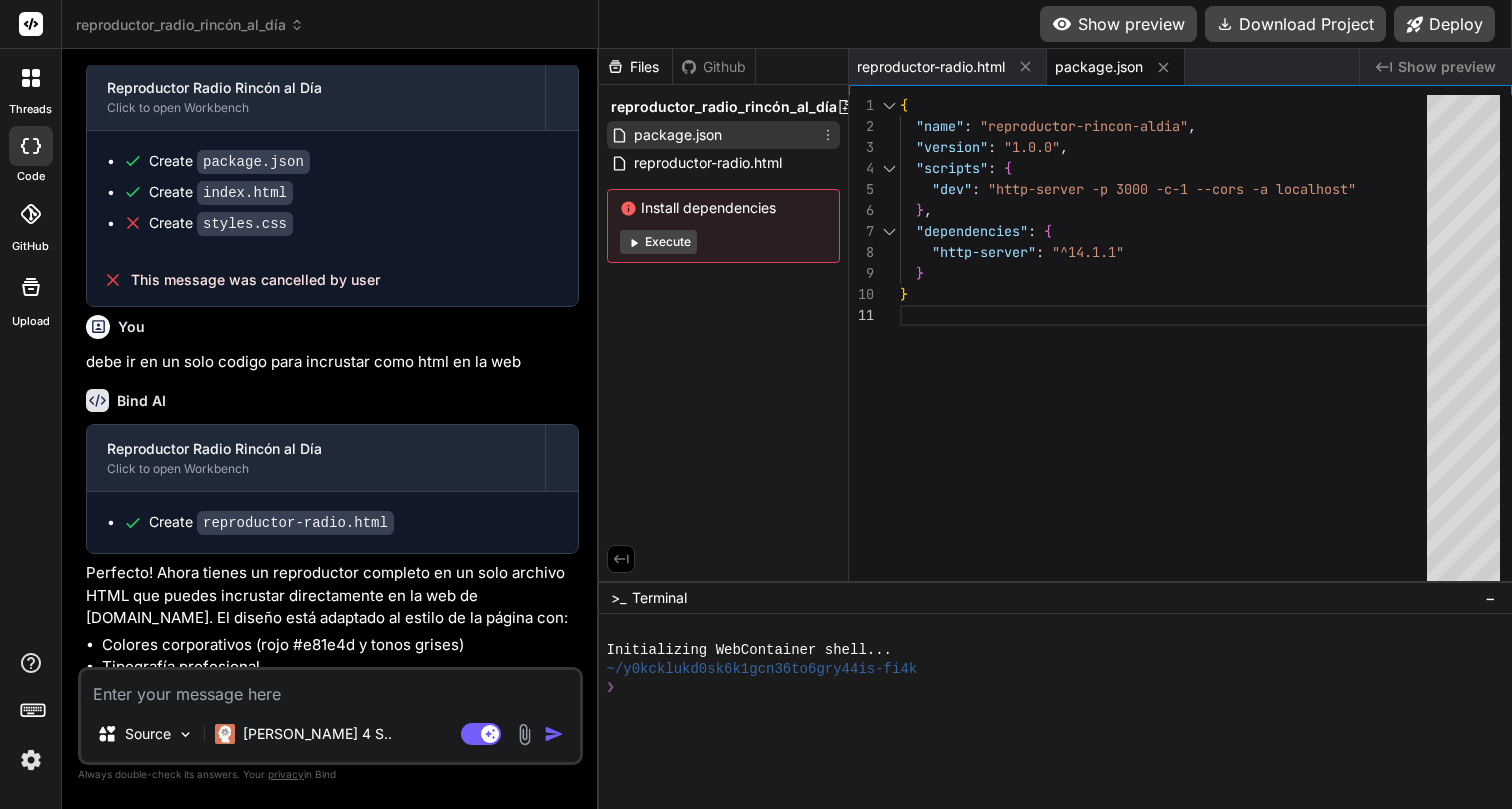 click 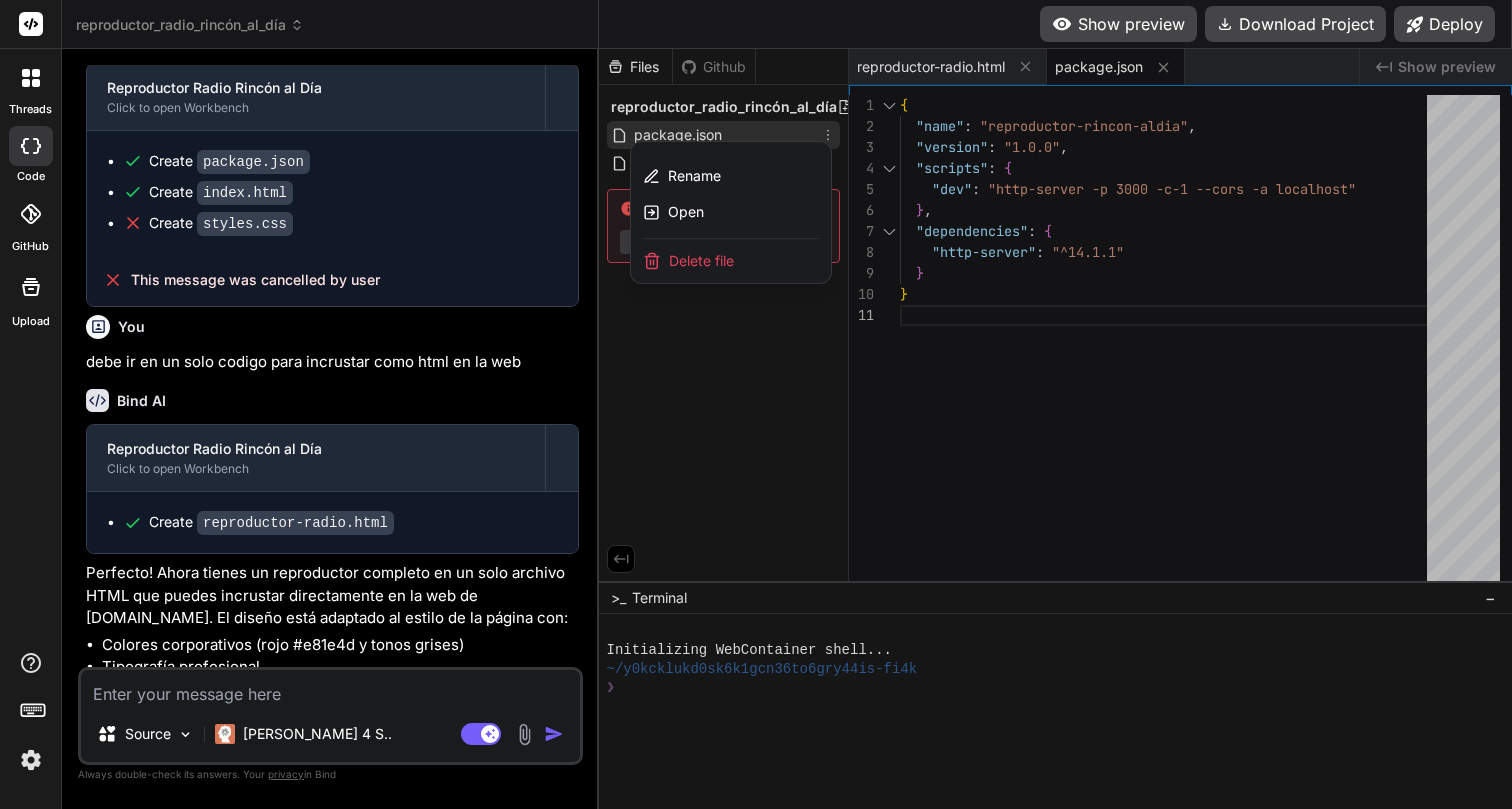 click on "Delete file" at bounding box center (701, 261) 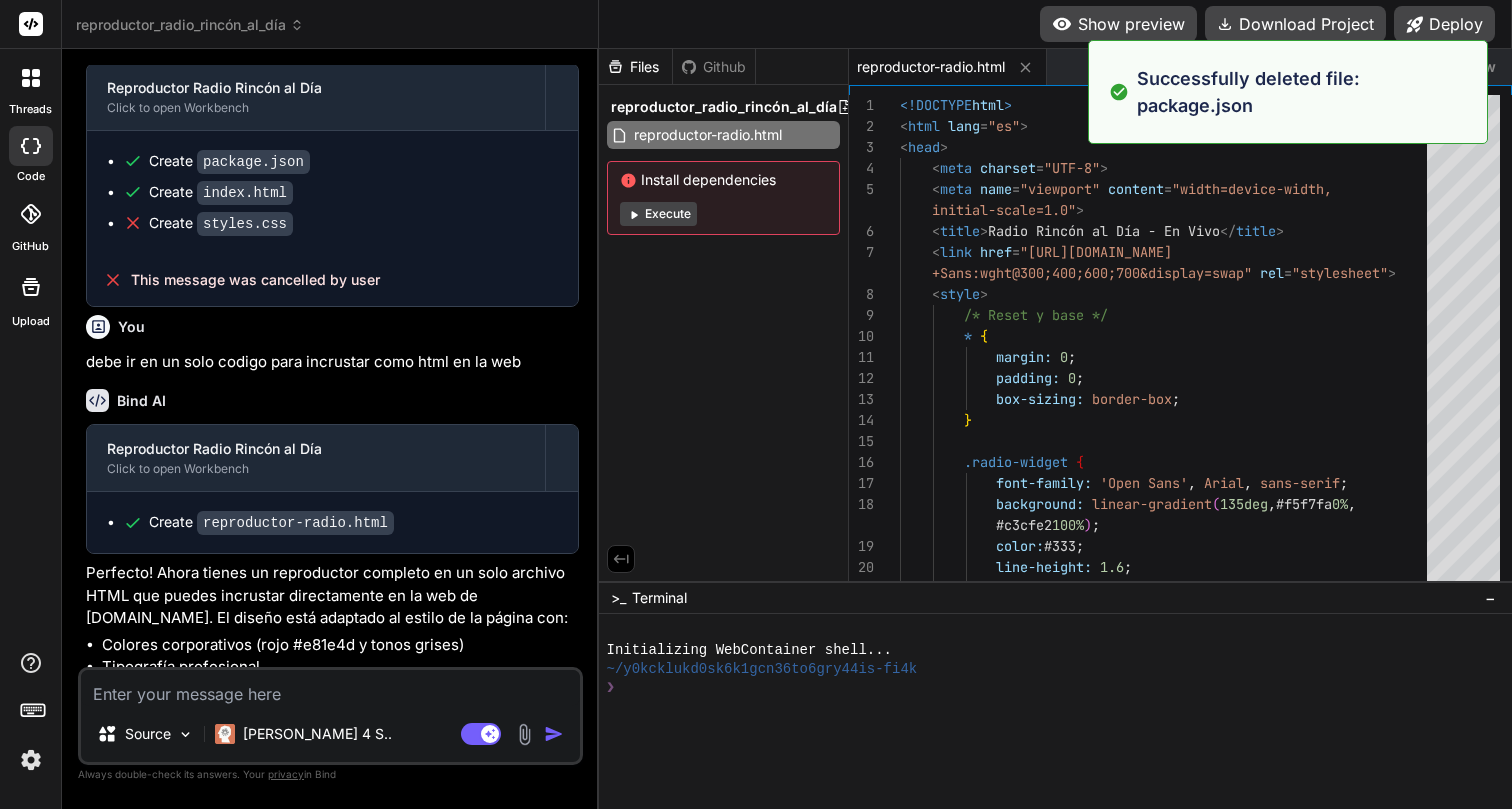 type on "</div>
<script src="//[DOMAIN_NAME][URL]"></script>
</body>
</html>" 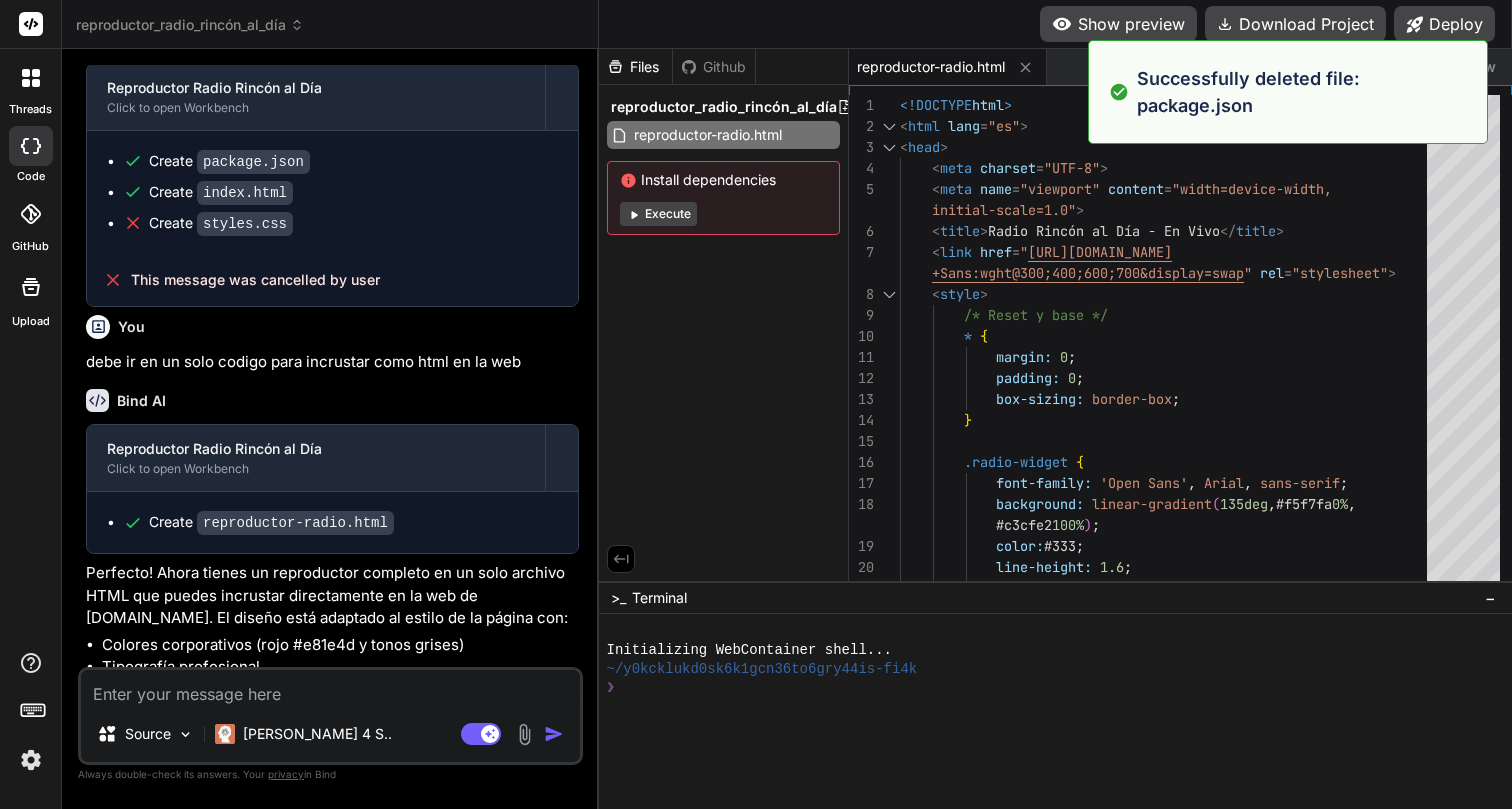 click on "Files Github reproductor_radio_rincón_al_día reproductor-radio.html  Install dependencies Execute" at bounding box center (724, 315) 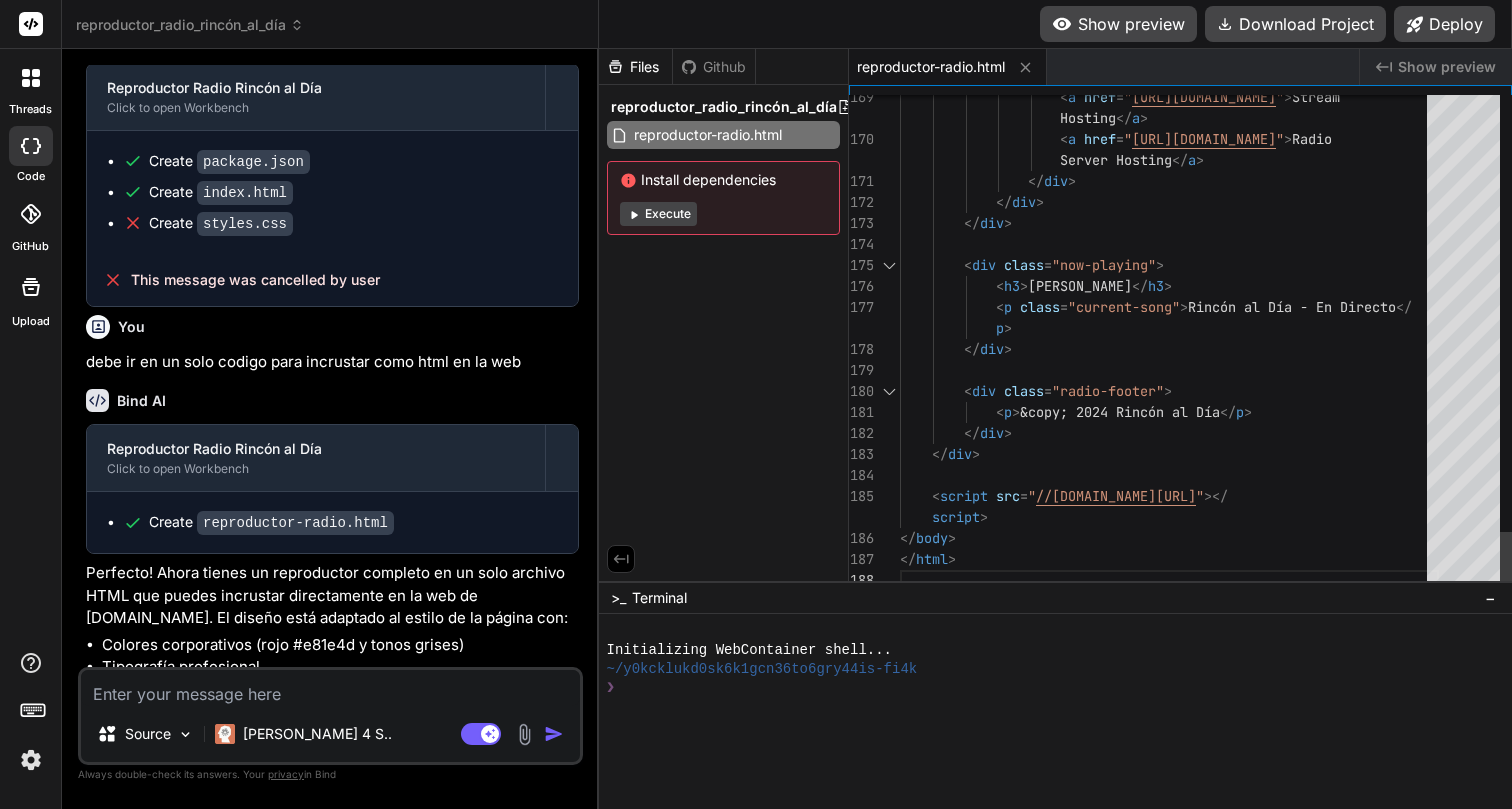 scroll, scrollTop: 126, scrollLeft: 0, axis: vertical 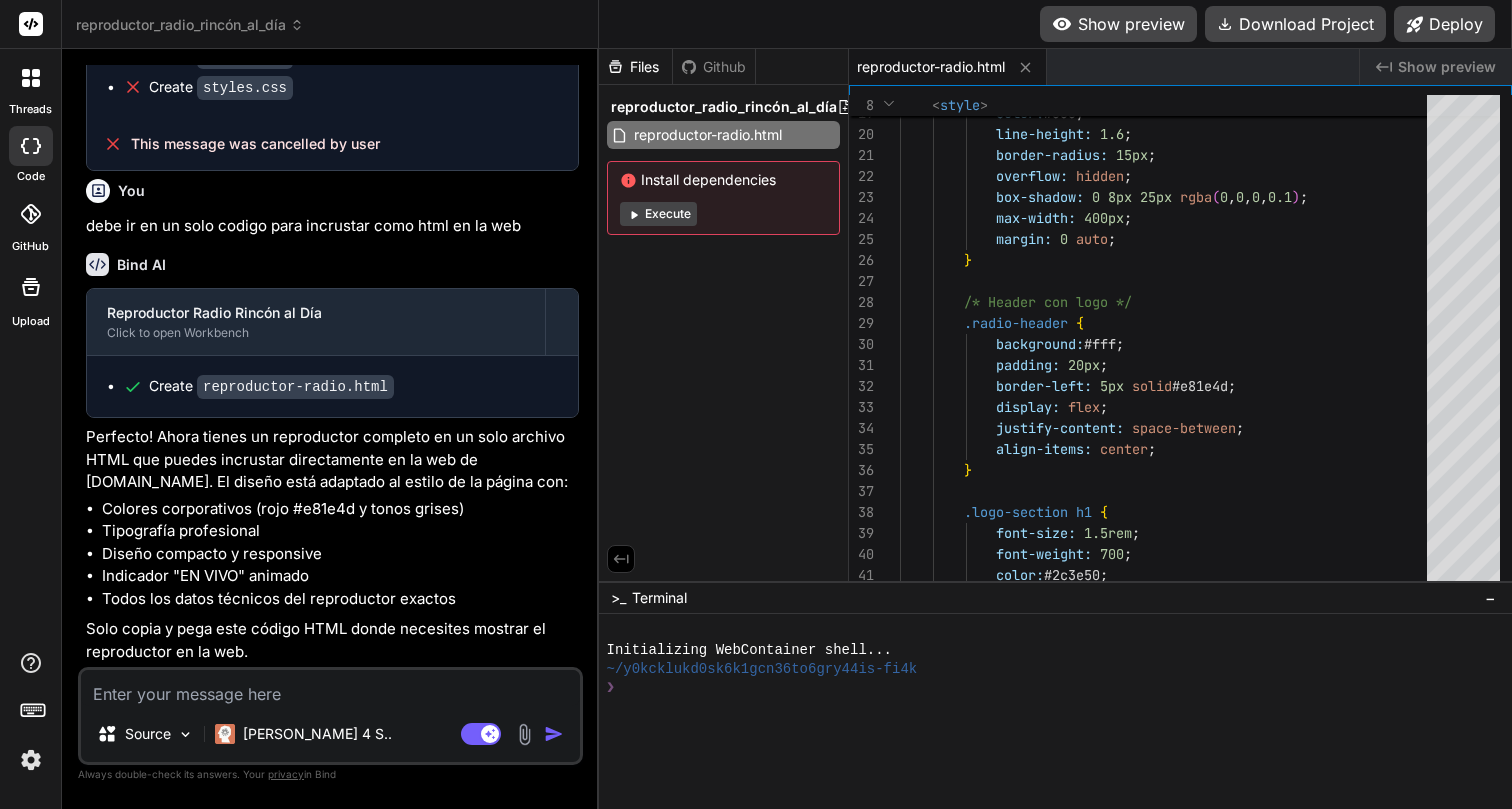 click on "Show preview" at bounding box center (1118, 24) 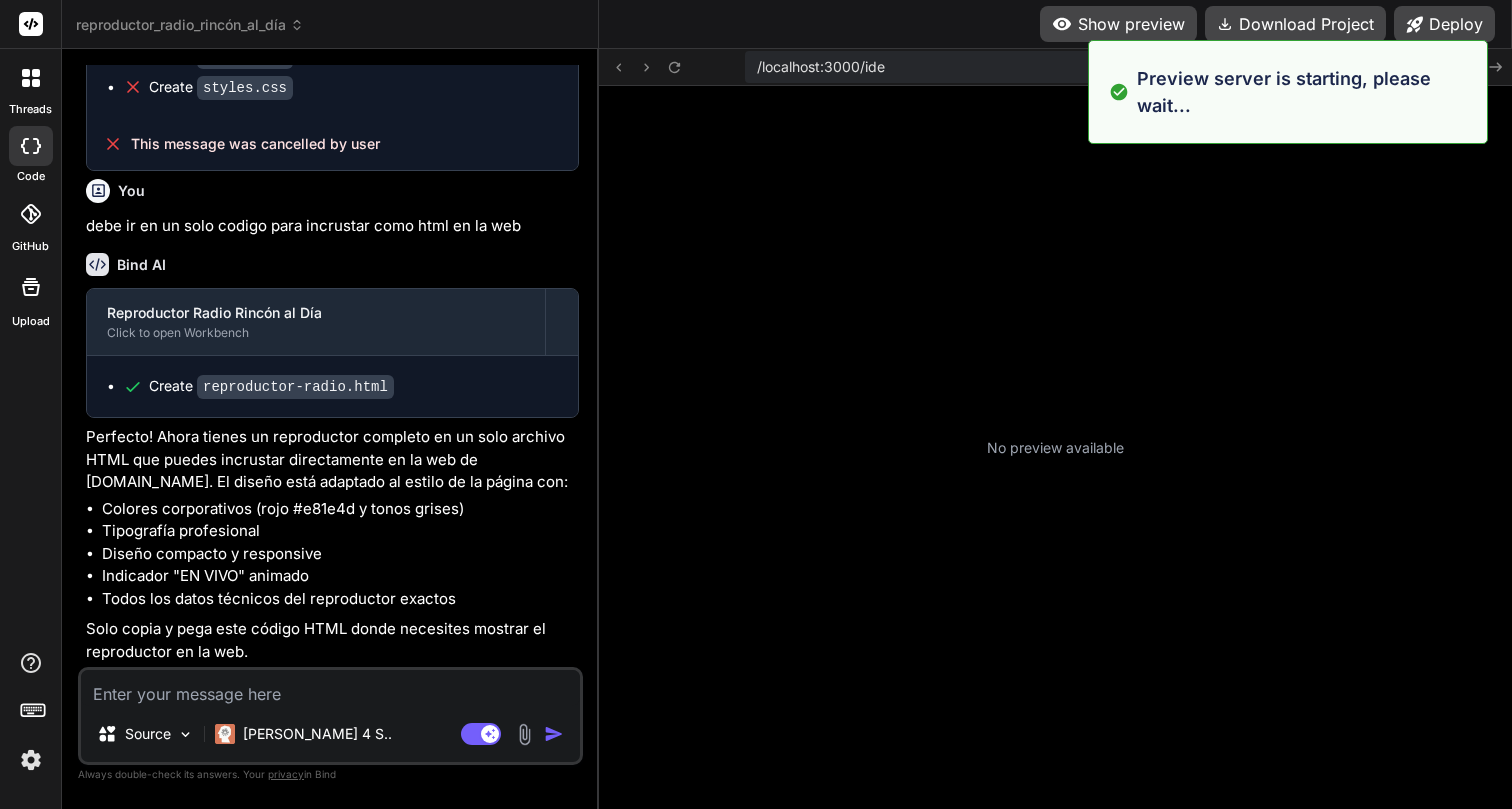 scroll, scrollTop: 38, scrollLeft: 0, axis: vertical 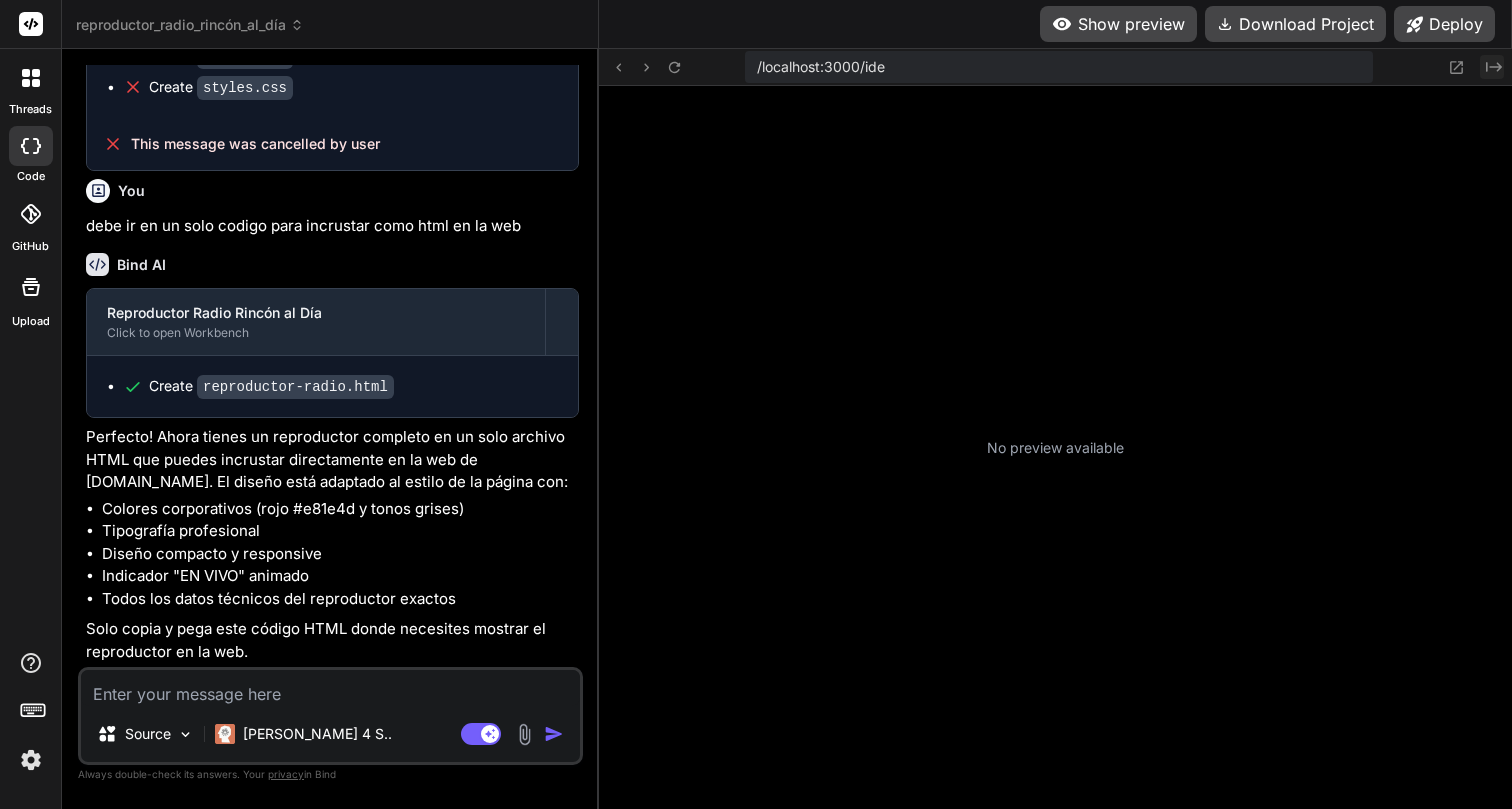 click on "Created with Pixso." 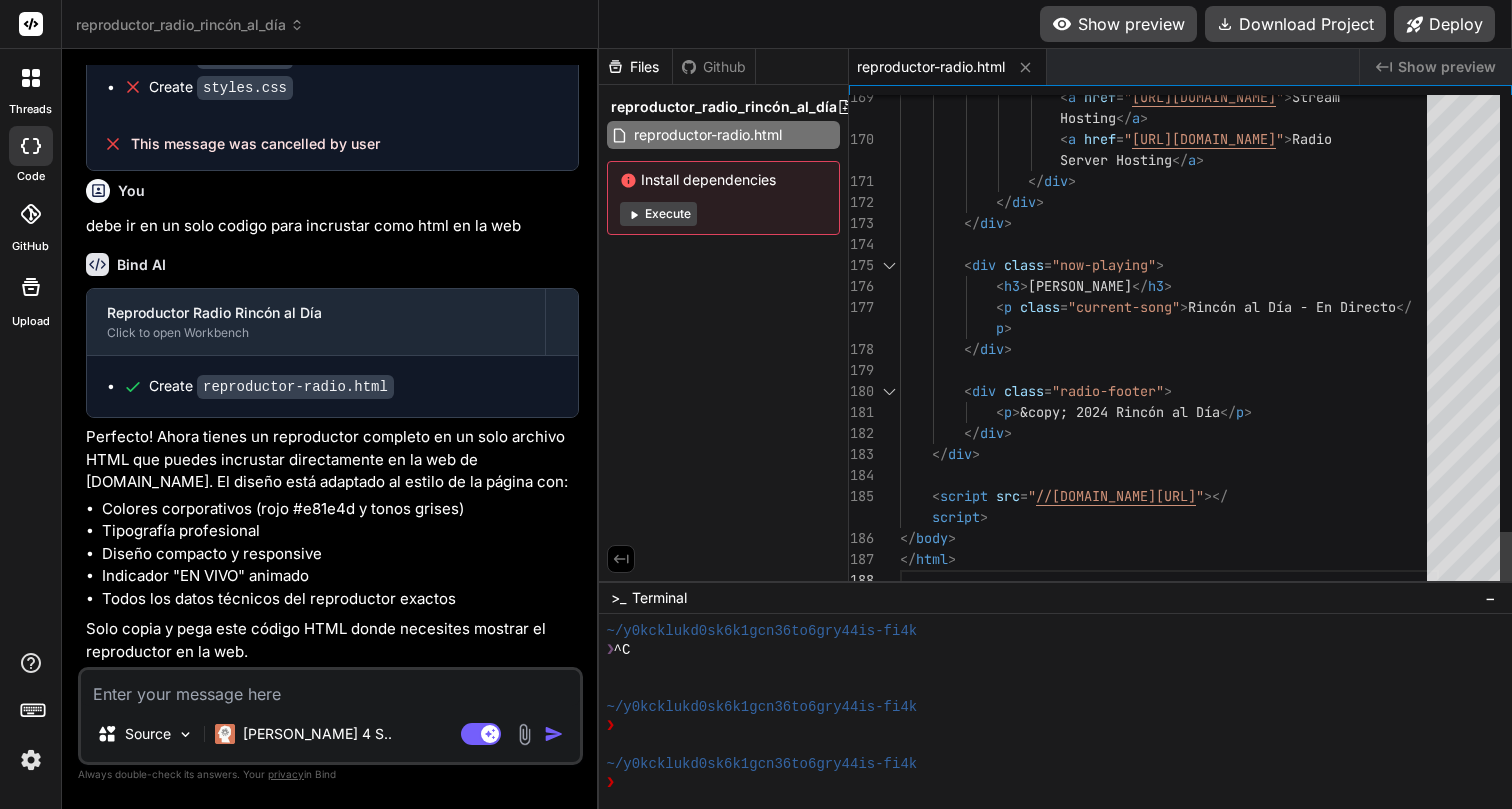 scroll, scrollTop: 0, scrollLeft: 0, axis: both 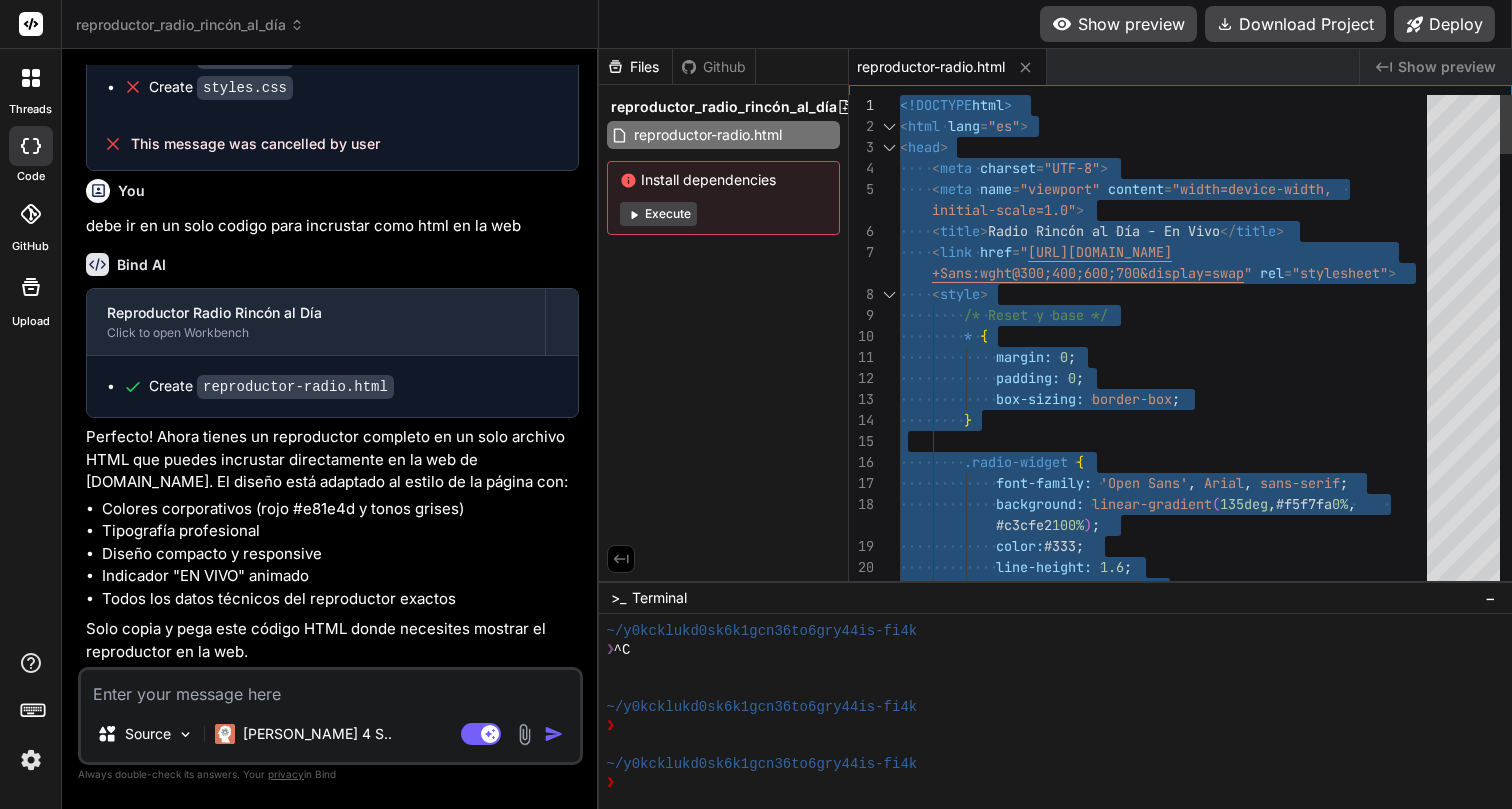 drag, startPoint x: 968, startPoint y: 566, endPoint x: 862, endPoint y: 80, distance: 497.42538 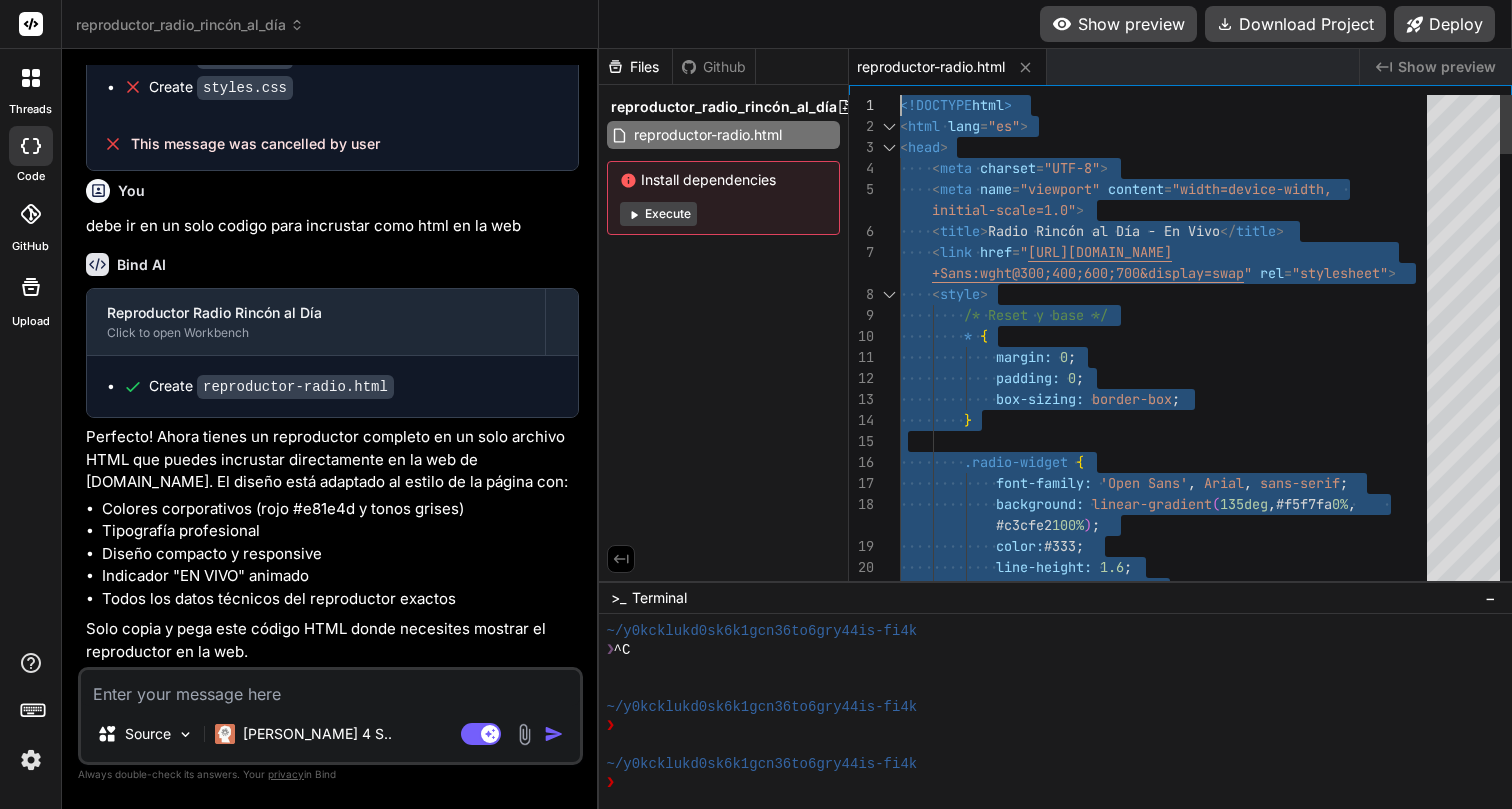 type on "/* Reset y base */
* {
margin: 0;
padding: 0;
box-sizing: border-box;
}
.radio-widget {
font-family: 'Open Sans', Arial, sans-serif;
background: linear-gradient(135deg, #f5f7fa 0%," 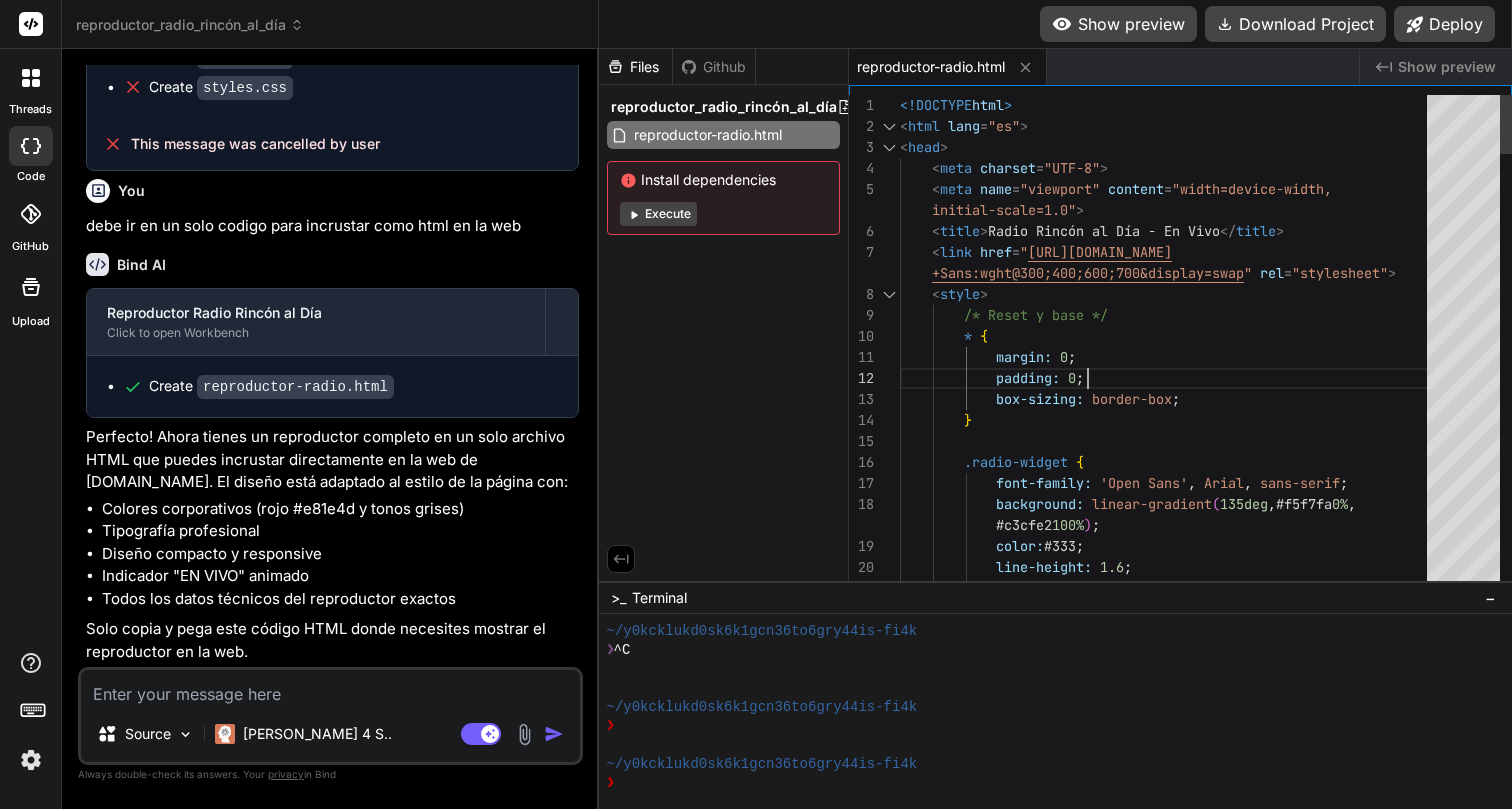 scroll, scrollTop: 63, scrollLeft: 0, axis: vertical 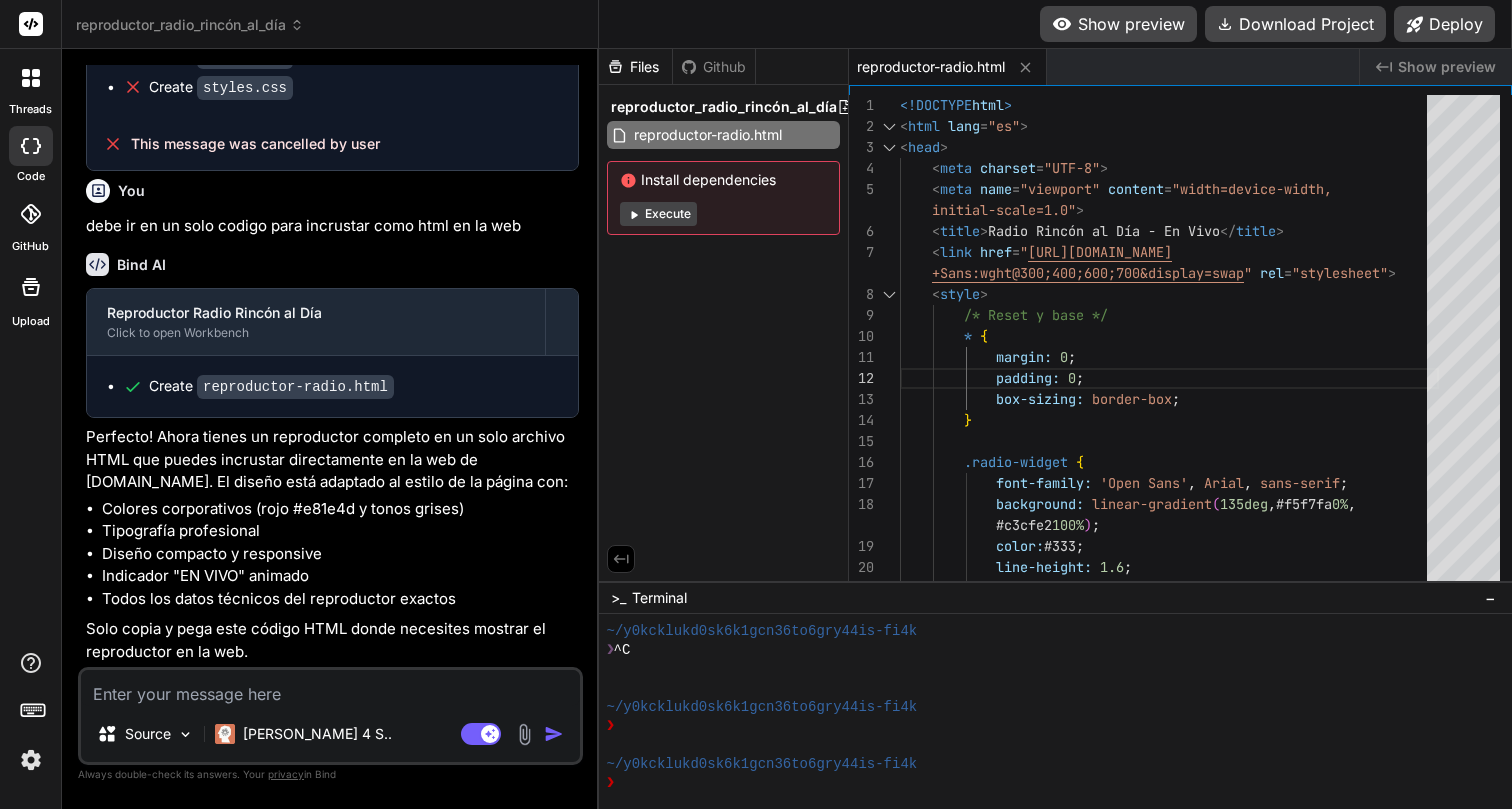 click at bounding box center [330, 688] 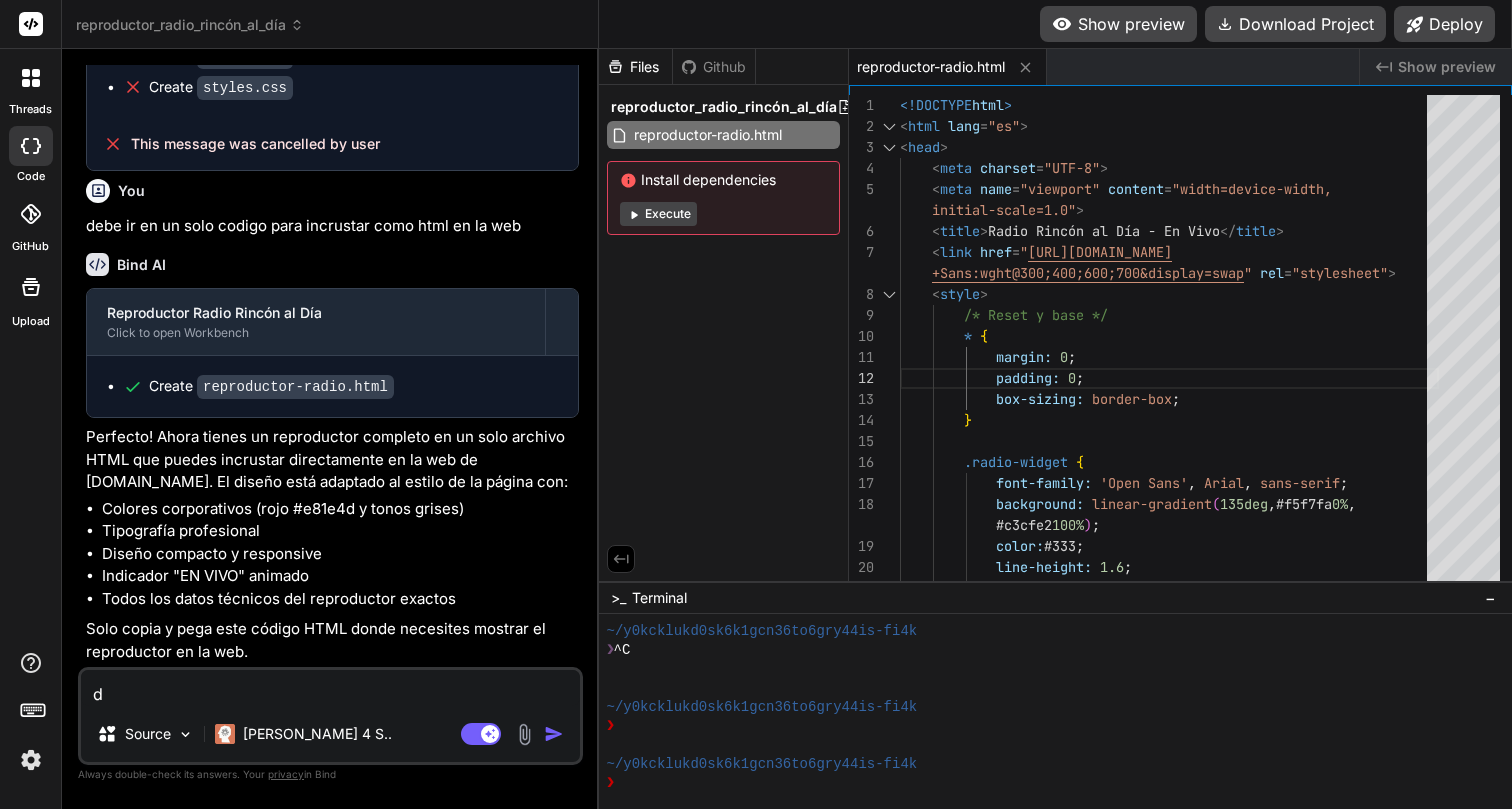 type on "de" 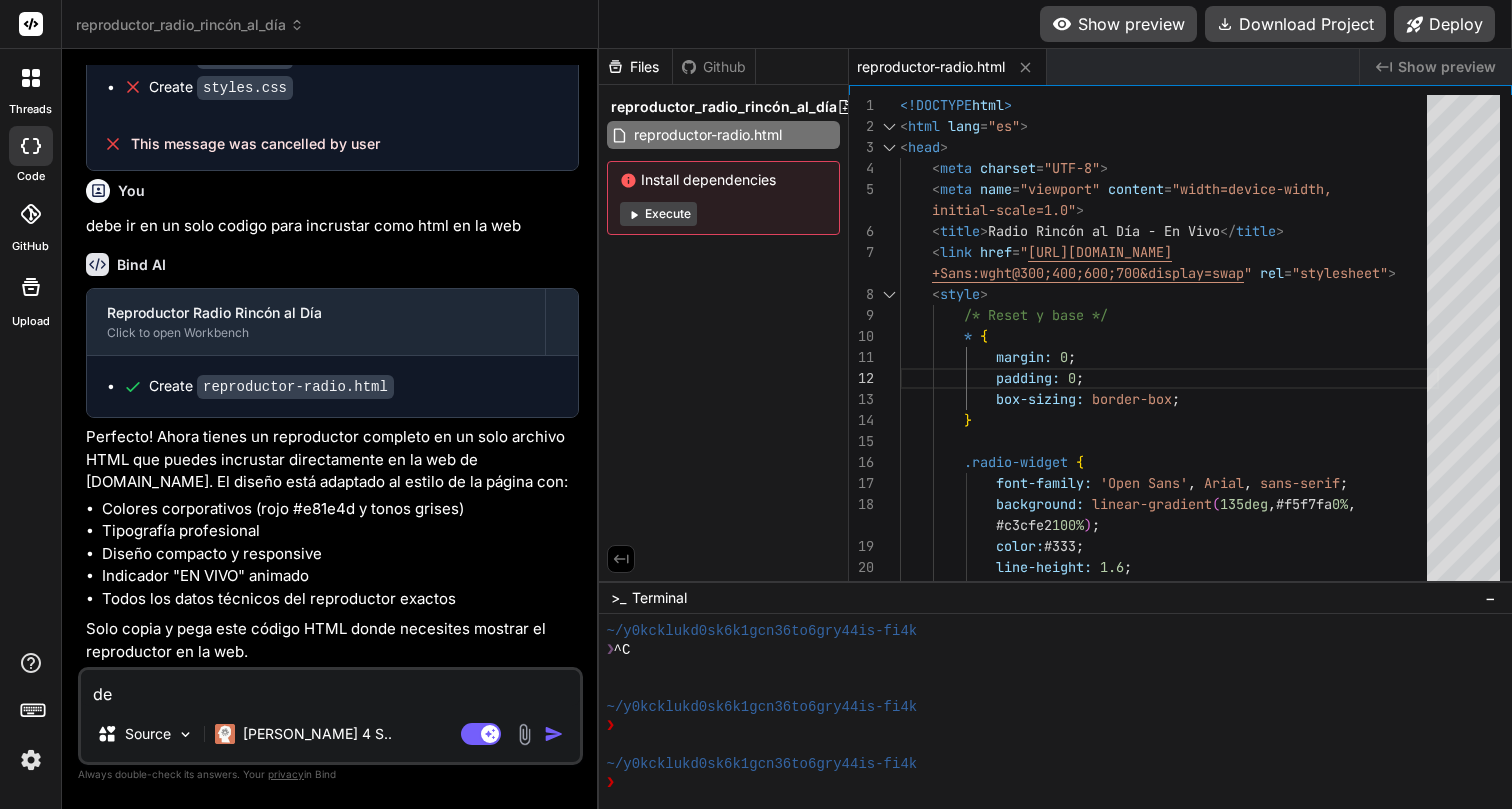type on "deb" 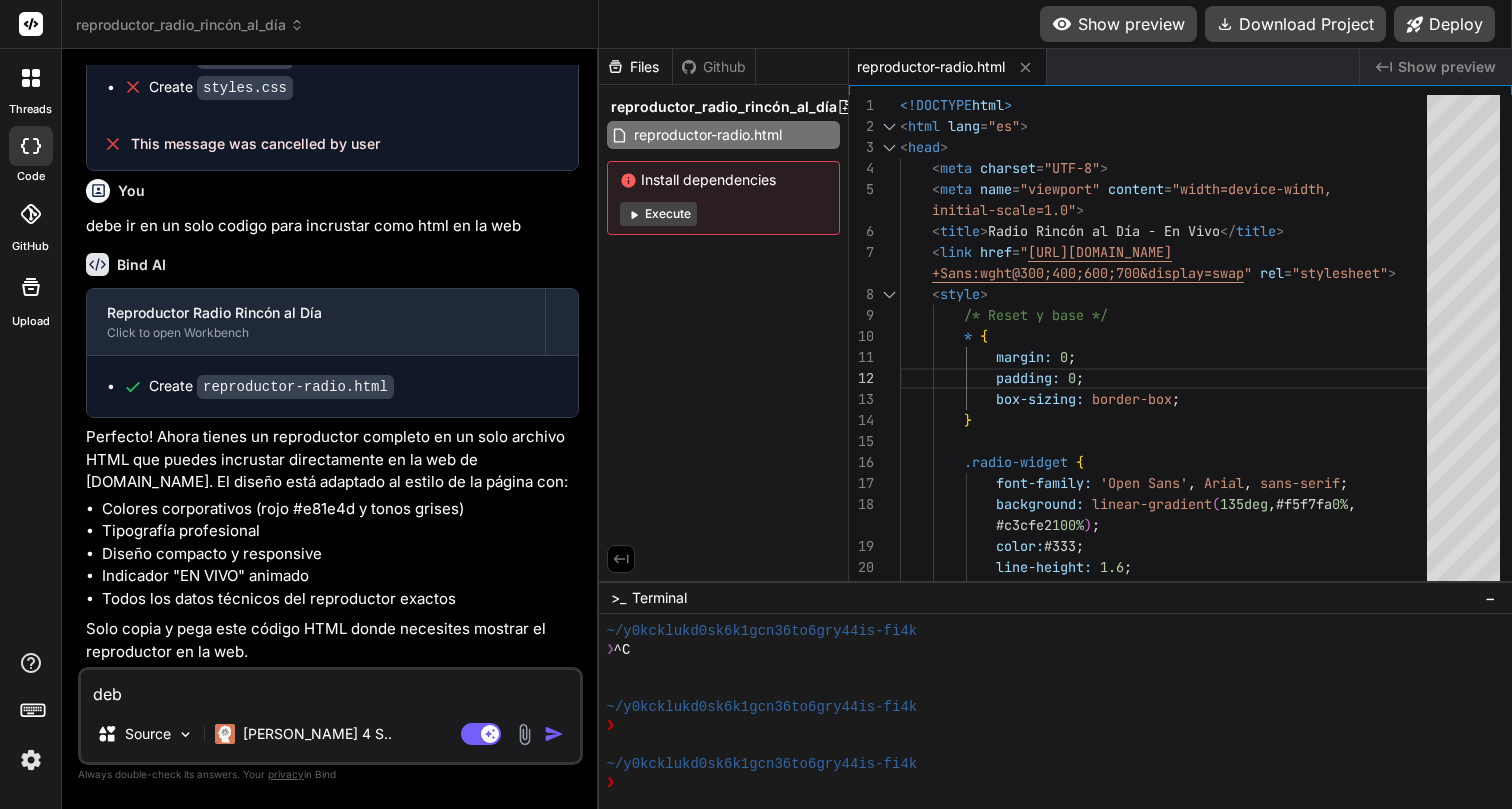 type on "debe" 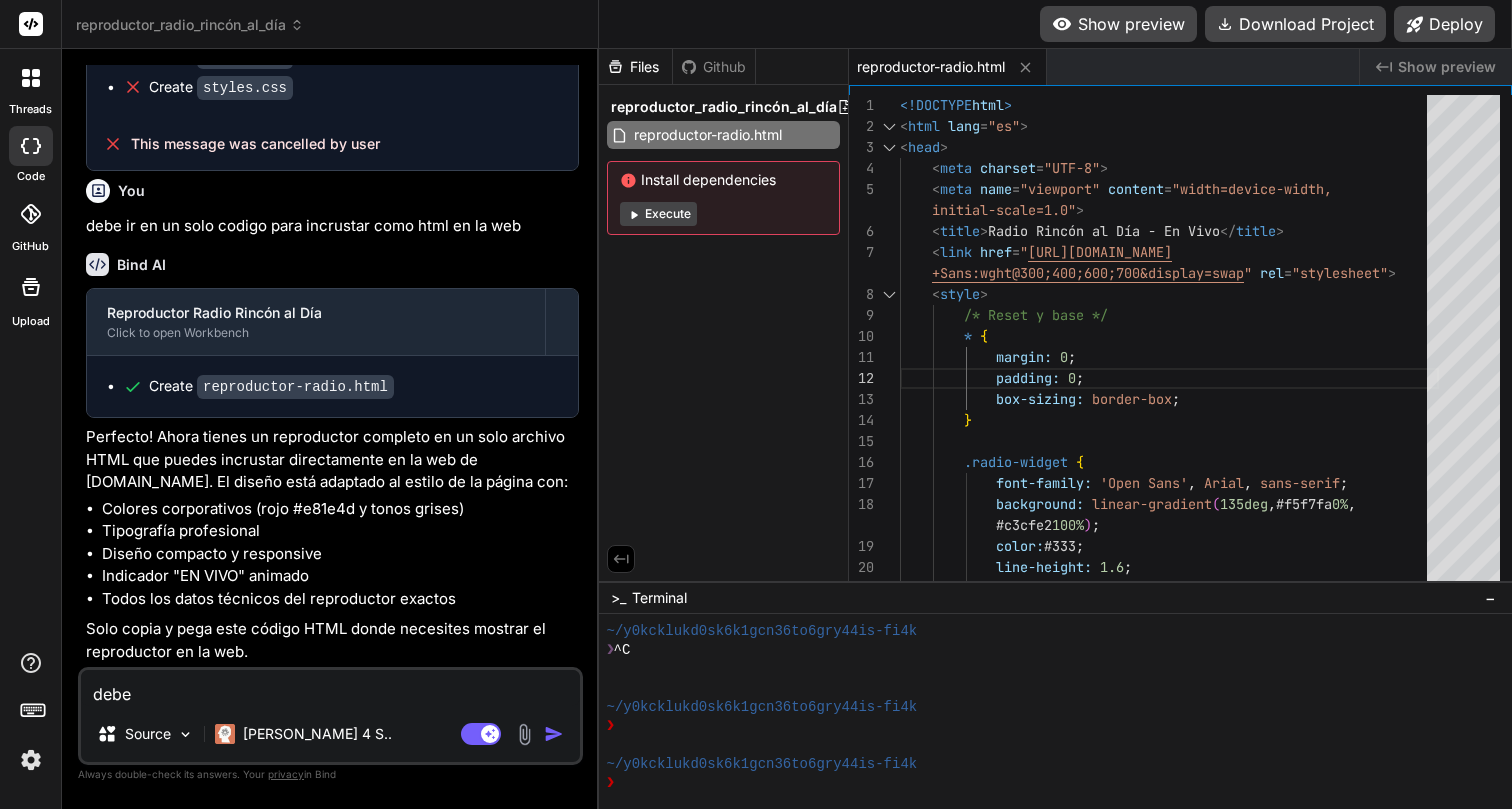 type on "debe" 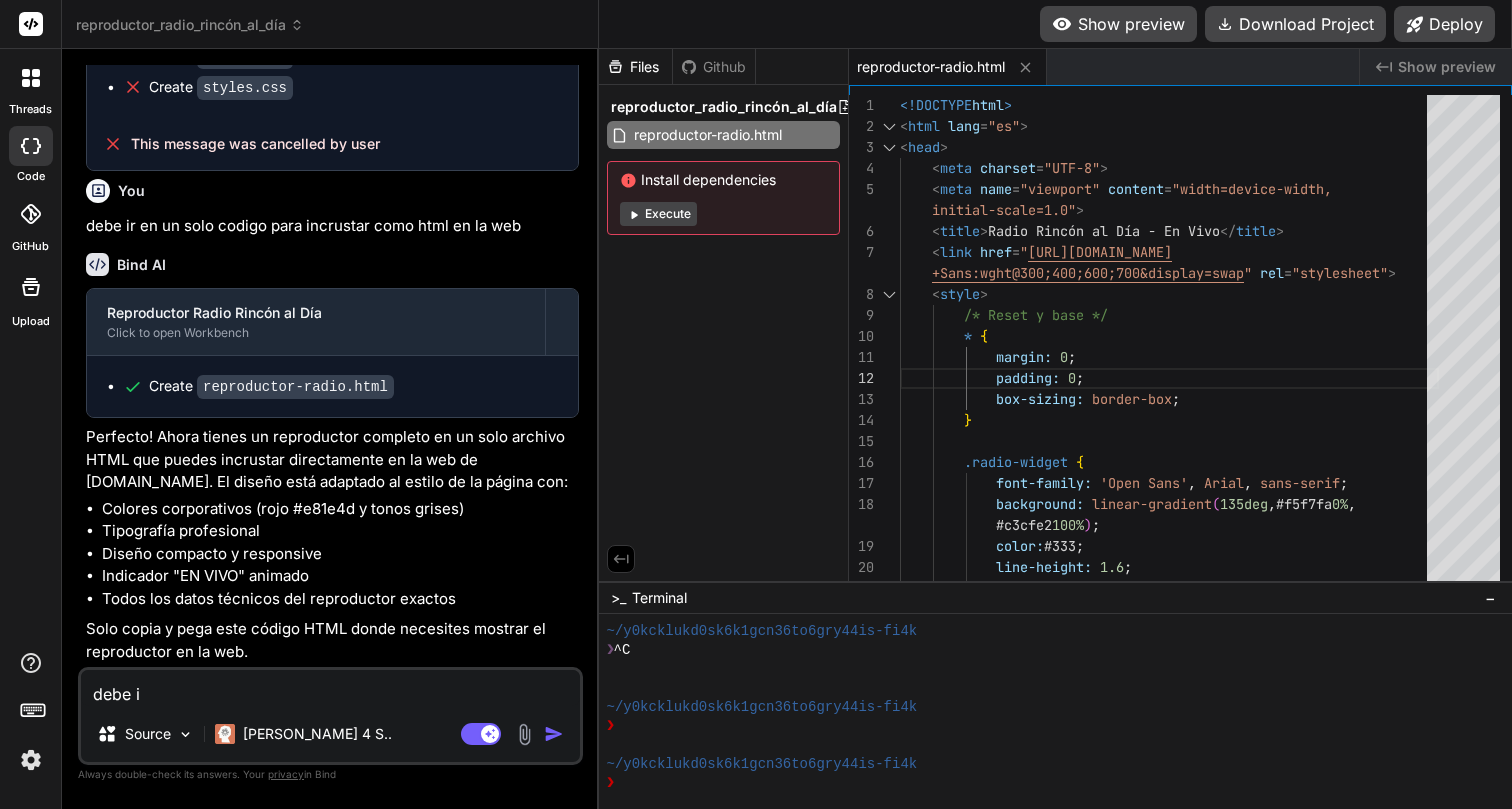 type on "debe ir" 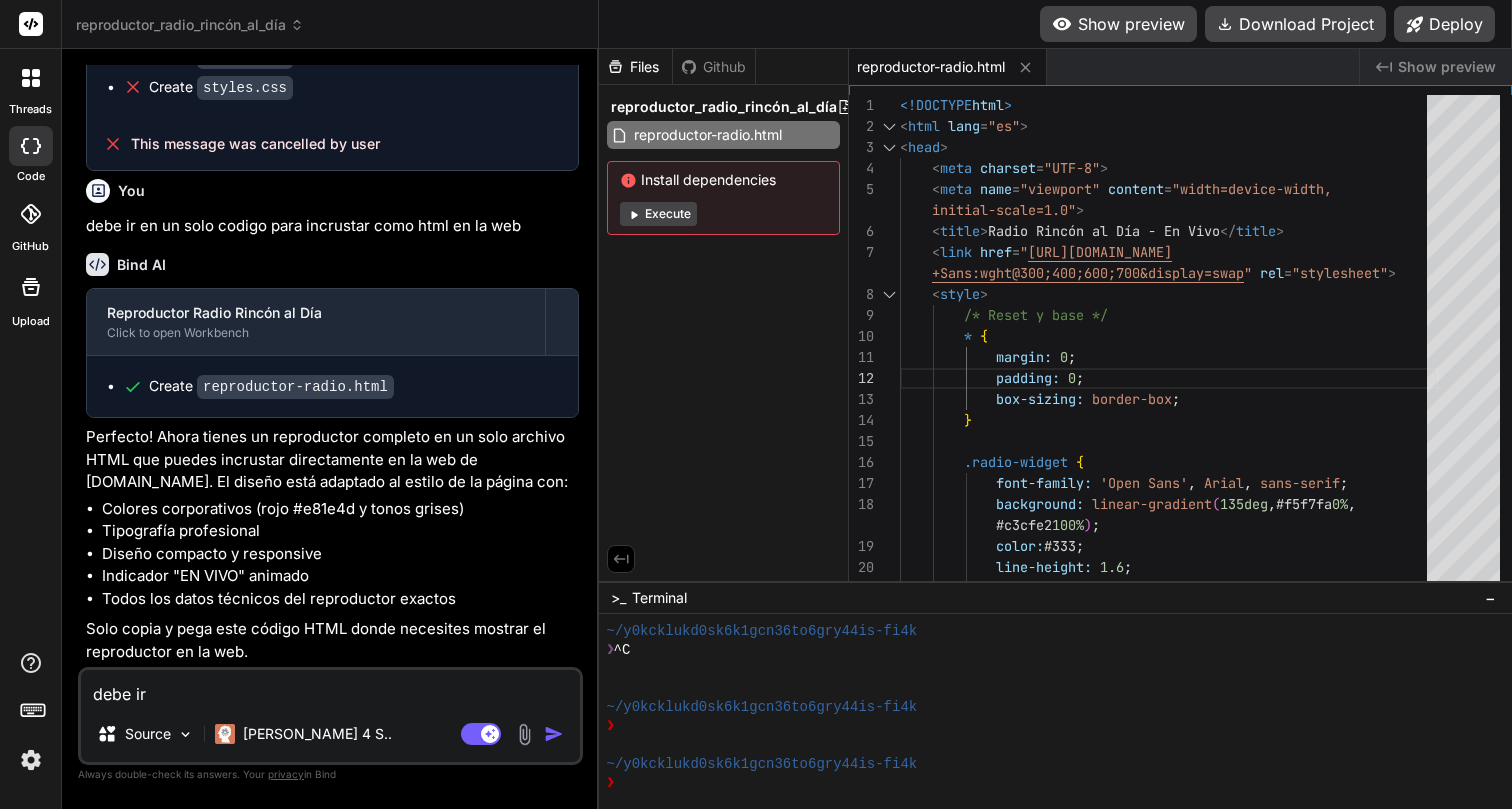 type on "debe ir" 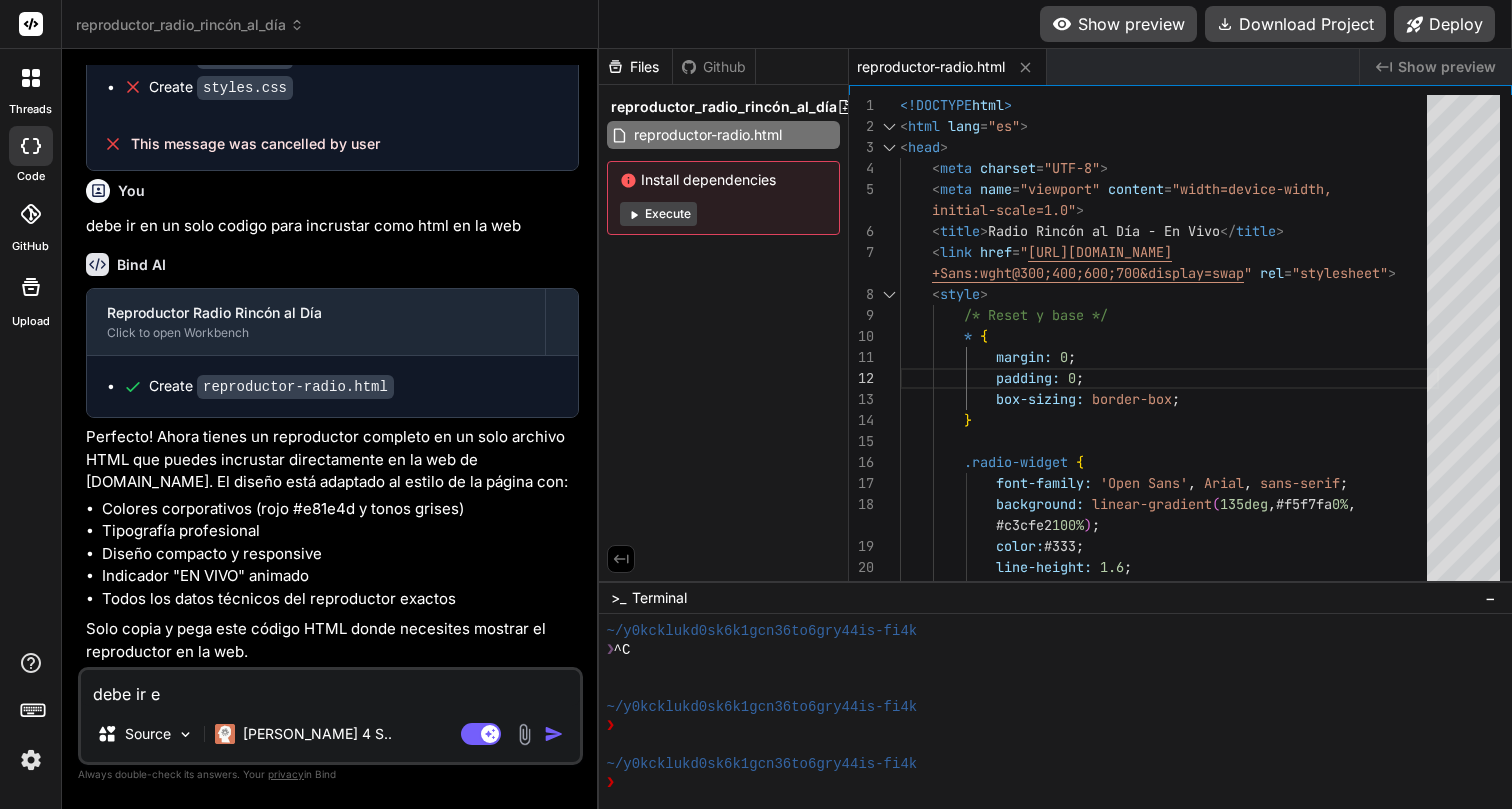 type on "debe ir en" 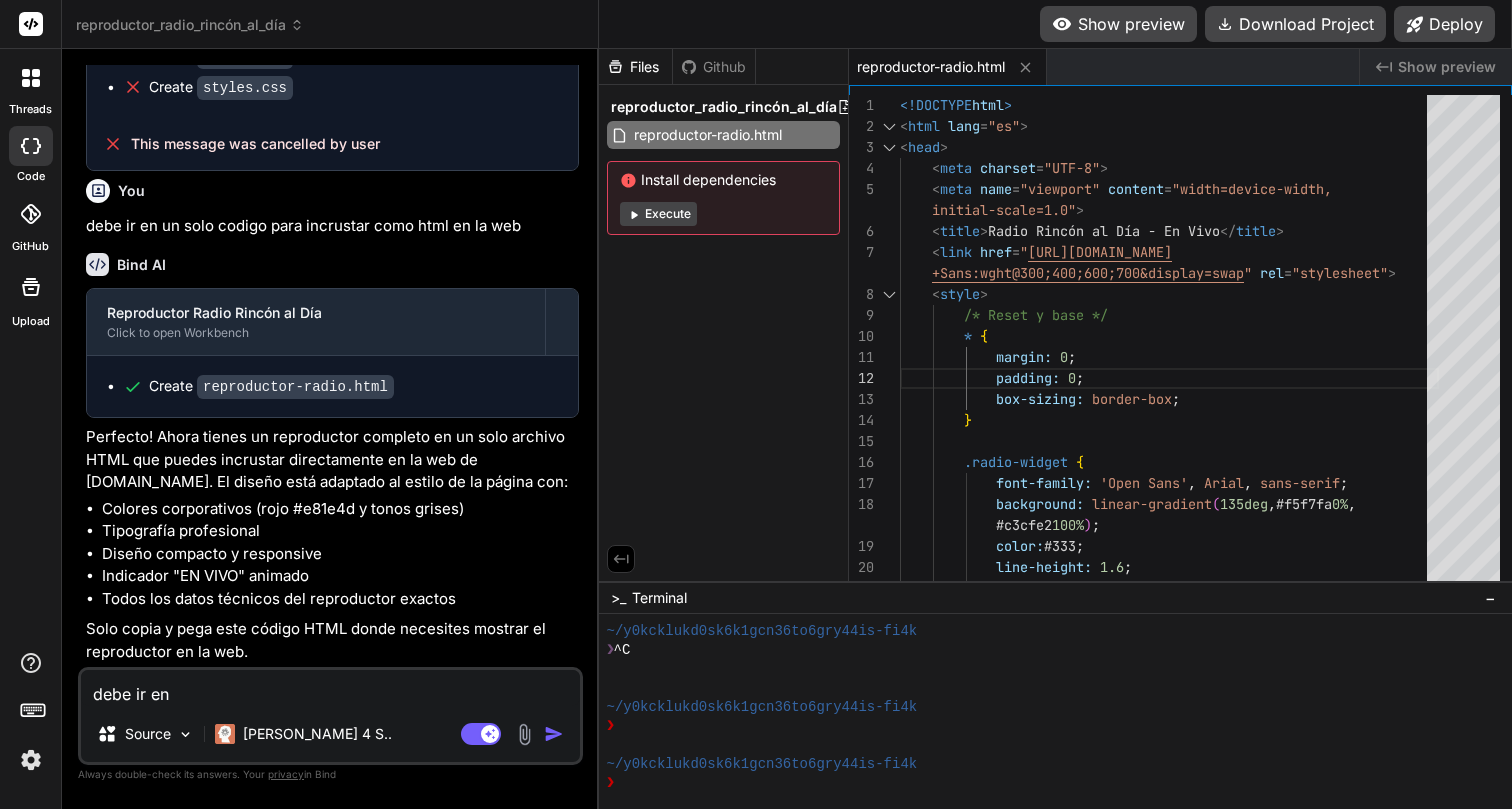 type on "debe ir en" 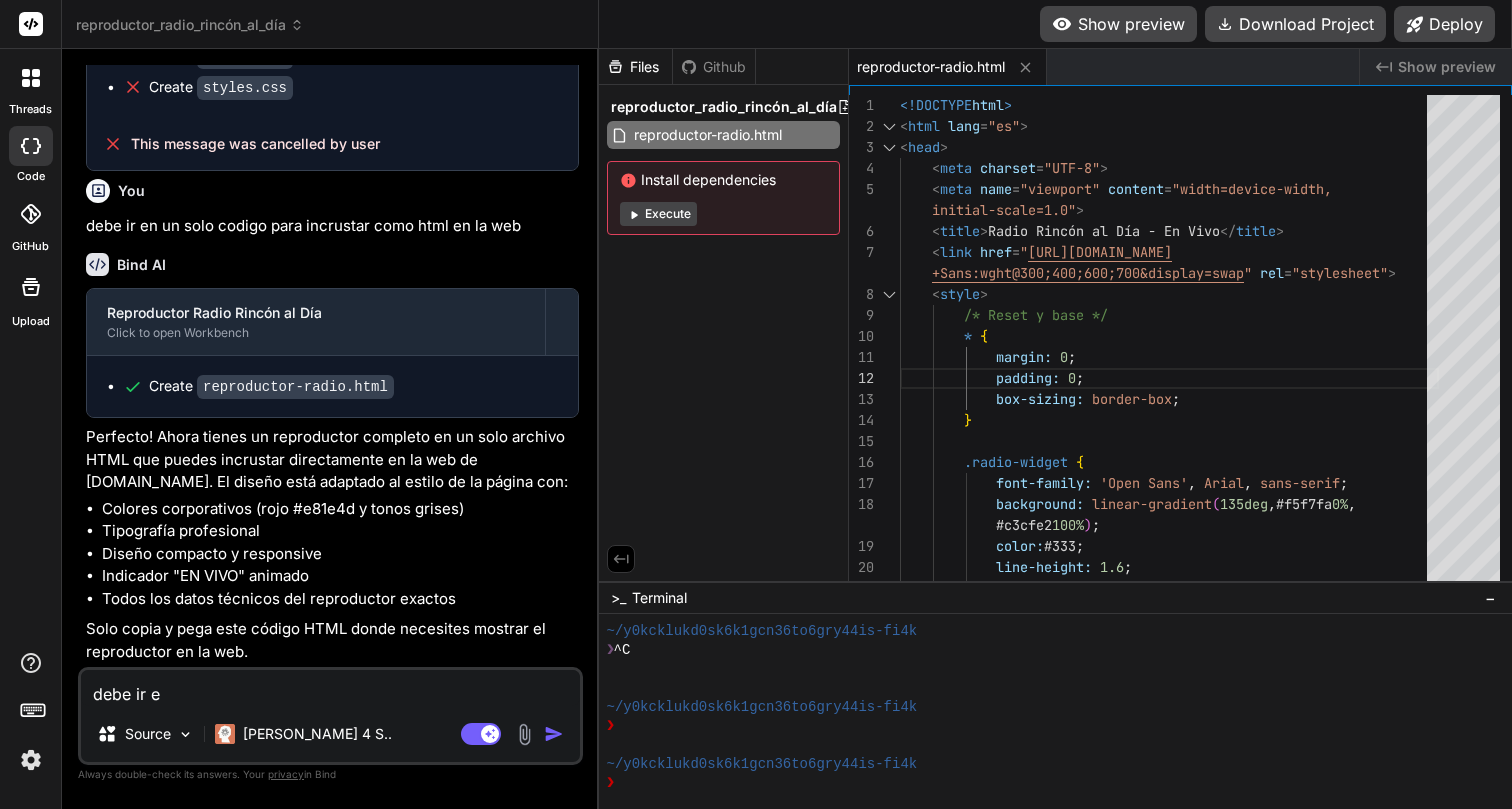 type on "debe ir" 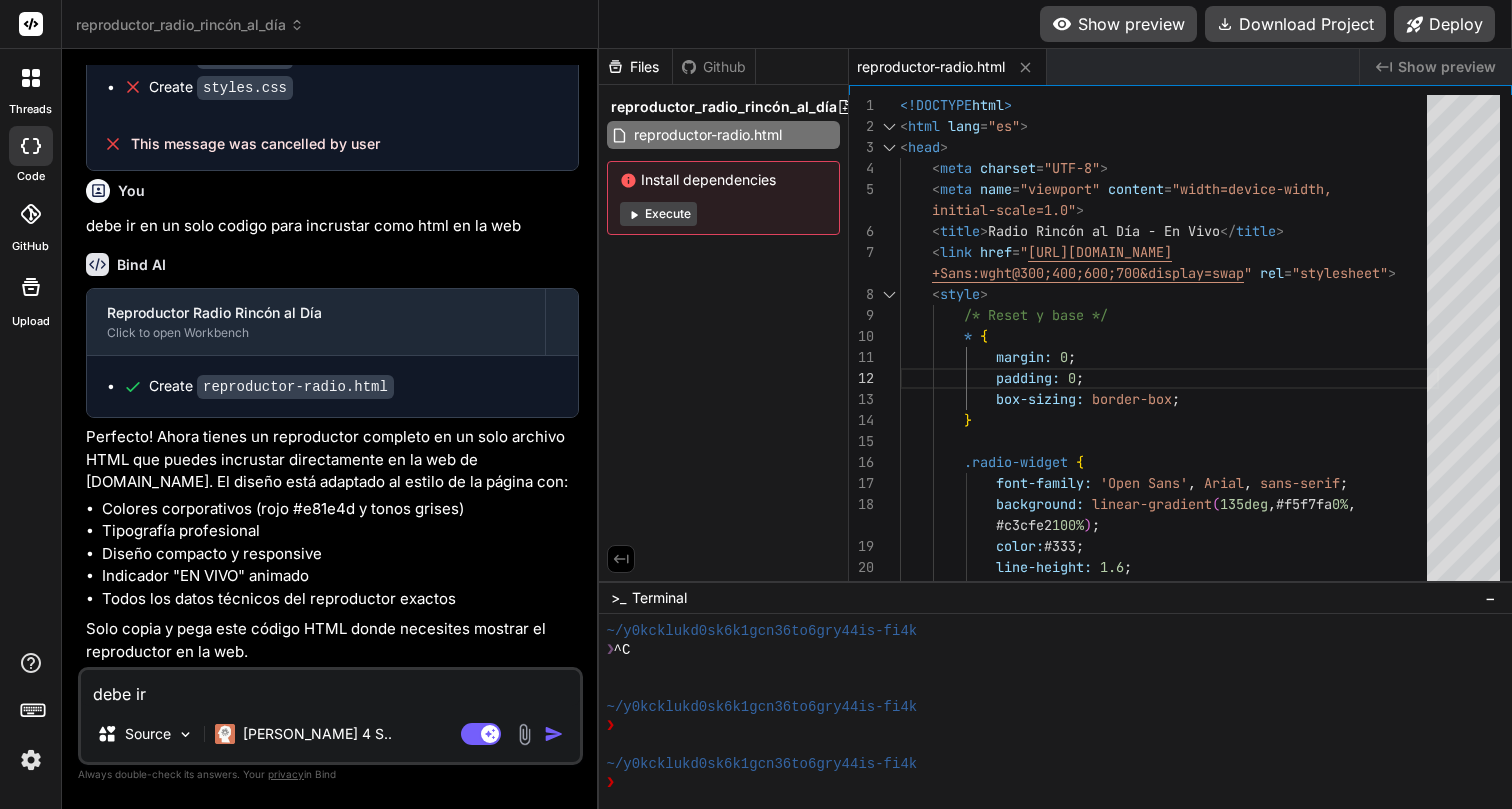 type on "debe ir" 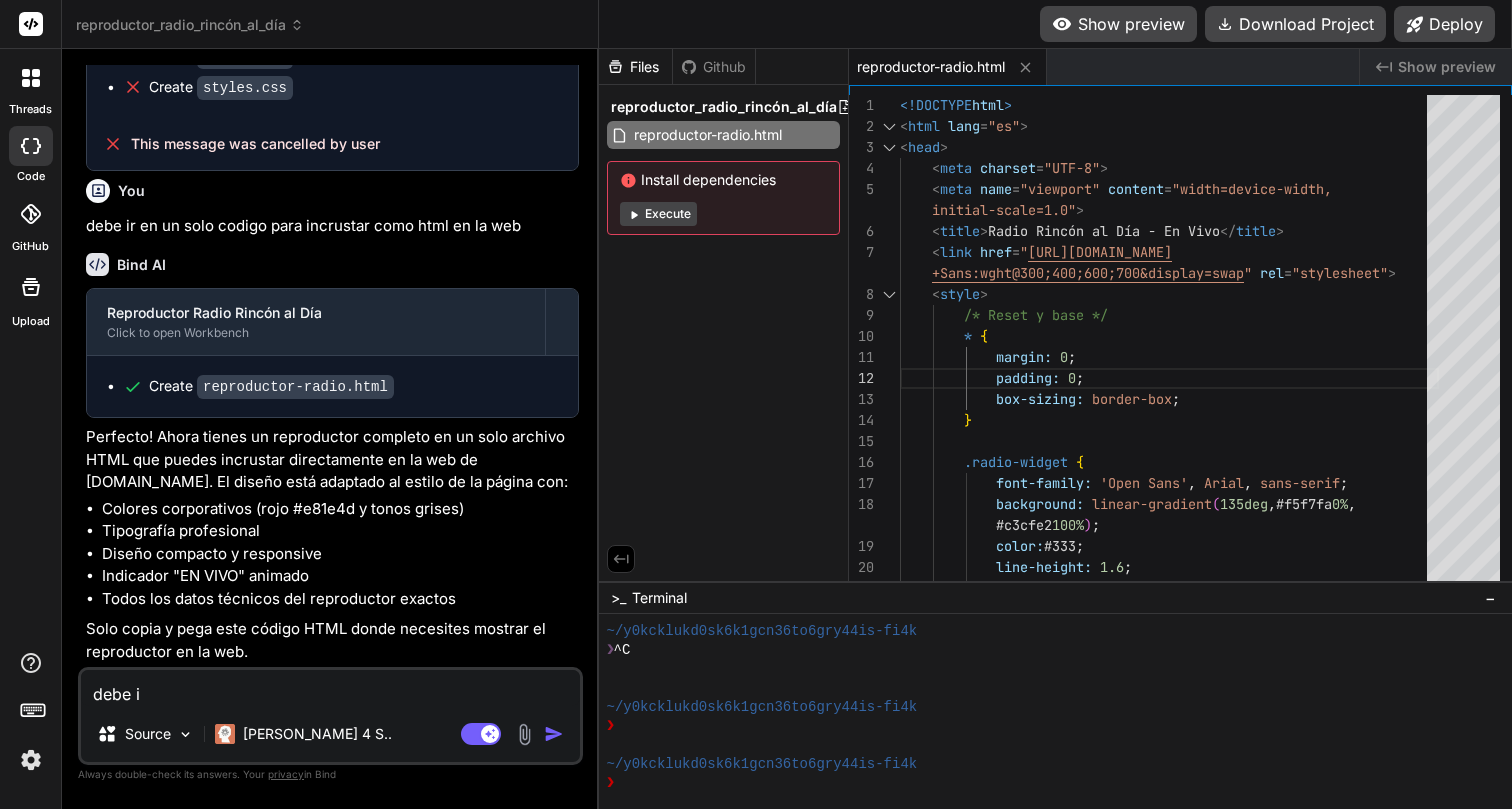 type on "debe" 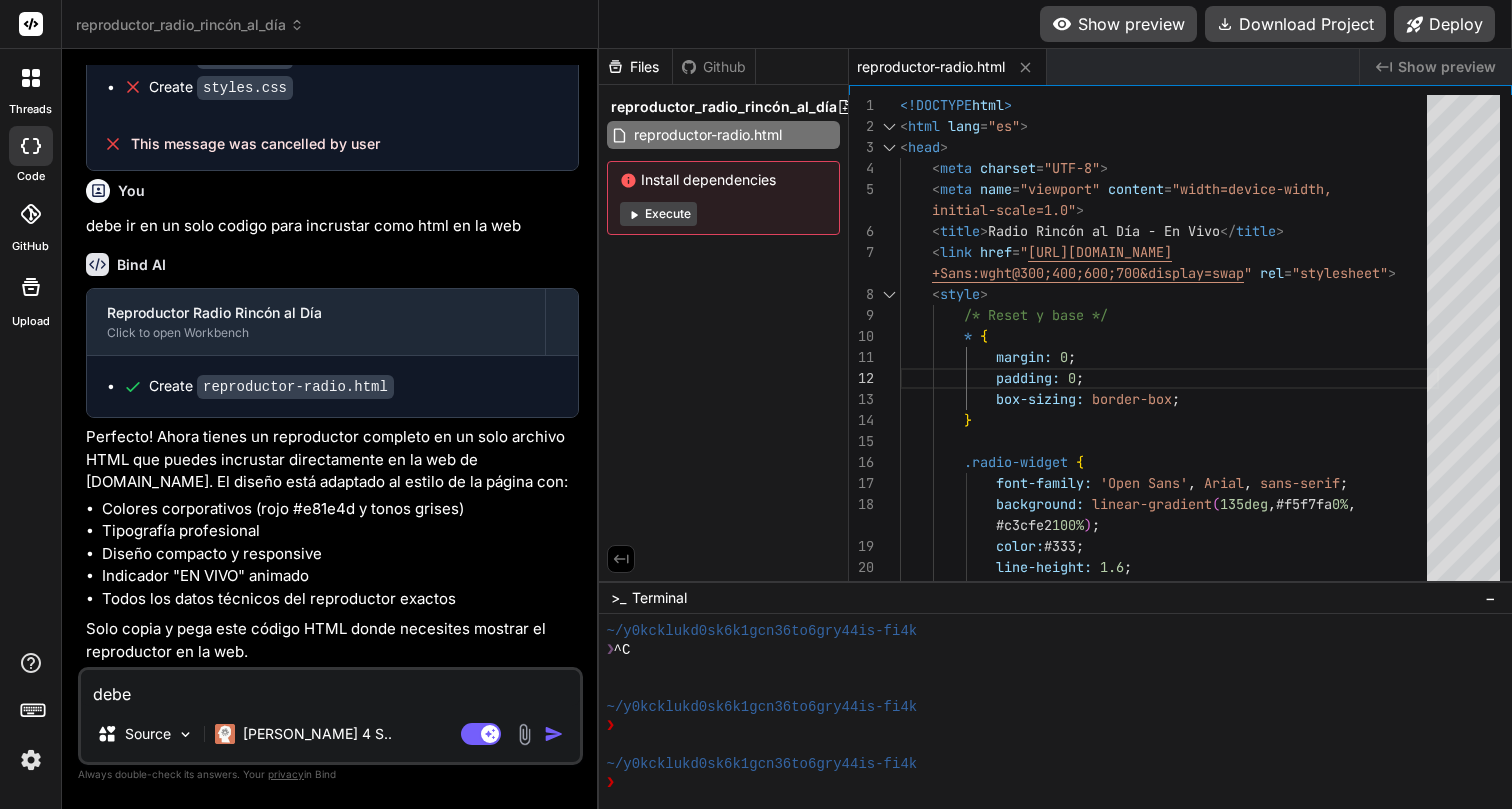 type on "debe s" 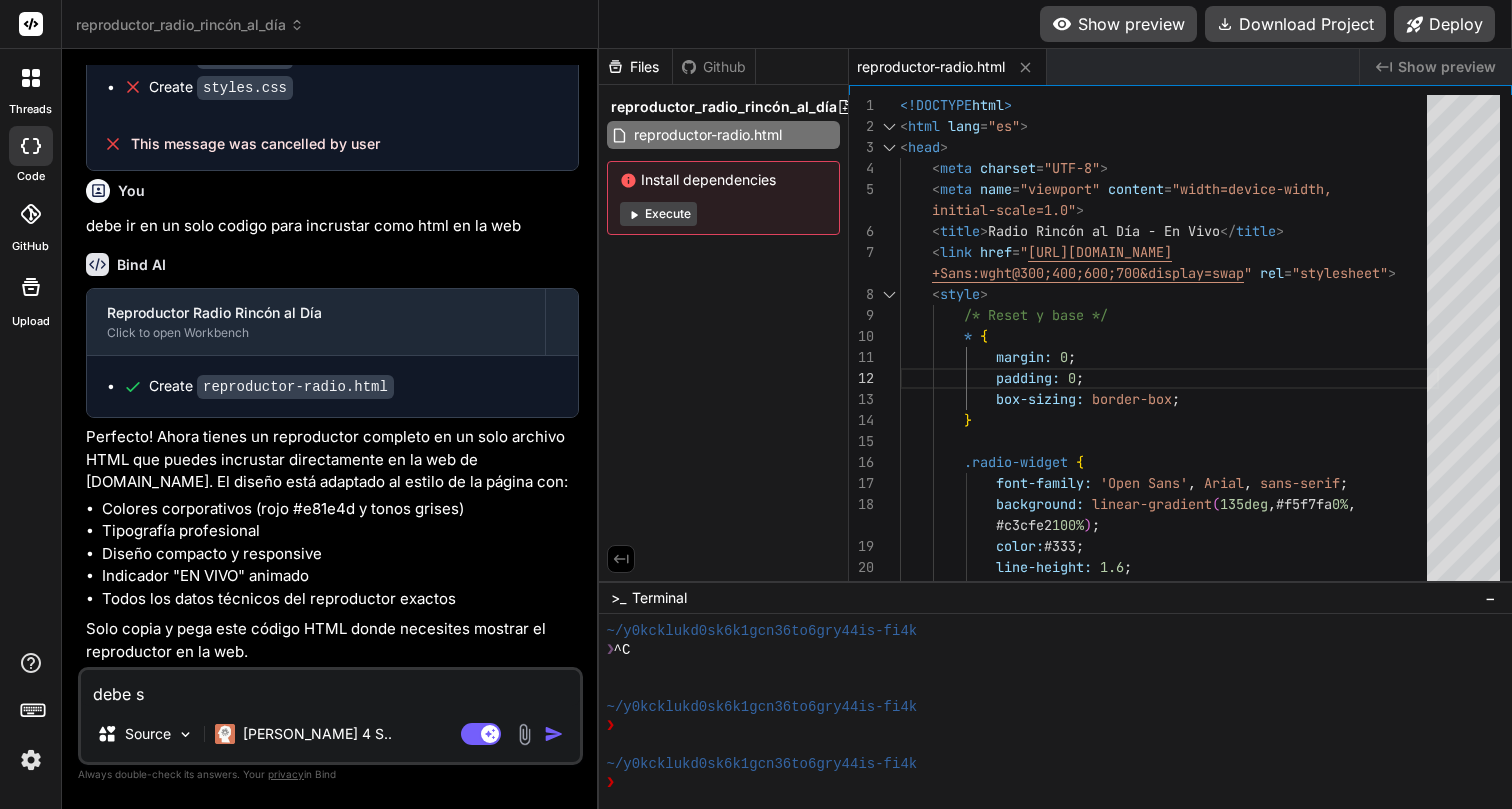 type on "debe se" 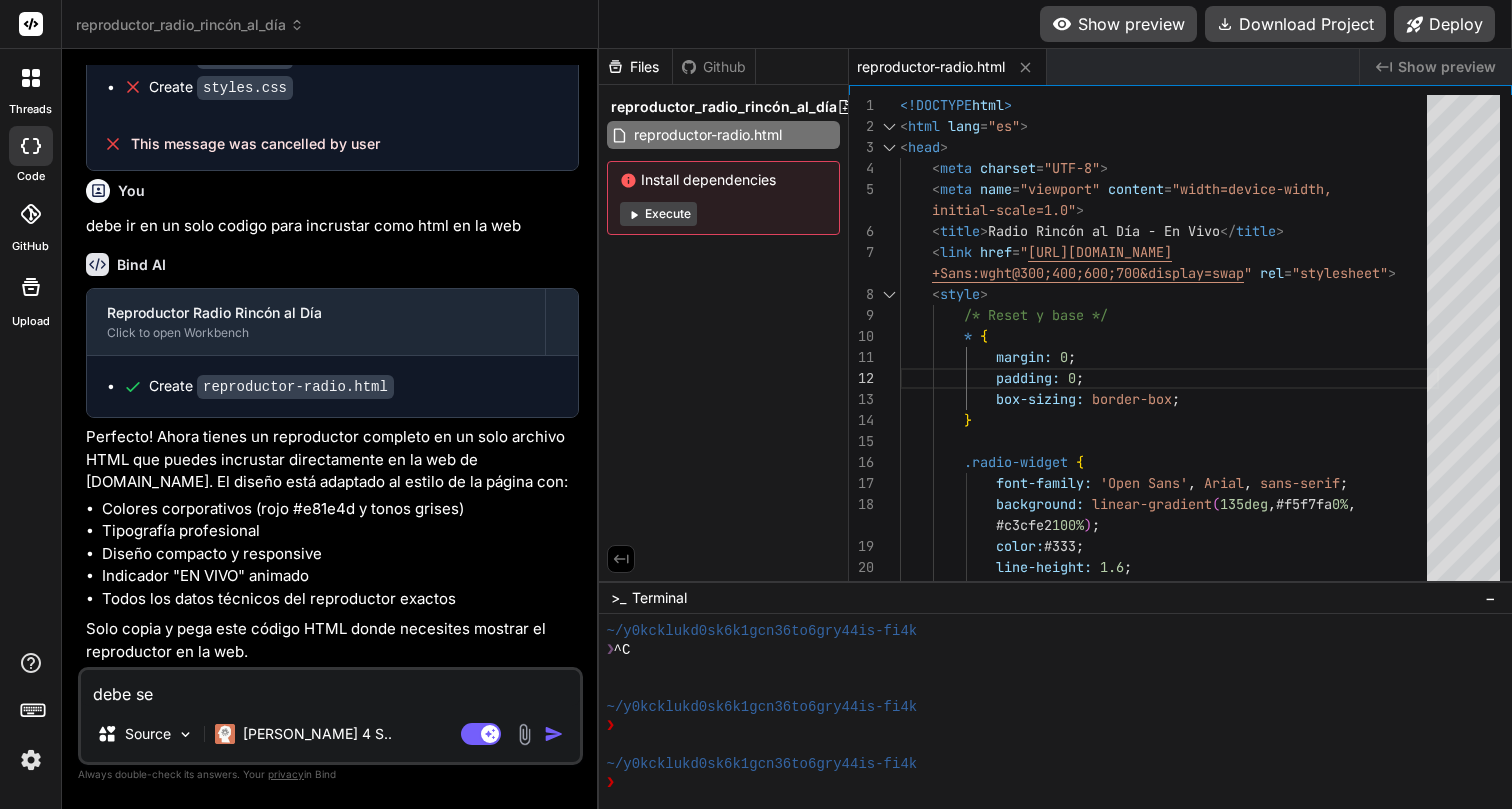type on "debe ser" 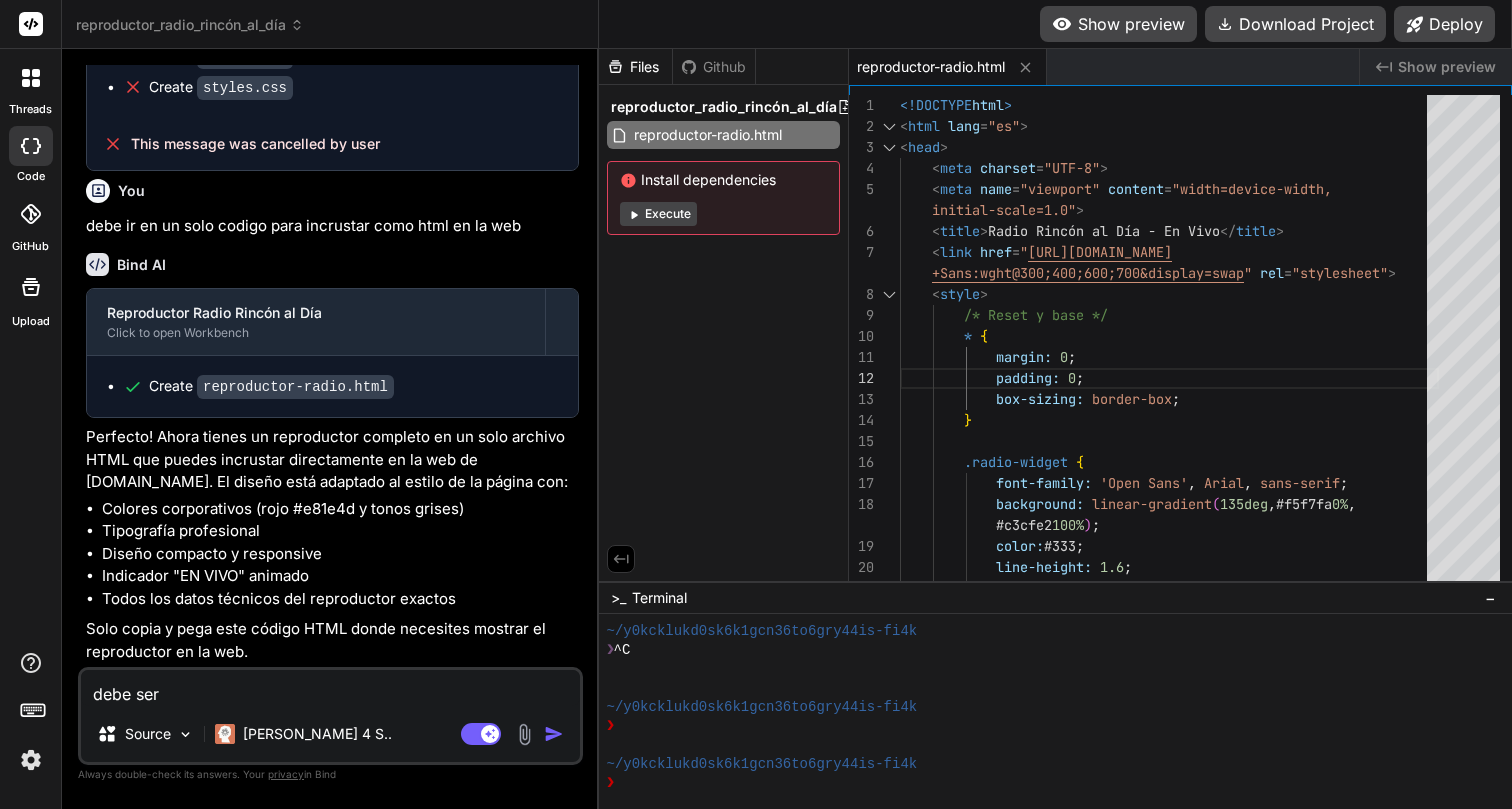 type on "debe ser" 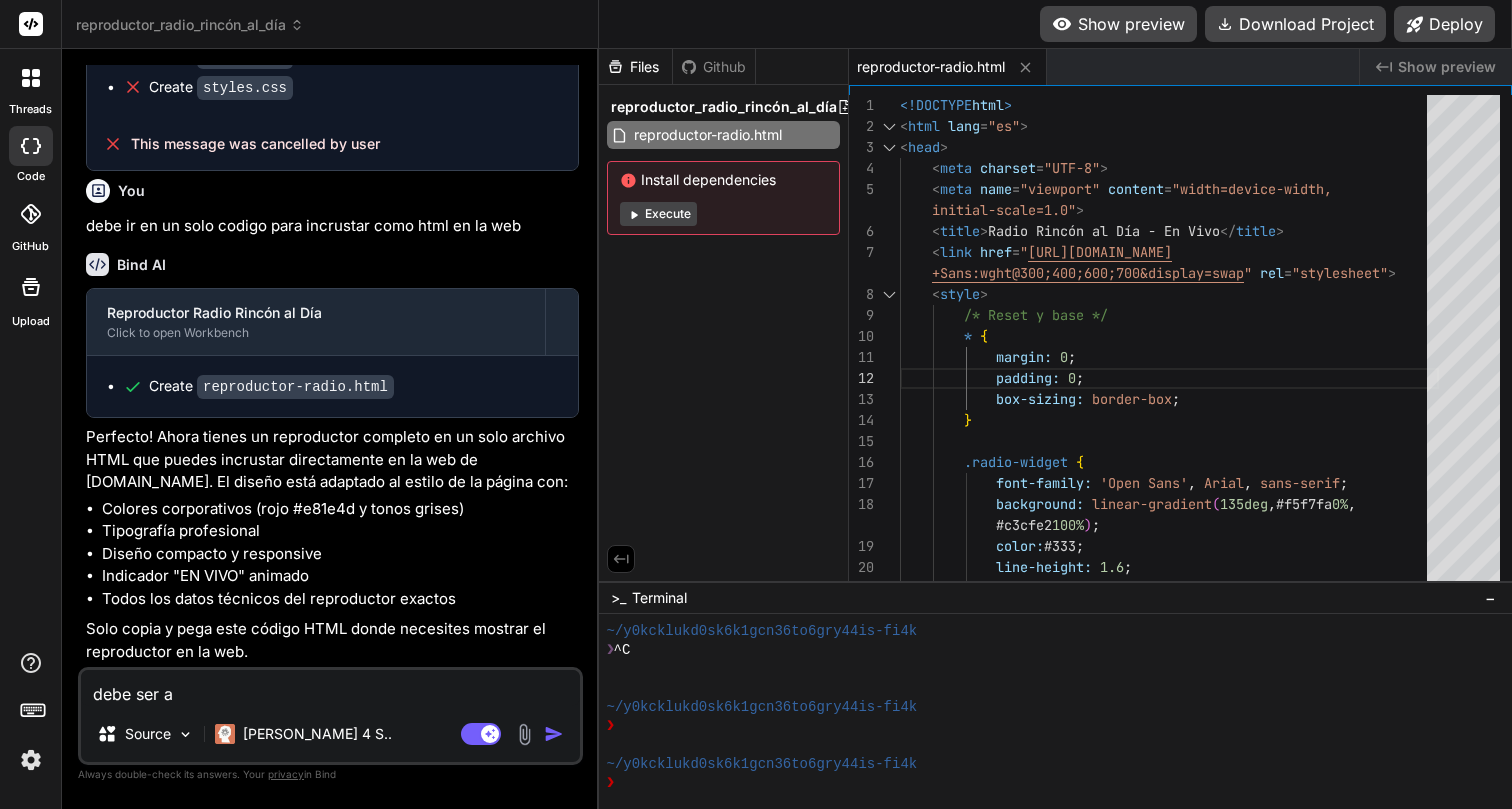 type on "debe ser ad" 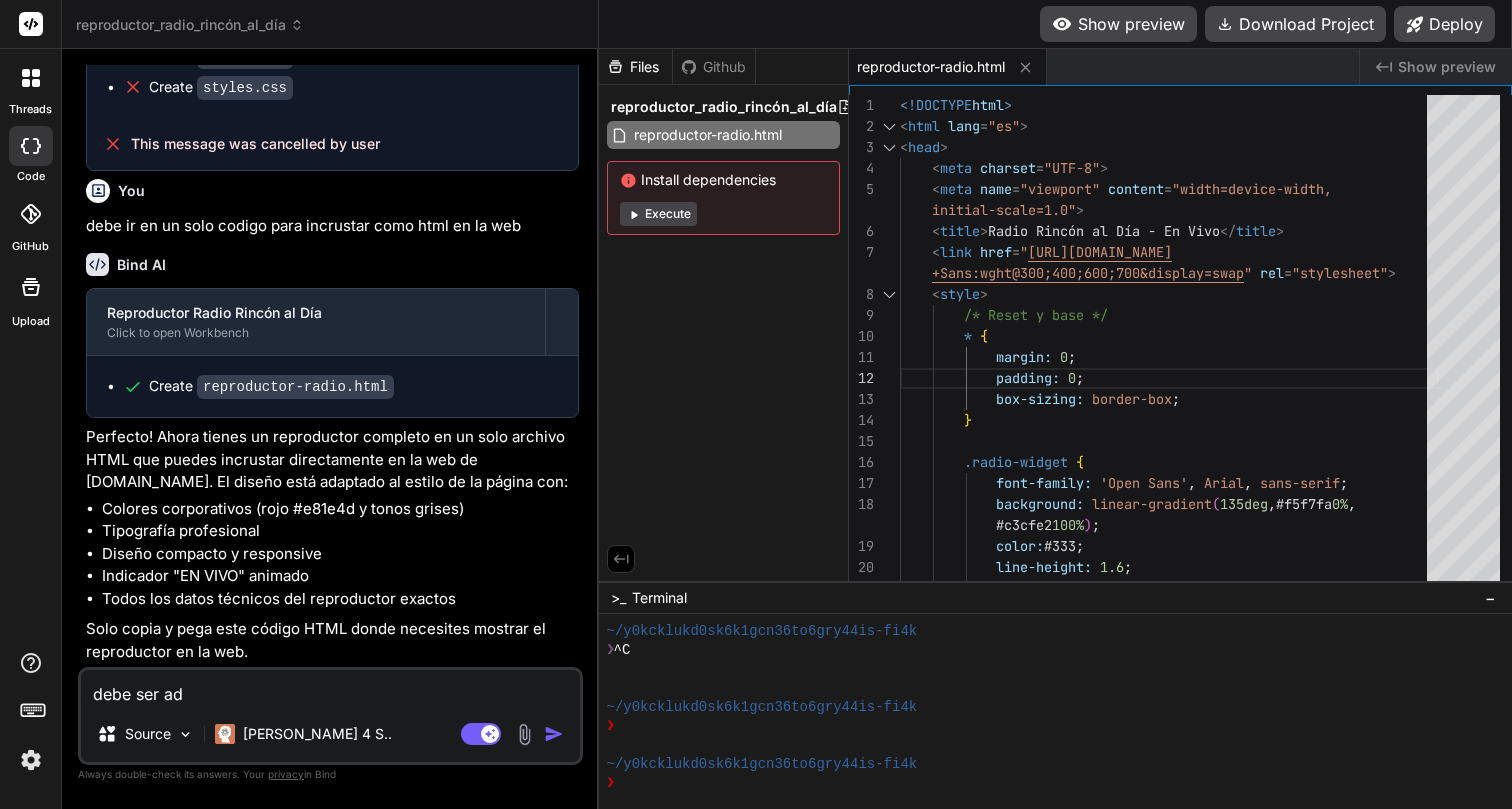 type on "debe ser adp" 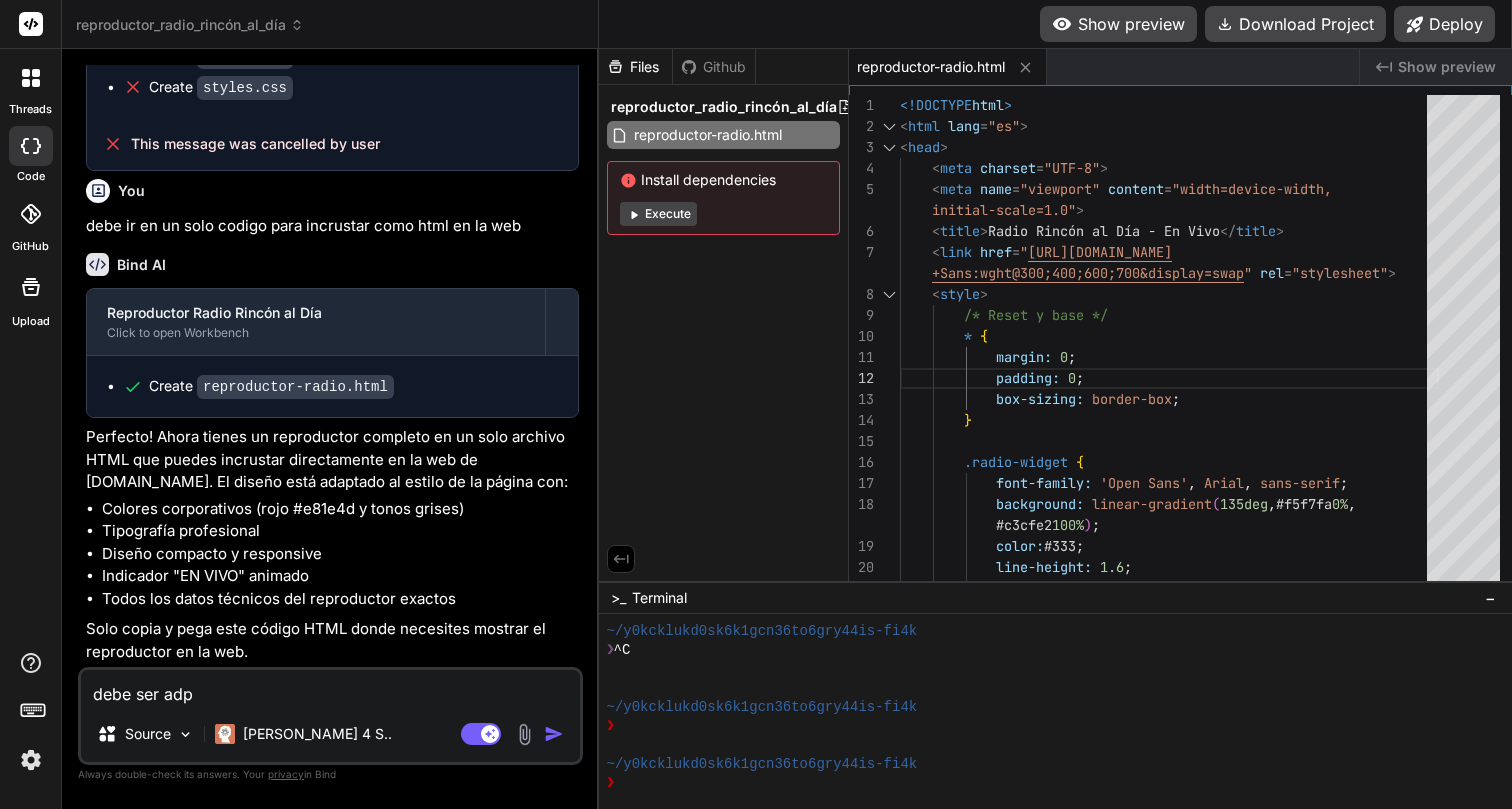 type on "debe ser ad" 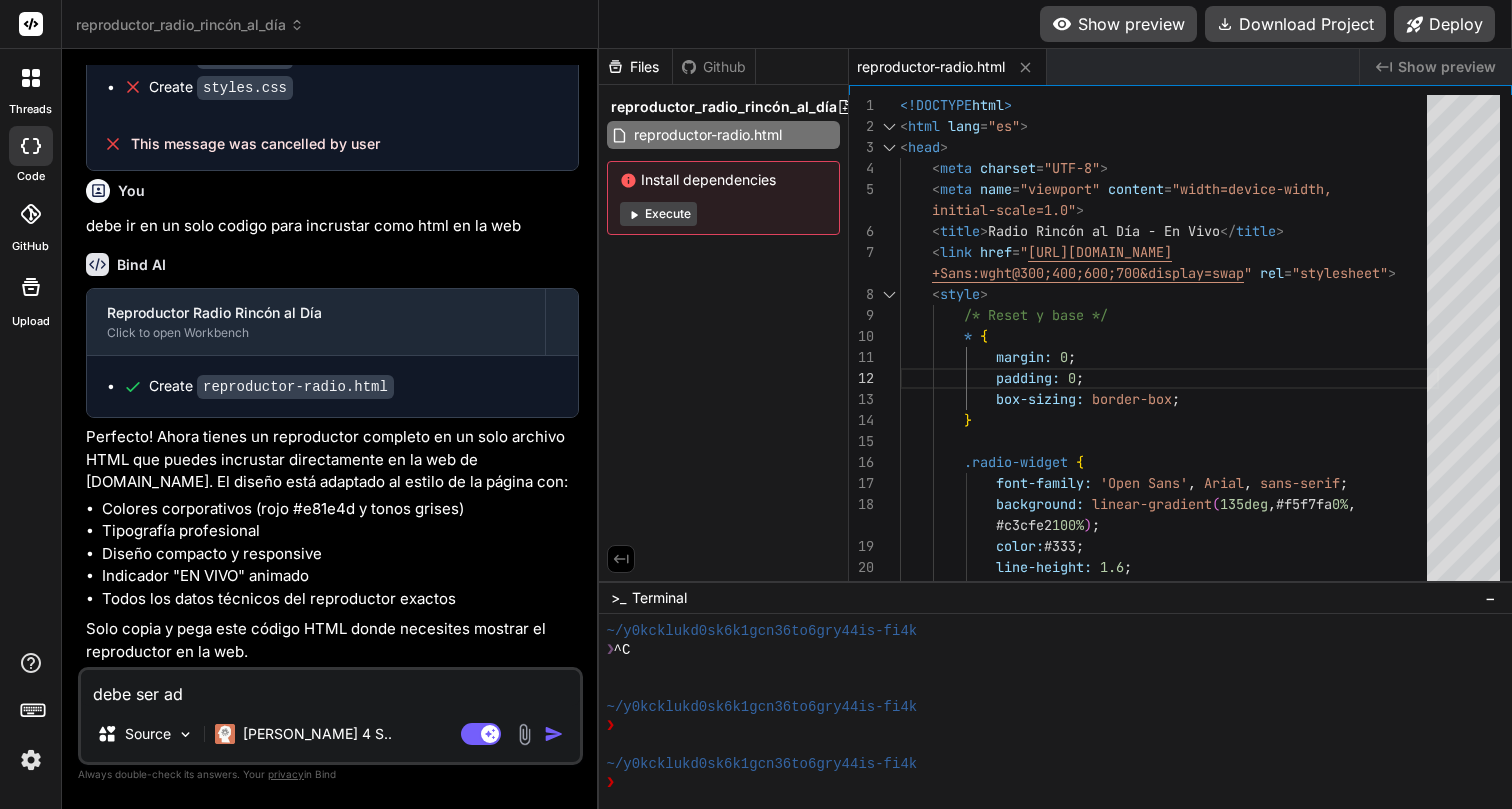 type on "debe ser ada" 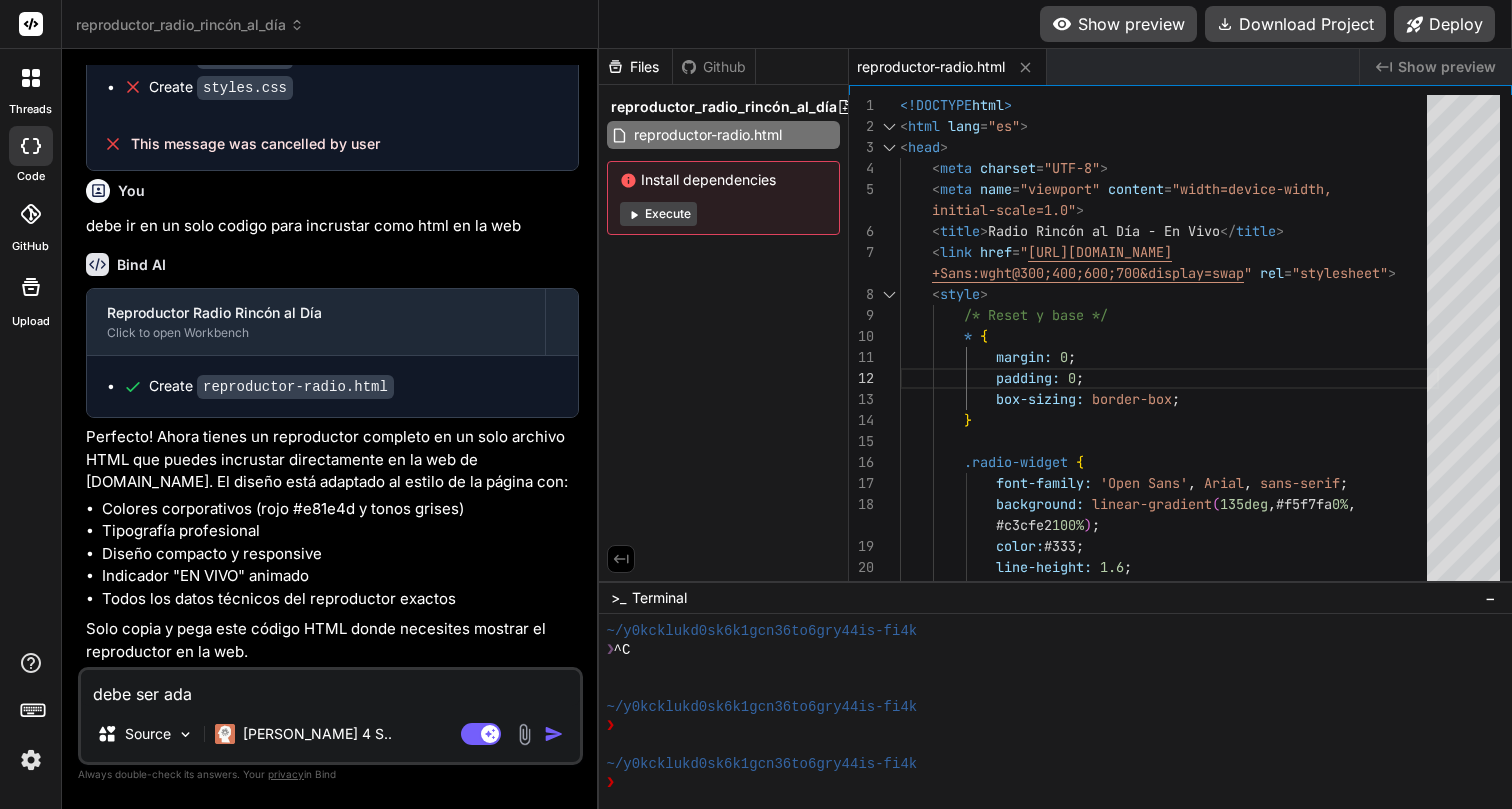 type on "debe ser adap" 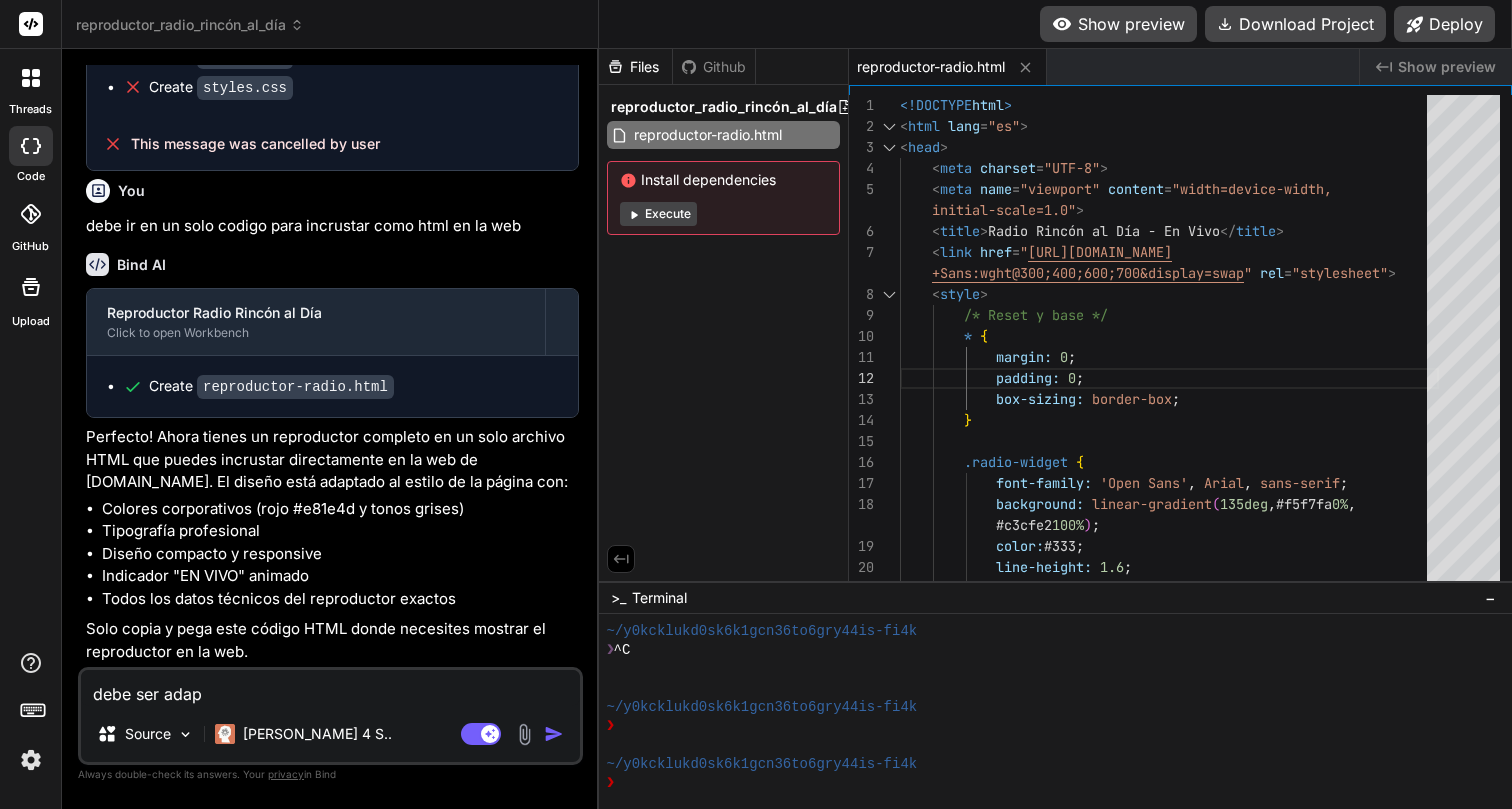 type on "debe ser adapt" 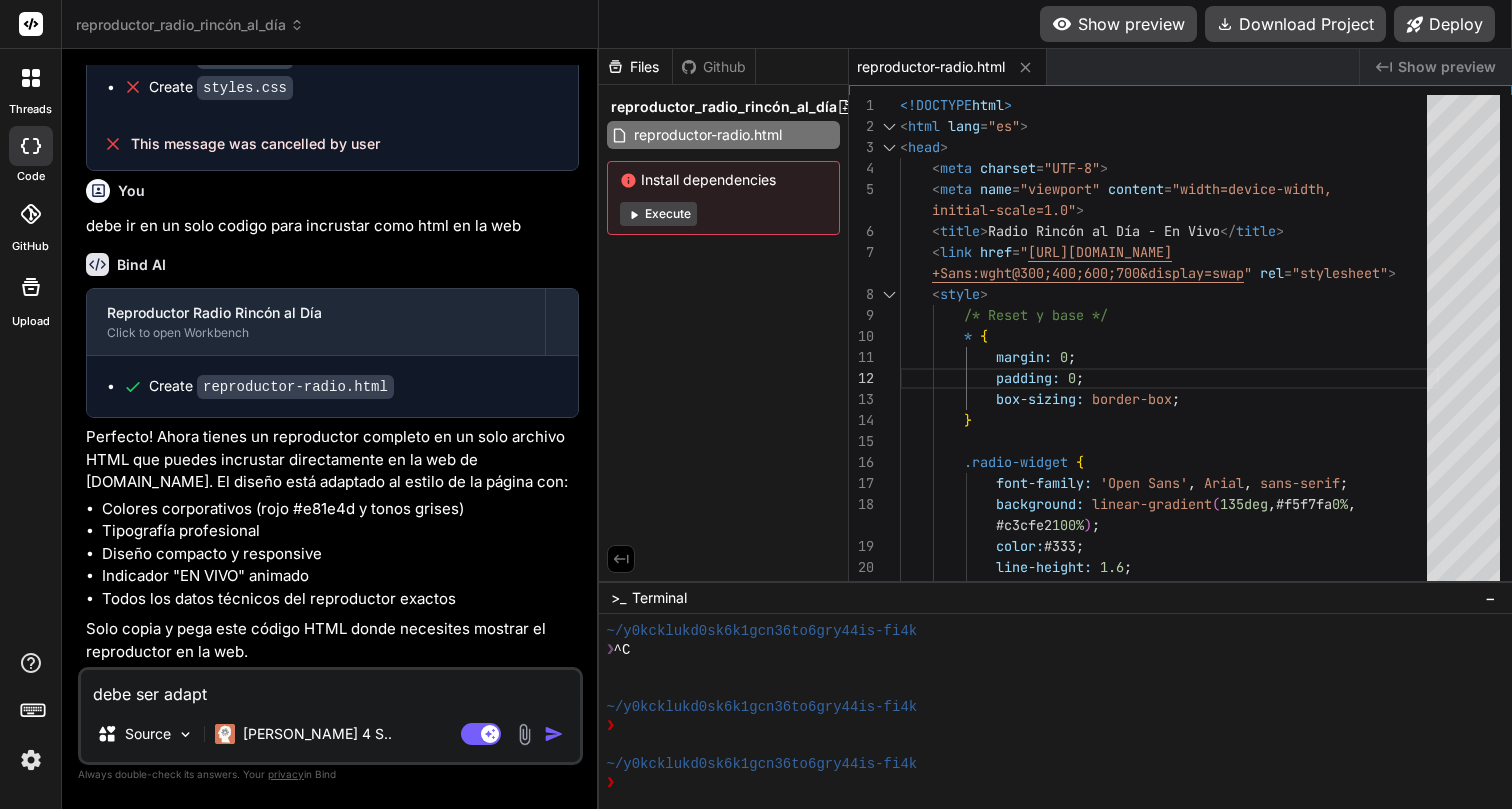 type on "debe ser adapta" 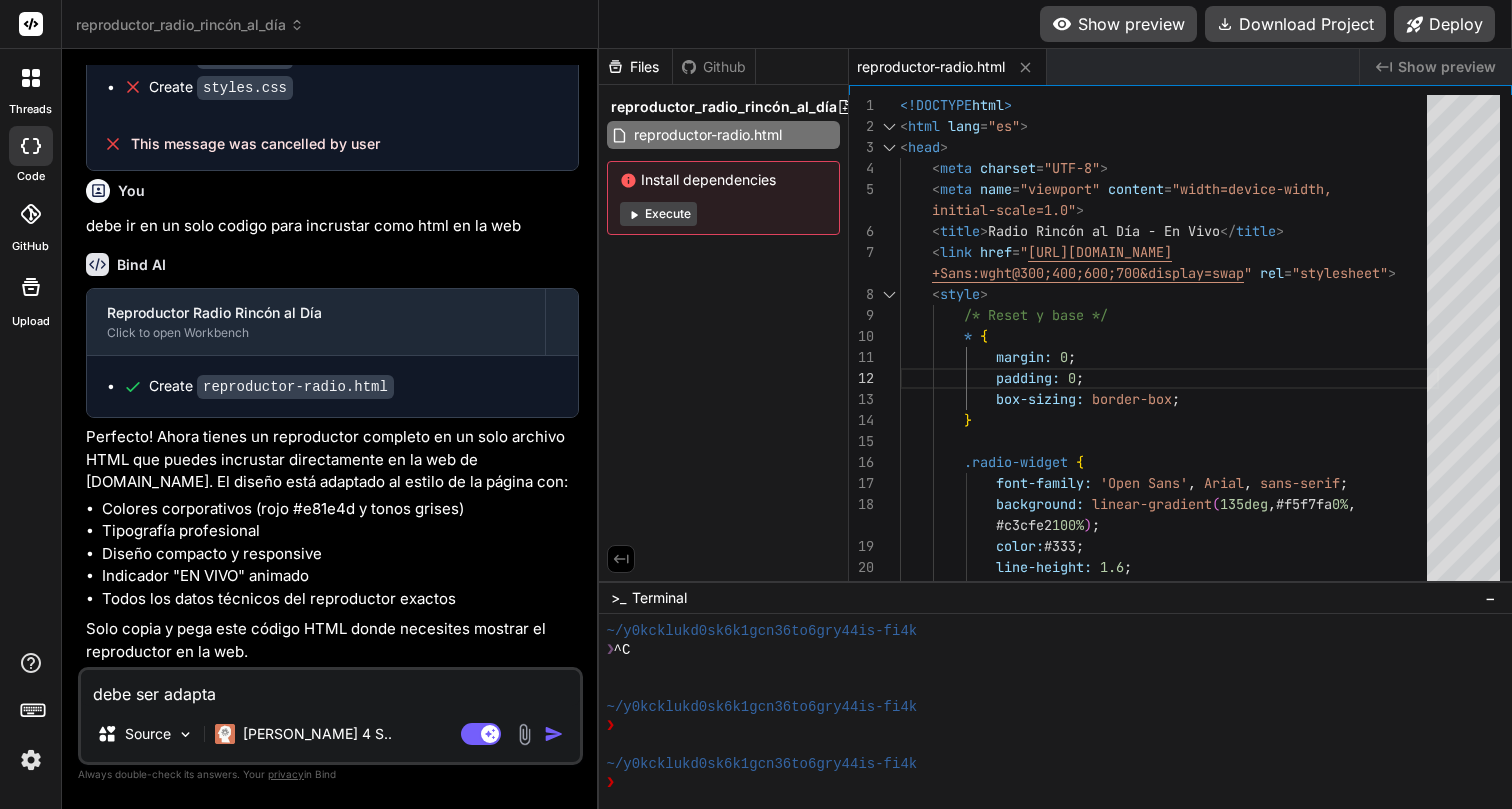type on "debe ser adaptab" 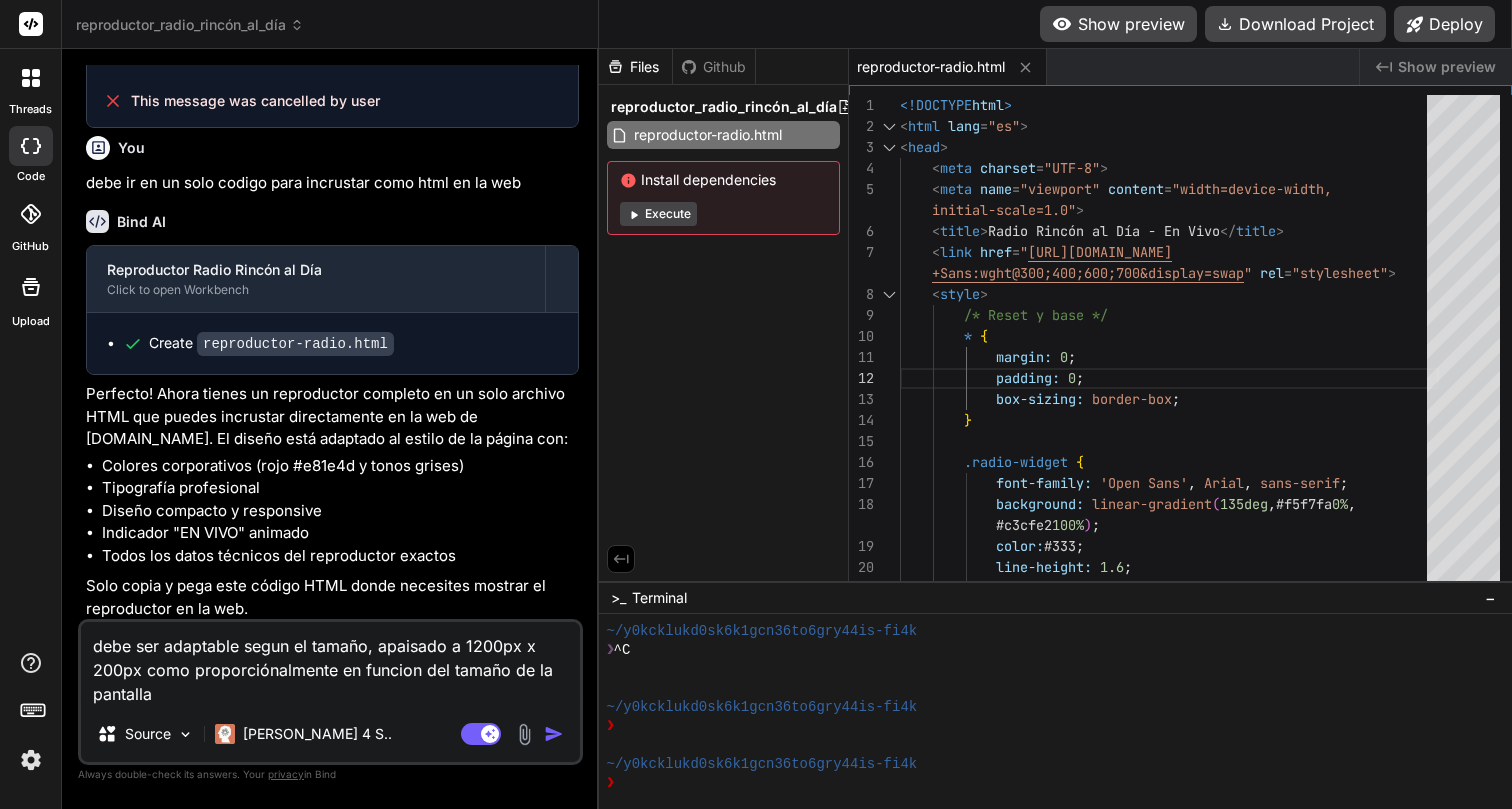click on "debe ser adaptable segun el tamaño, apaisado a 1200px x 200px como proporciónalmente en funcion del tamaño de la pantalla" at bounding box center [330, 664] 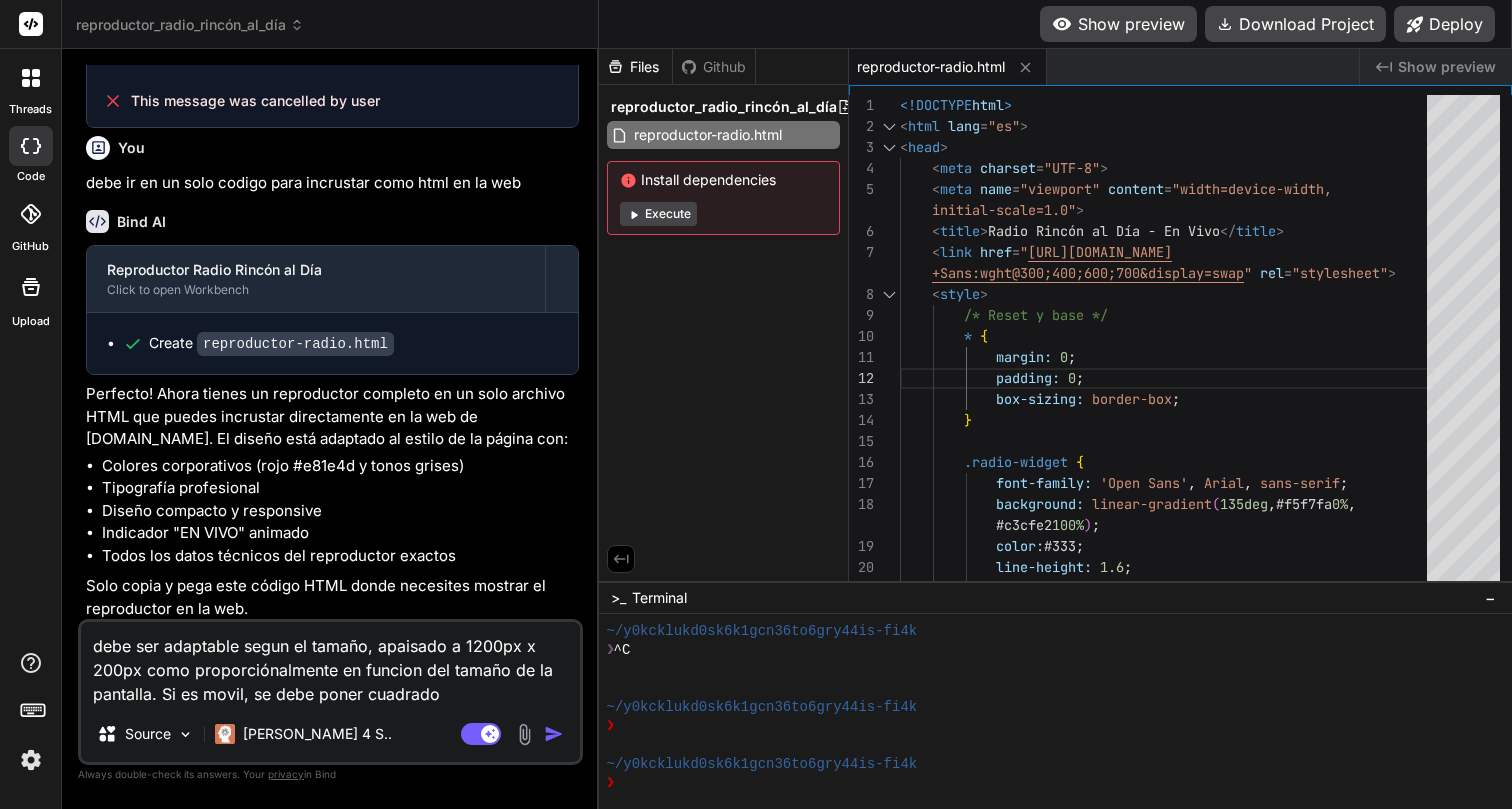 click at bounding box center [554, 734] 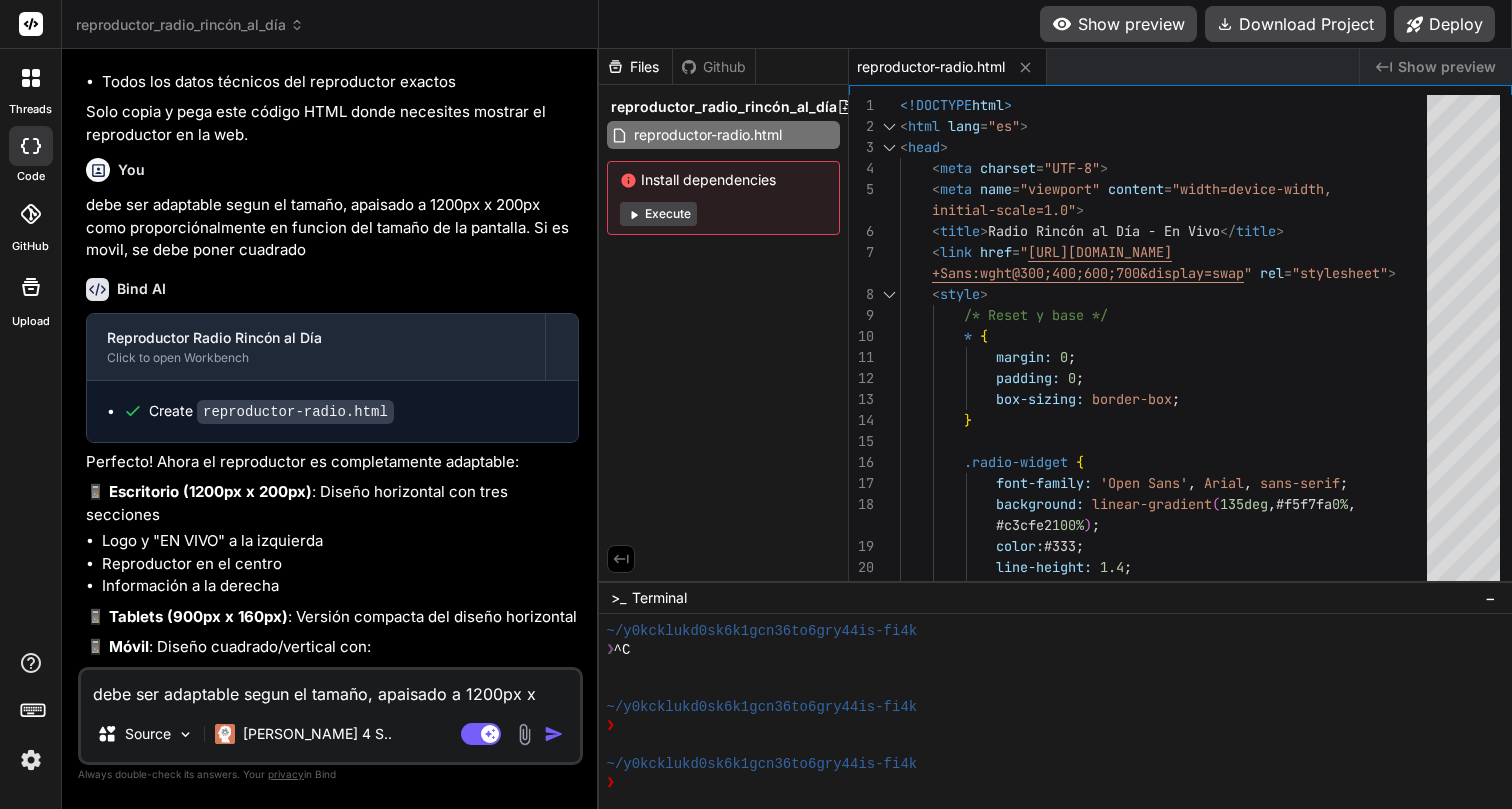 scroll, scrollTop: 1584, scrollLeft: 0, axis: vertical 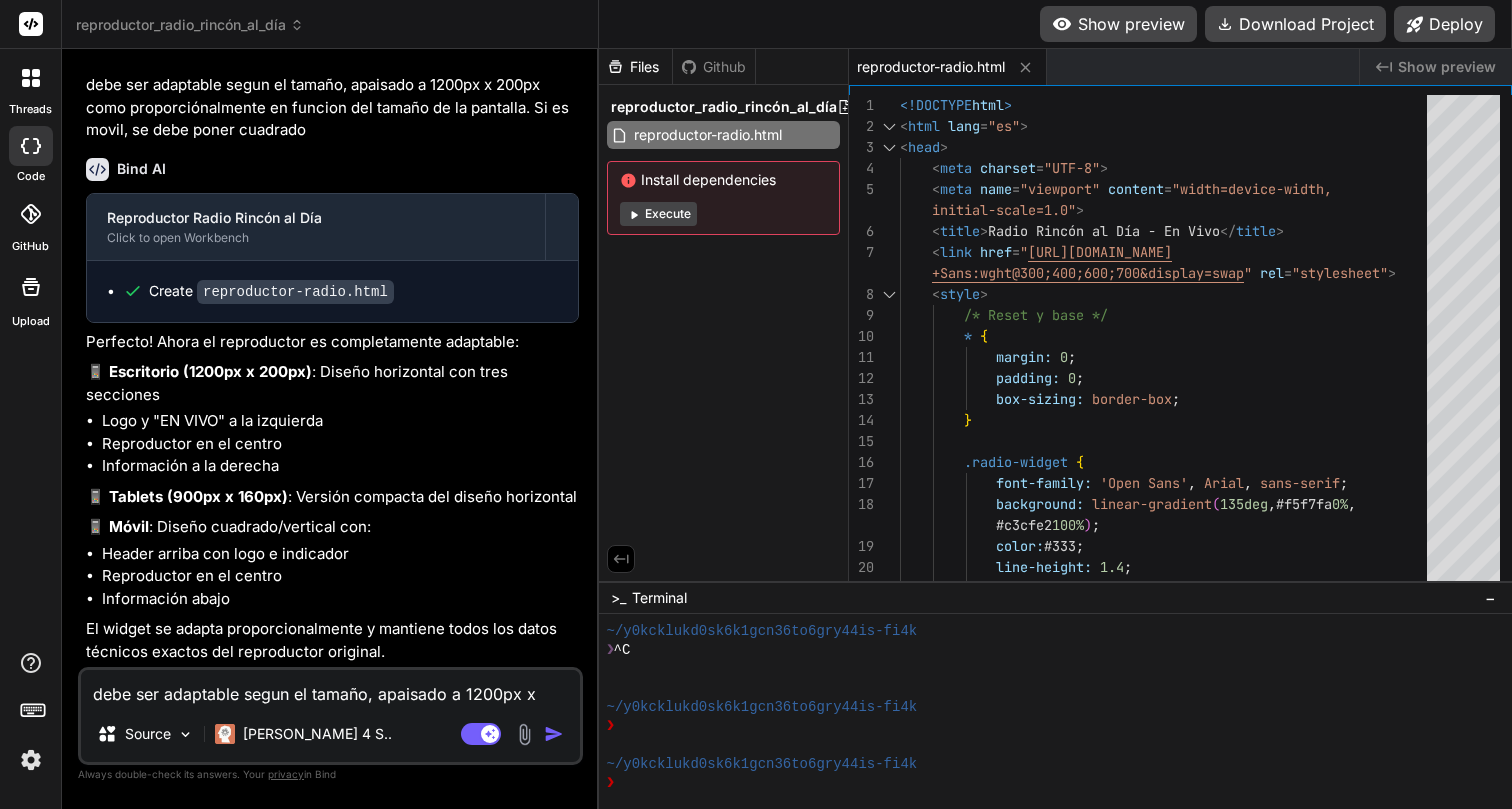 click on "debe ser adaptable segun el tamaño, apaisado a 1200px x 200px como proporciónalmente en funcion del tamaño de la pantalla. Si es movil, se debe poner cuadrado" at bounding box center (330, 688) 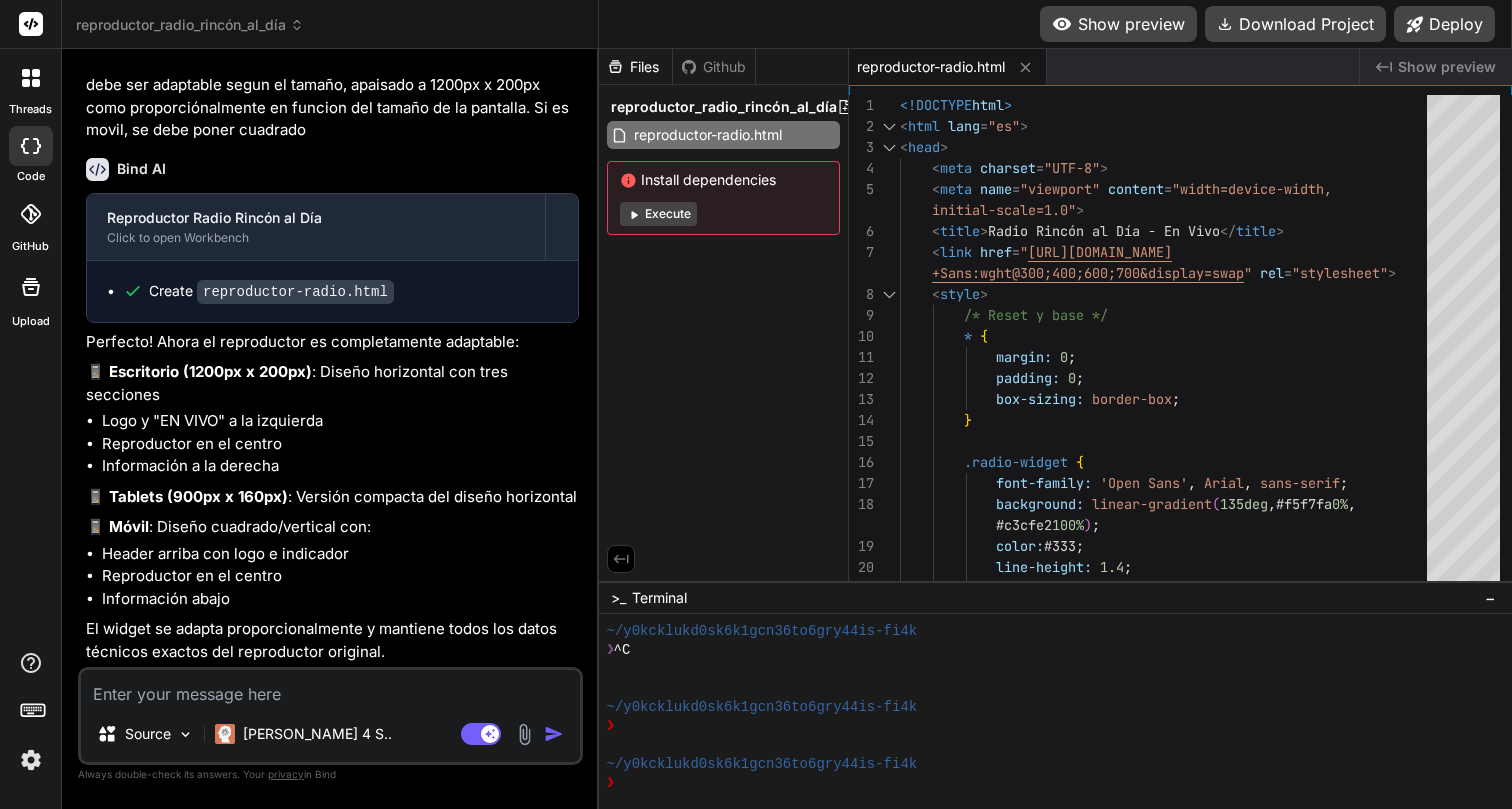 paste on "#1c76be" 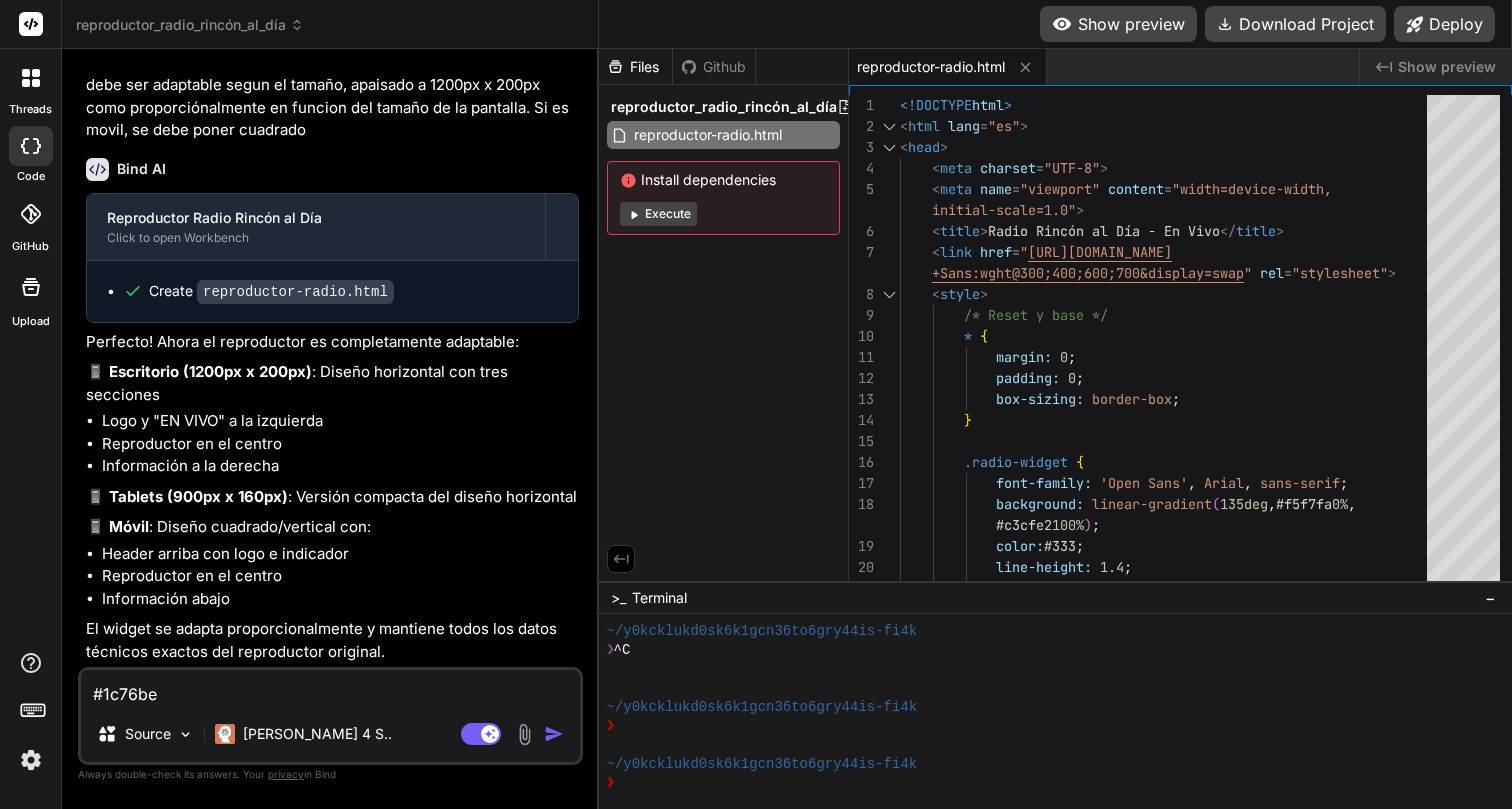 paste on "#d1ce5e" 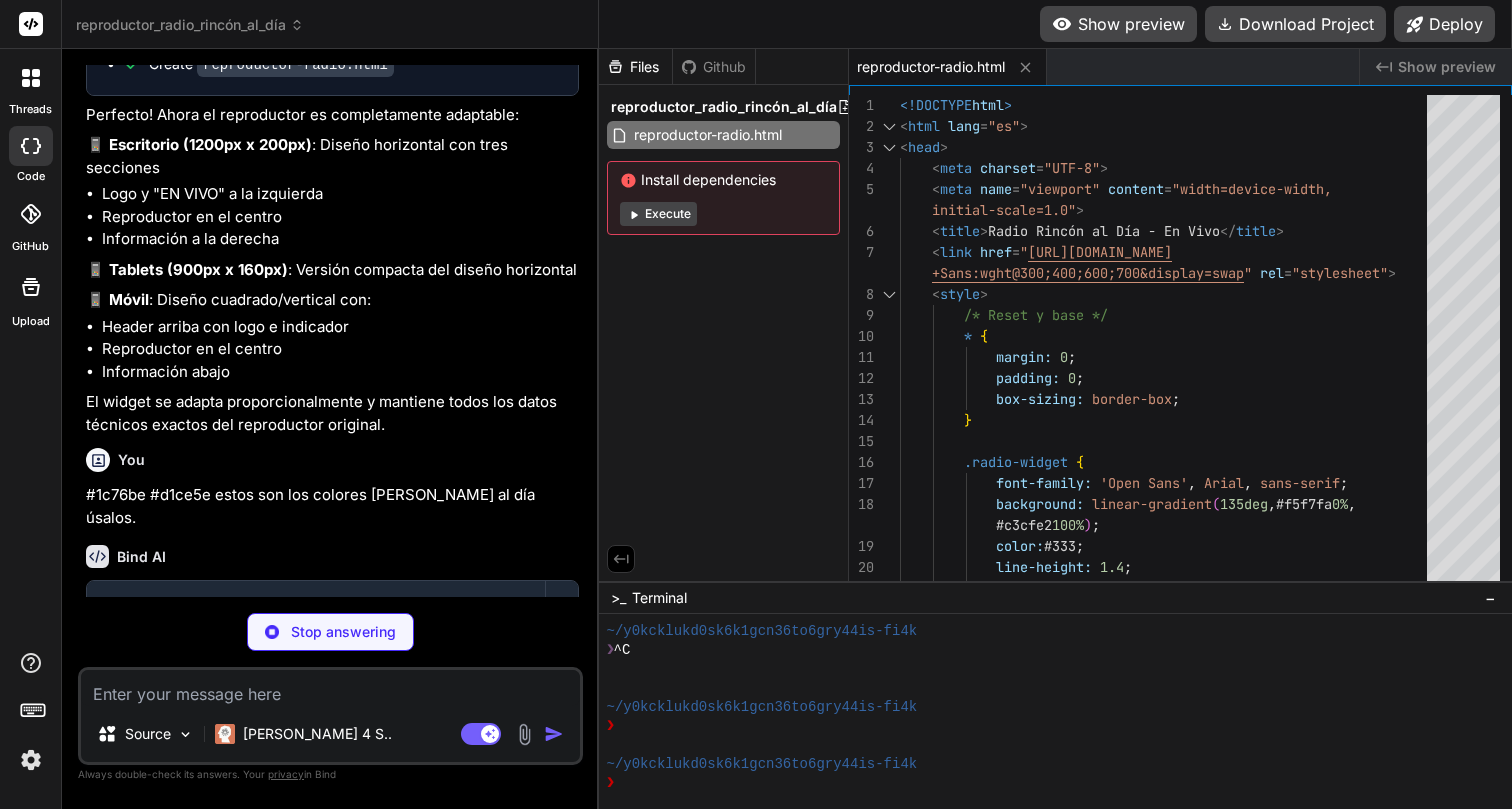 scroll, scrollTop: 1901, scrollLeft: 0, axis: vertical 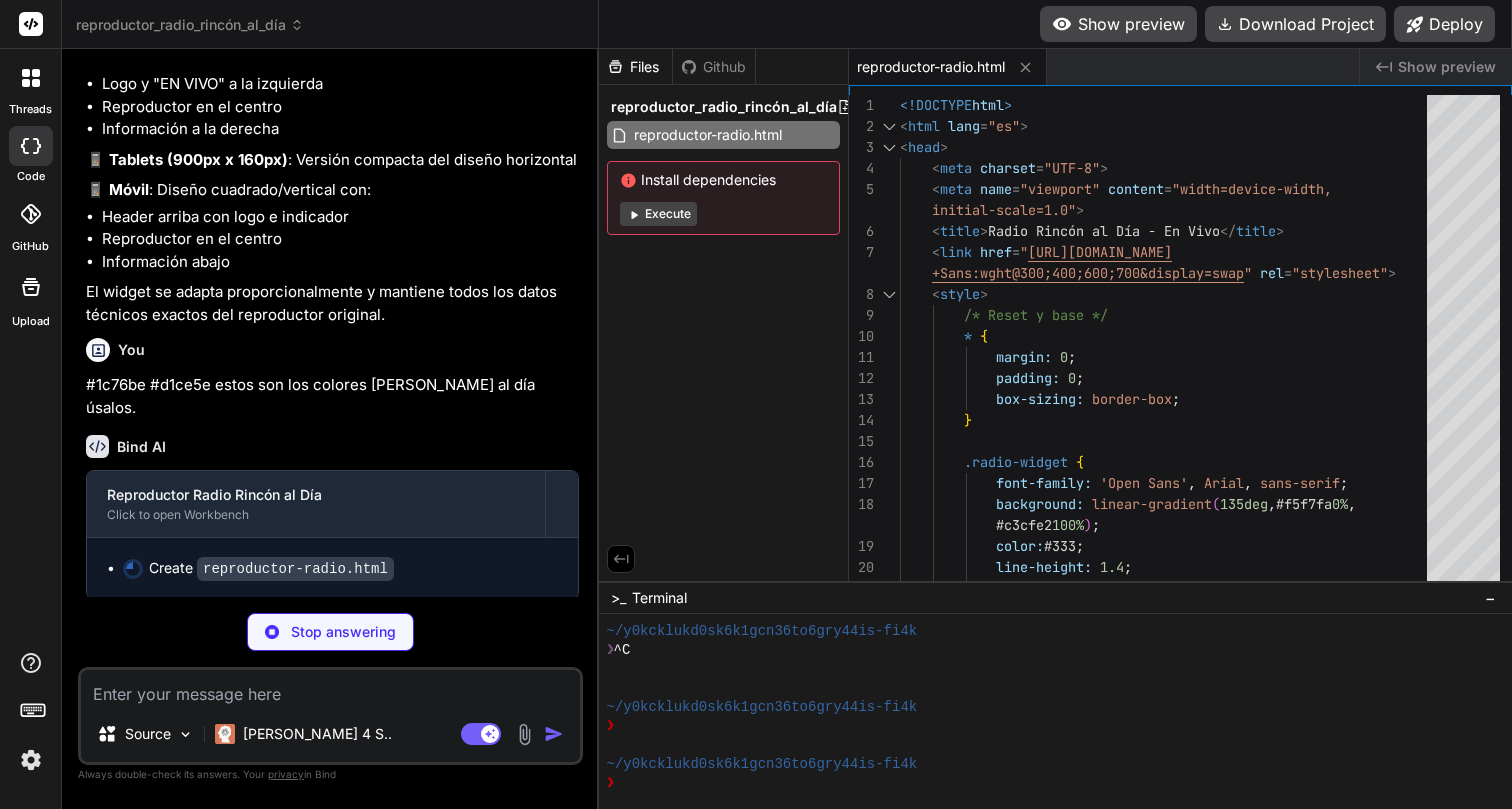 click on "Show preview" at bounding box center [1118, 24] 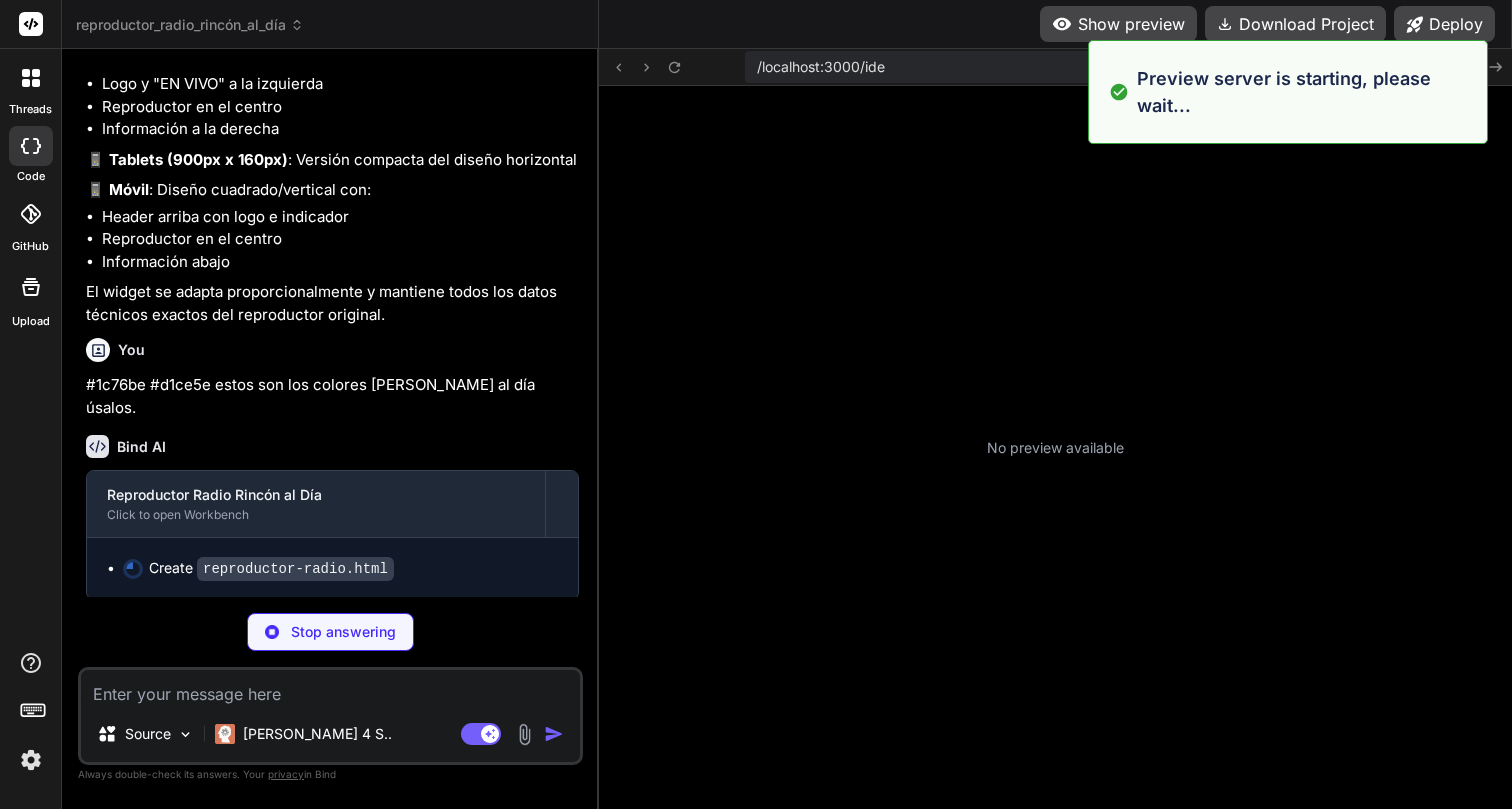 click on "Preview server is starting, please wait..." at bounding box center (1288, 92) 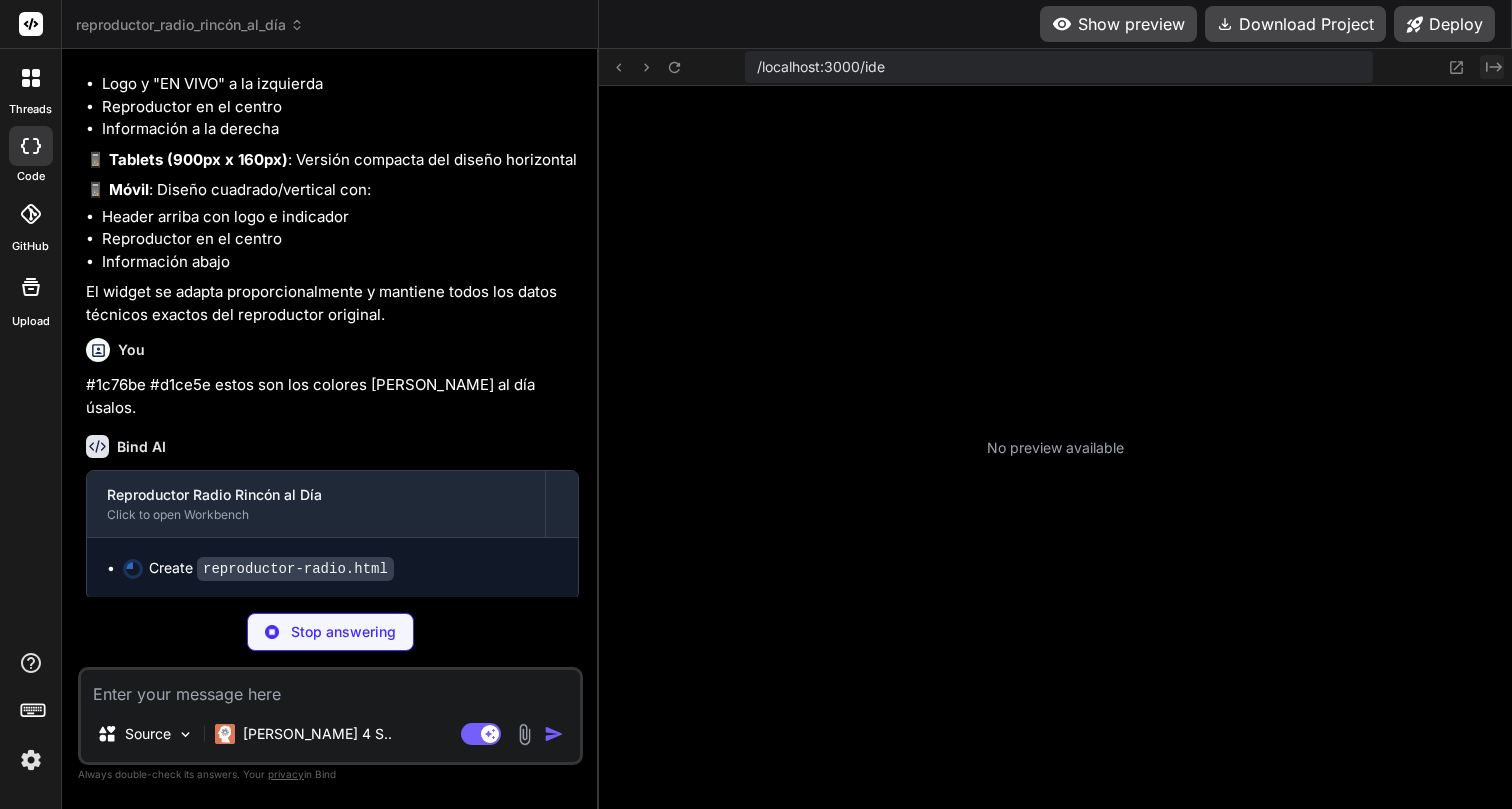 click on "Created with Pixso." 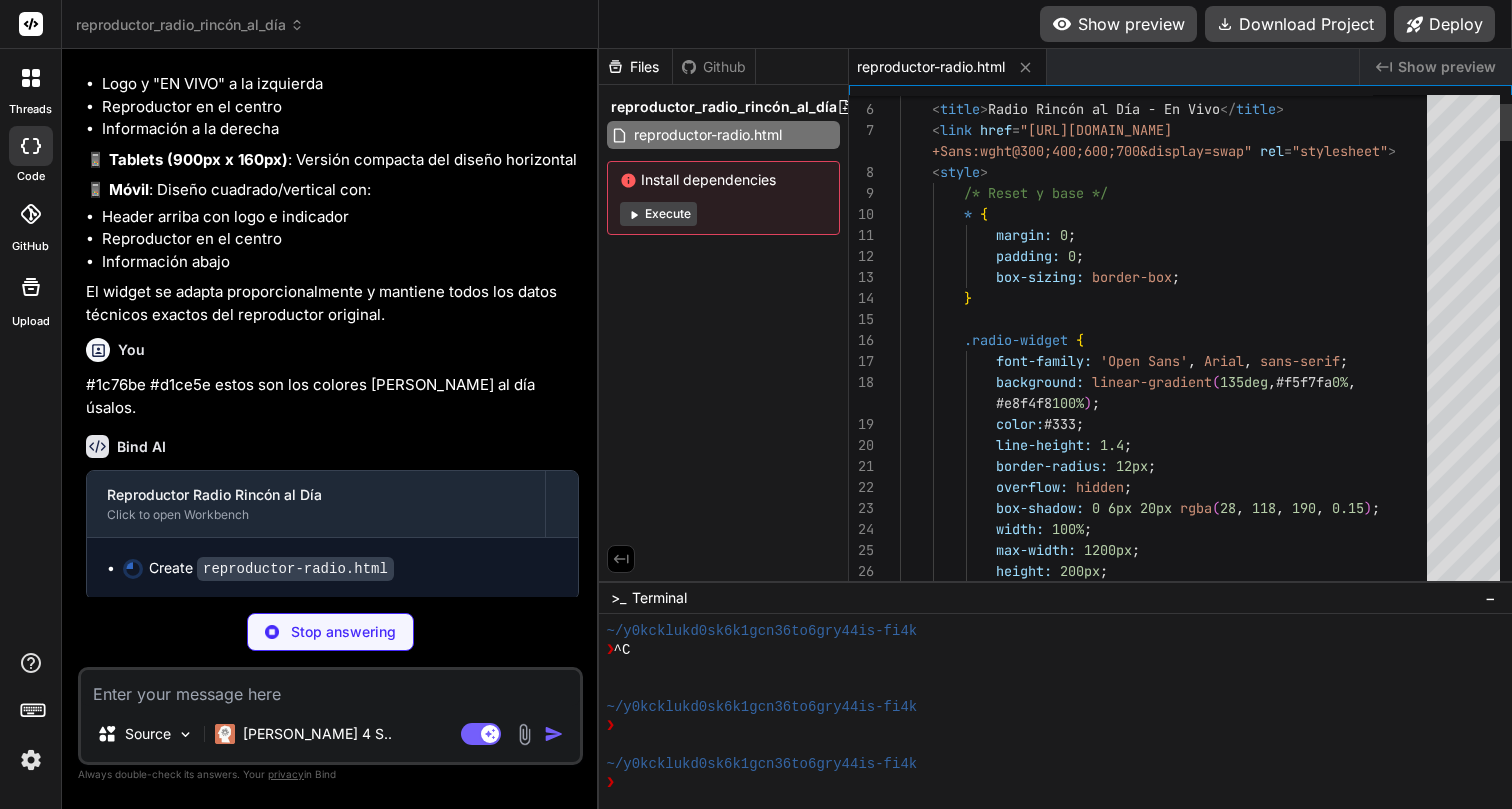 scroll, scrollTop: 41, scrollLeft: 0, axis: vertical 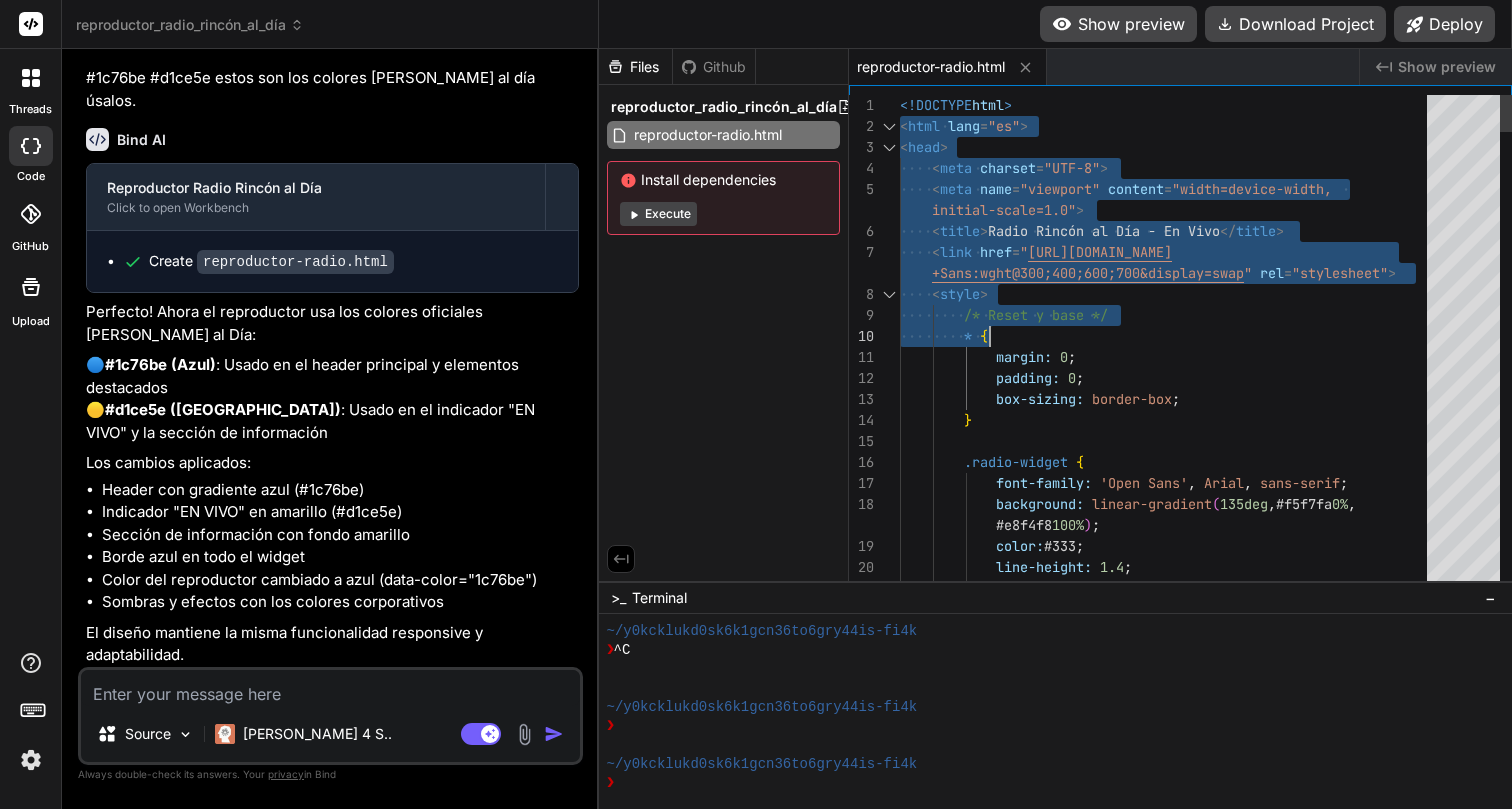 drag, startPoint x: 901, startPoint y: 106, endPoint x: 999, endPoint y: 319, distance: 234.46321 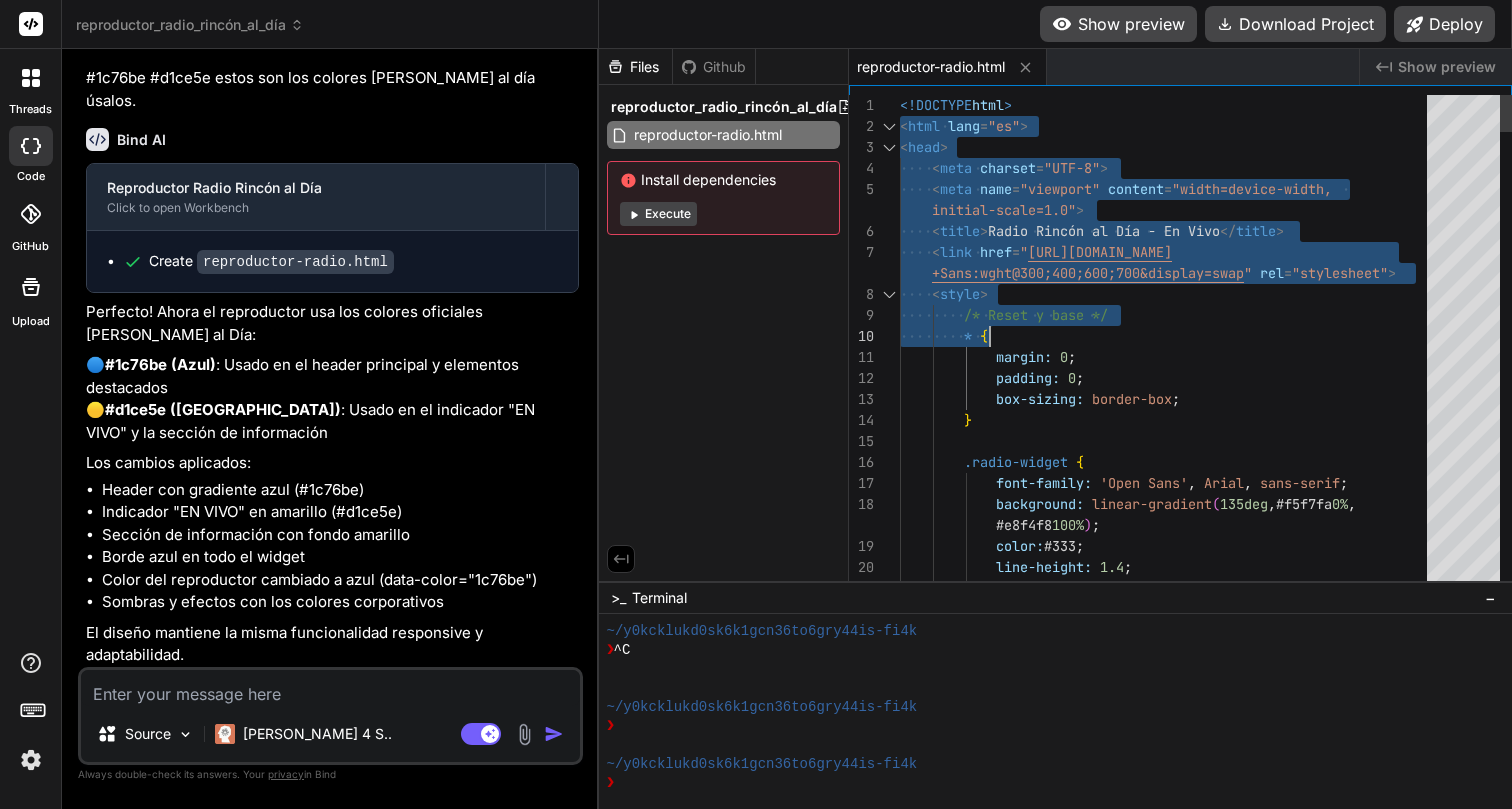 click on "border-radius:   12px ;              line-height:   1.4 ;              color:  #333 ;              #e8f4f8  100% ) ;              background:   linear-gradient ( 135deg ,  #f5f7fa  0% ,                font-family:   'Open Sans' ,   Arial ,   sans-serif ;          .radio-widget   {          }              box-sizing:   border-box ;              padding:   0 ;              margin:   0 ;          *   {          /* Reset y base */      +Sans:wght@300;400;600;700&display=swap "   rel = "stylesheet" >      < style >      < link   href = " [URL][DOMAIN_NAME]      initial-scale=1.0" >      < title > Radio Rincón al Día - En Vivo </ title >      < meta   name = "viewport"   content = "width=device-width,       < meta   charset = "UTF-8" > < head > < html   lang = "es" >  html >" at bounding box center [1169, 3371] 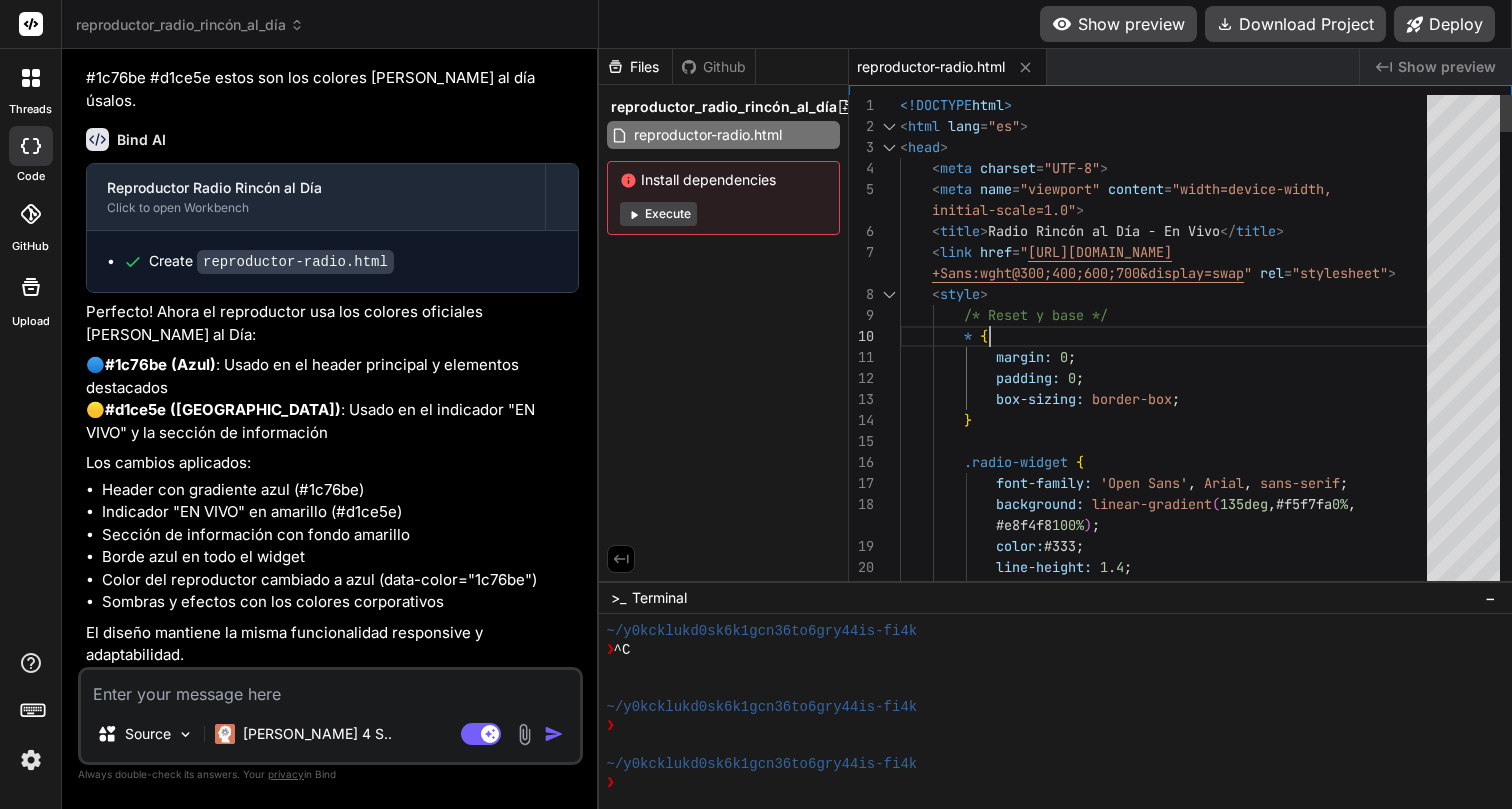 click on "border-radius:   12px ;              line-height:   1.4 ;              color:  #333 ;              #e8f4f8  100% ) ;              background:   linear-gradient ( 135deg ,  #f5f7fa  0% ,                font-family:   'Open Sans' ,   Arial ,   sans-serif ;          .radio-widget   {          }              box-sizing:   border-box ;              padding:   0 ;              margin:   0 ;          *   {          /* Reset y base */      +Sans:wght@300;400;600;700&display=swap "   rel = "stylesheet" >      < style >      < link   href = " [URL][DOMAIN_NAME]      initial-scale=1.0" >      < title > Radio Rincón al Día - En Vivo </ title >      < meta   name = "viewport"   content = "width=device-width,       < meta   charset = "UTF-8" > < head > < html   lang = "es" >  html >" at bounding box center [1169, 3371] 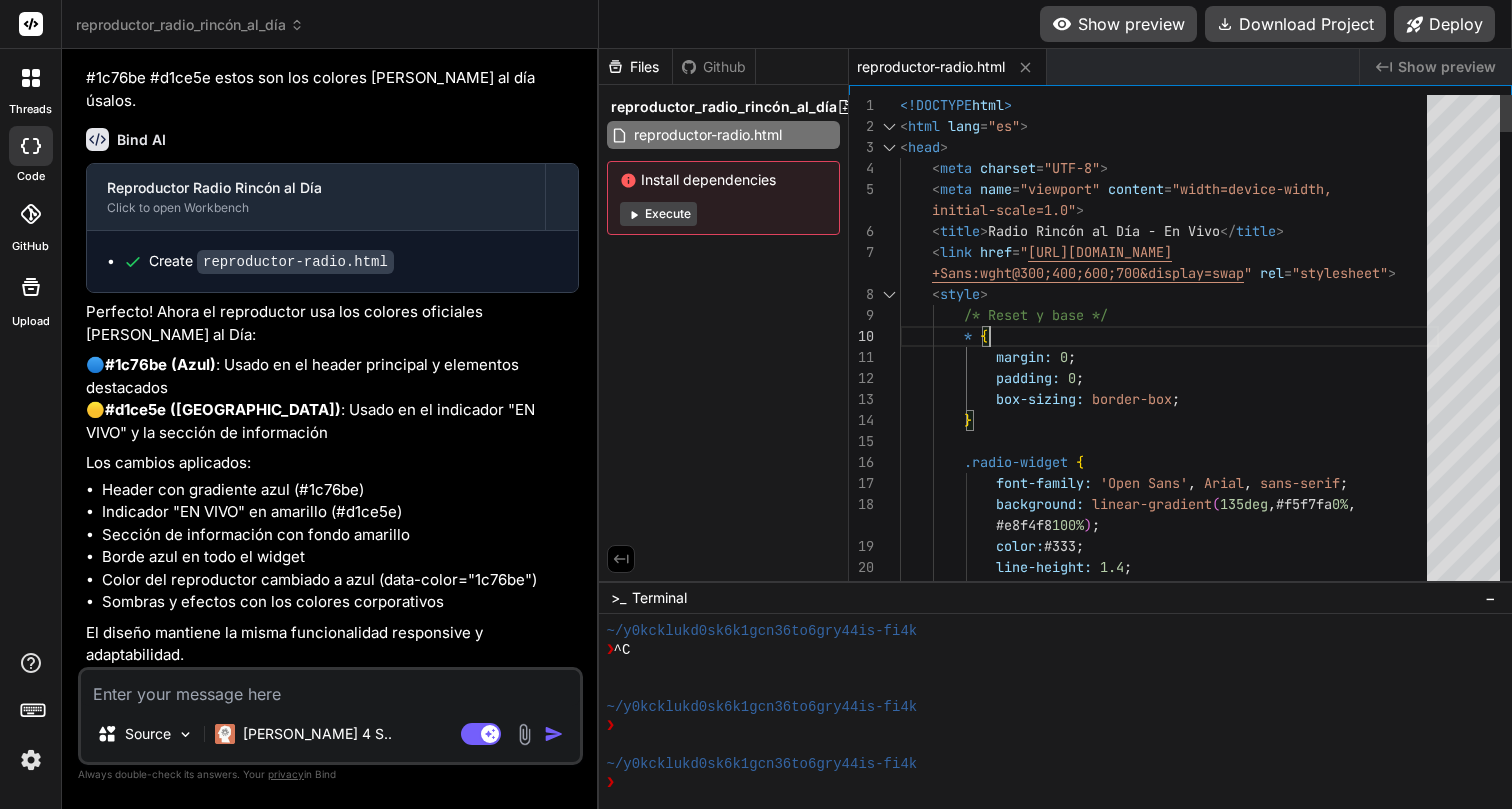 click on "1" at bounding box center (874, 105) 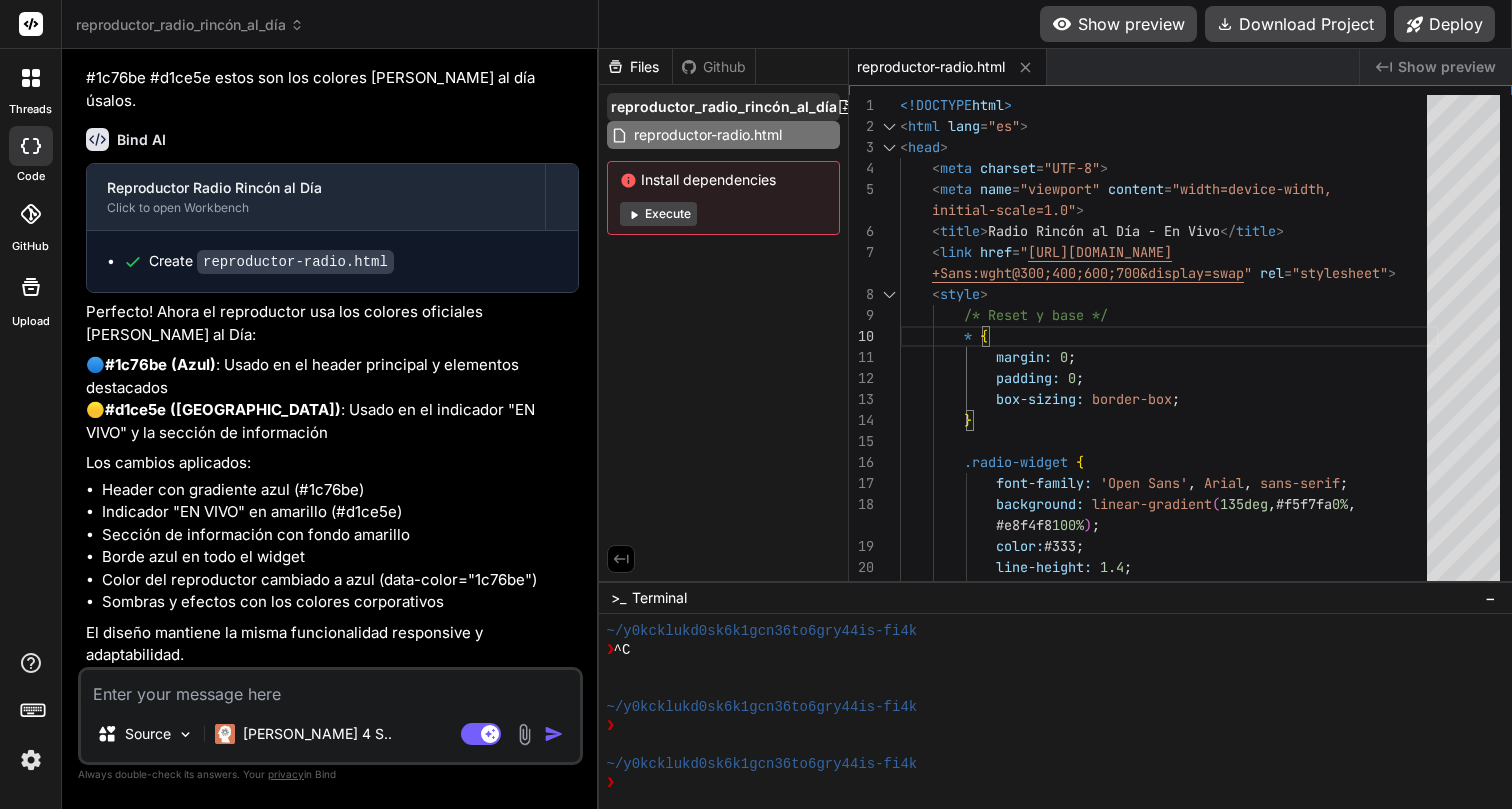 click on "reproductor_radio_rincón_al_día" at bounding box center [724, 107] 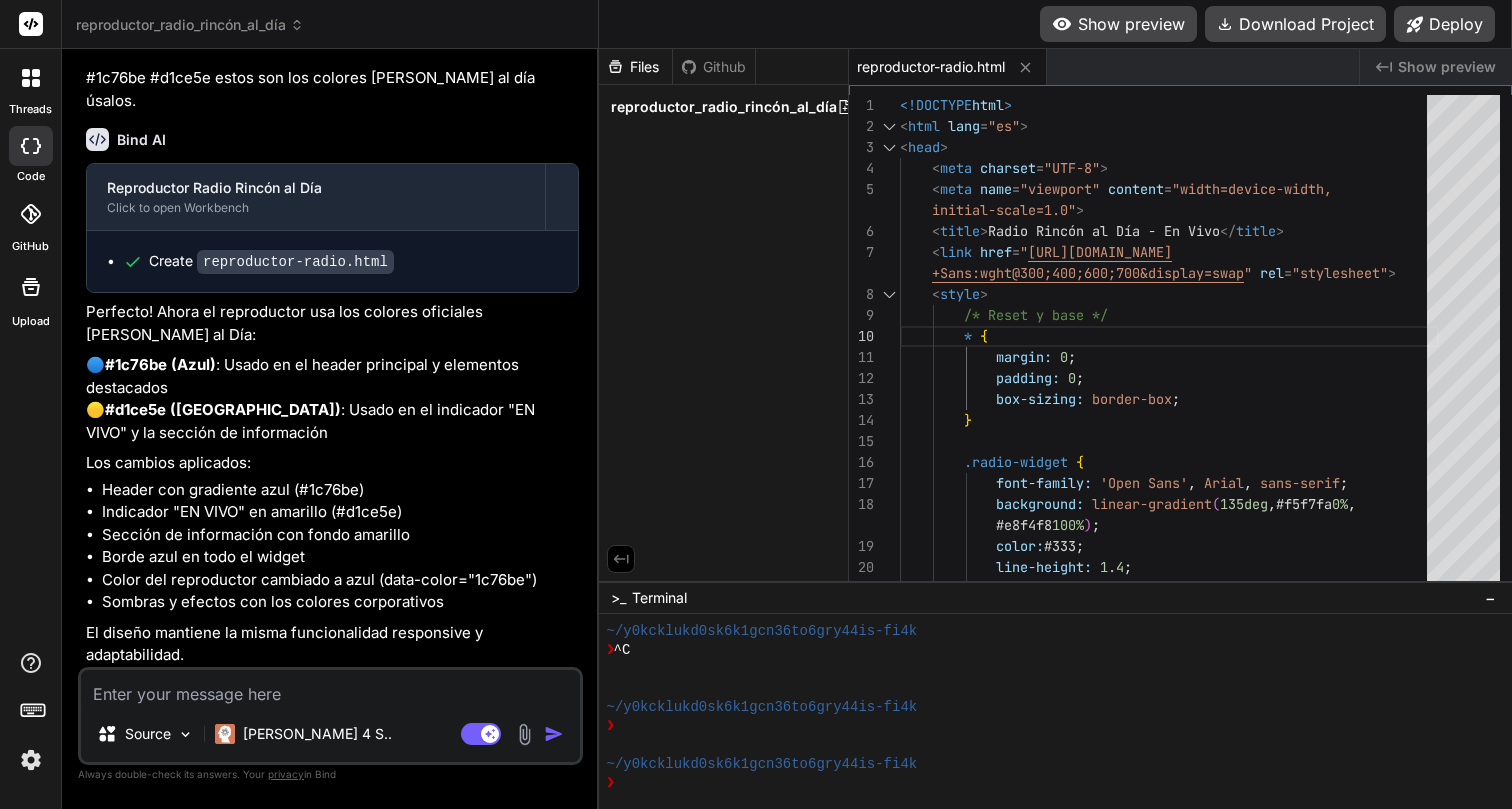 click on "reproductor_radio_rincón_al_día" at bounding box center (724, 107) 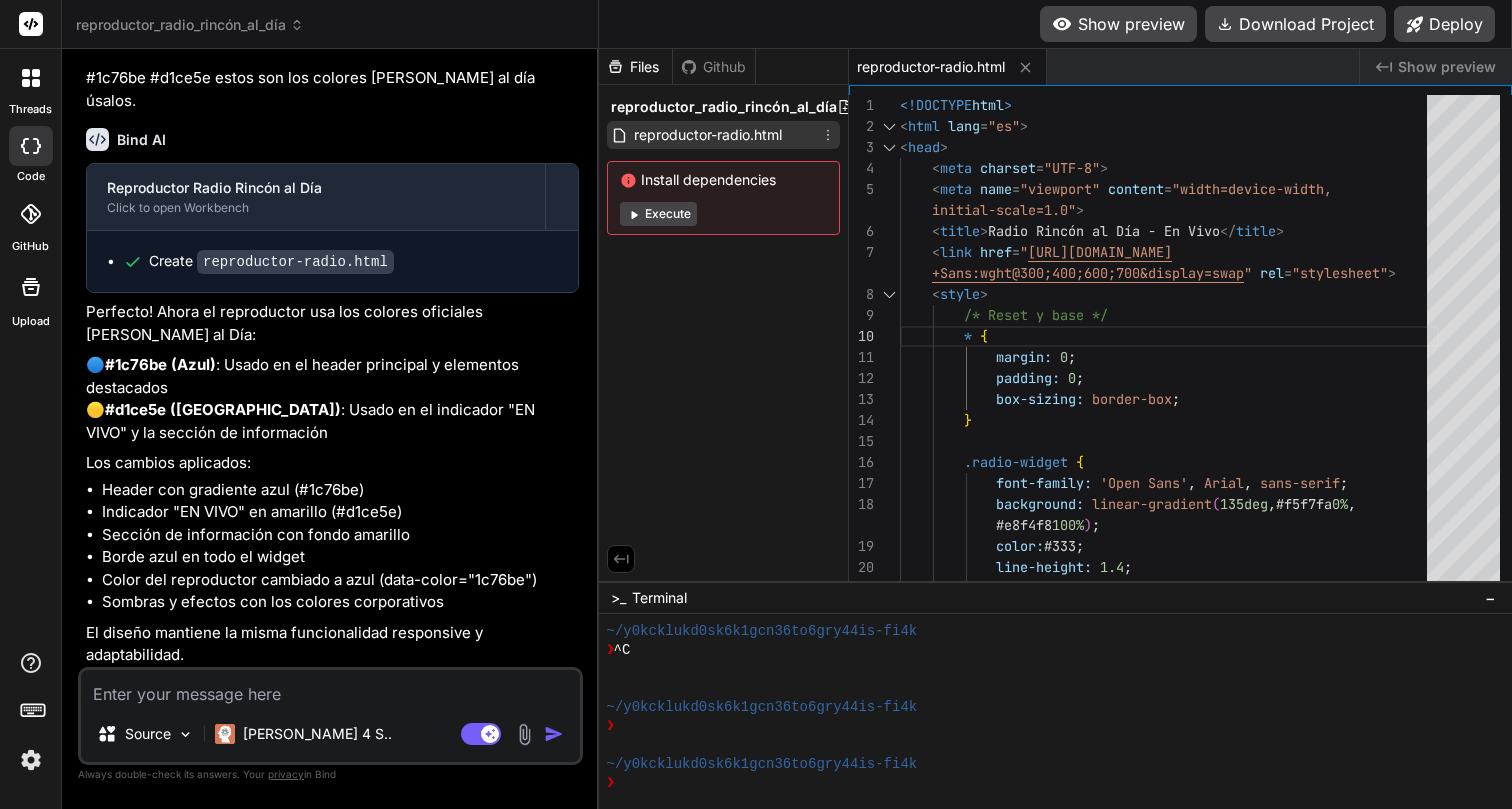 click on "reproductor-radio.html" at bounding box center (708, 135) 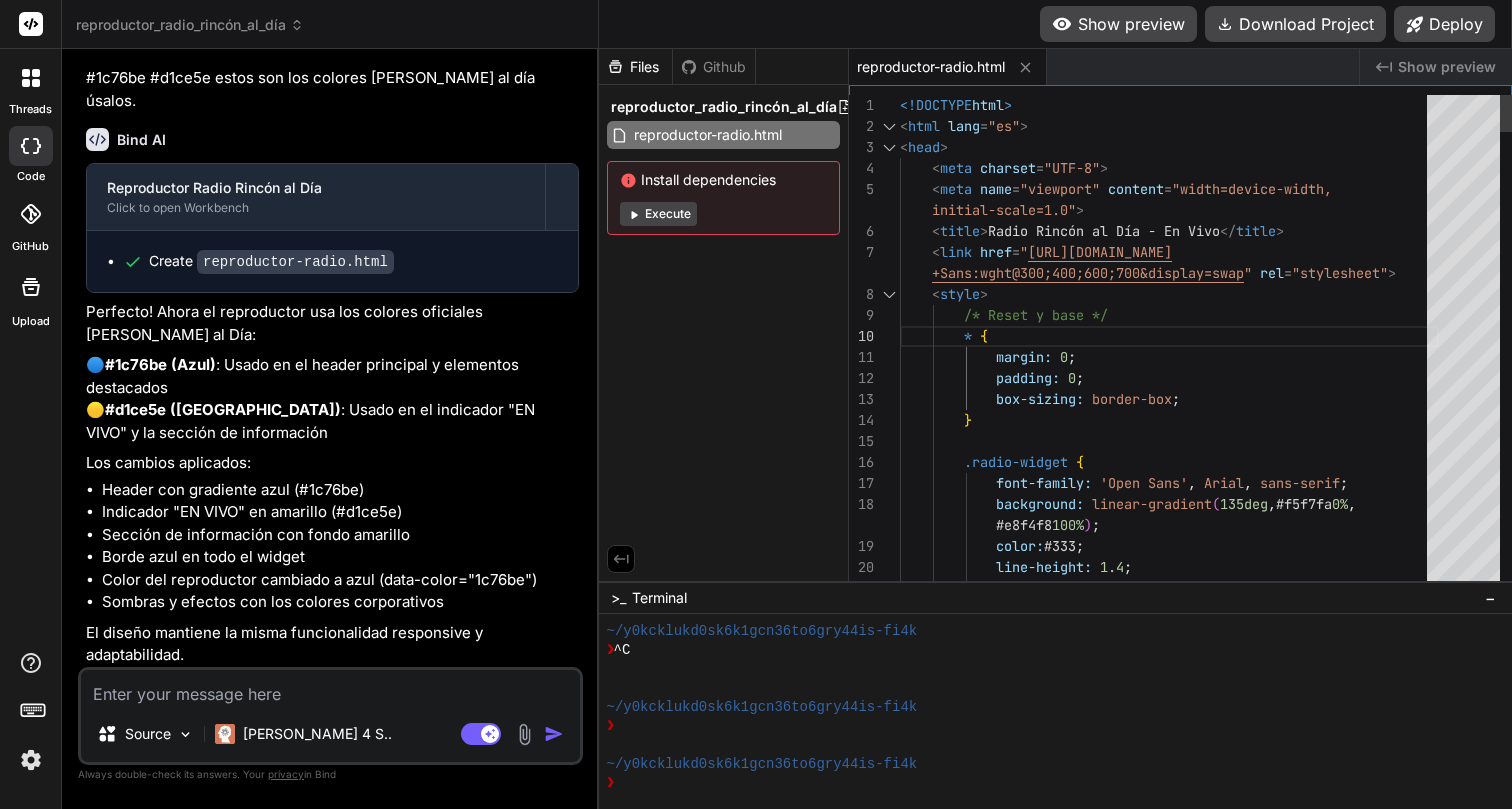 drag, startPoint x: 899, startPoint y: 106, endPoint x: 984, endPoint y: 465, distance: 368.92548 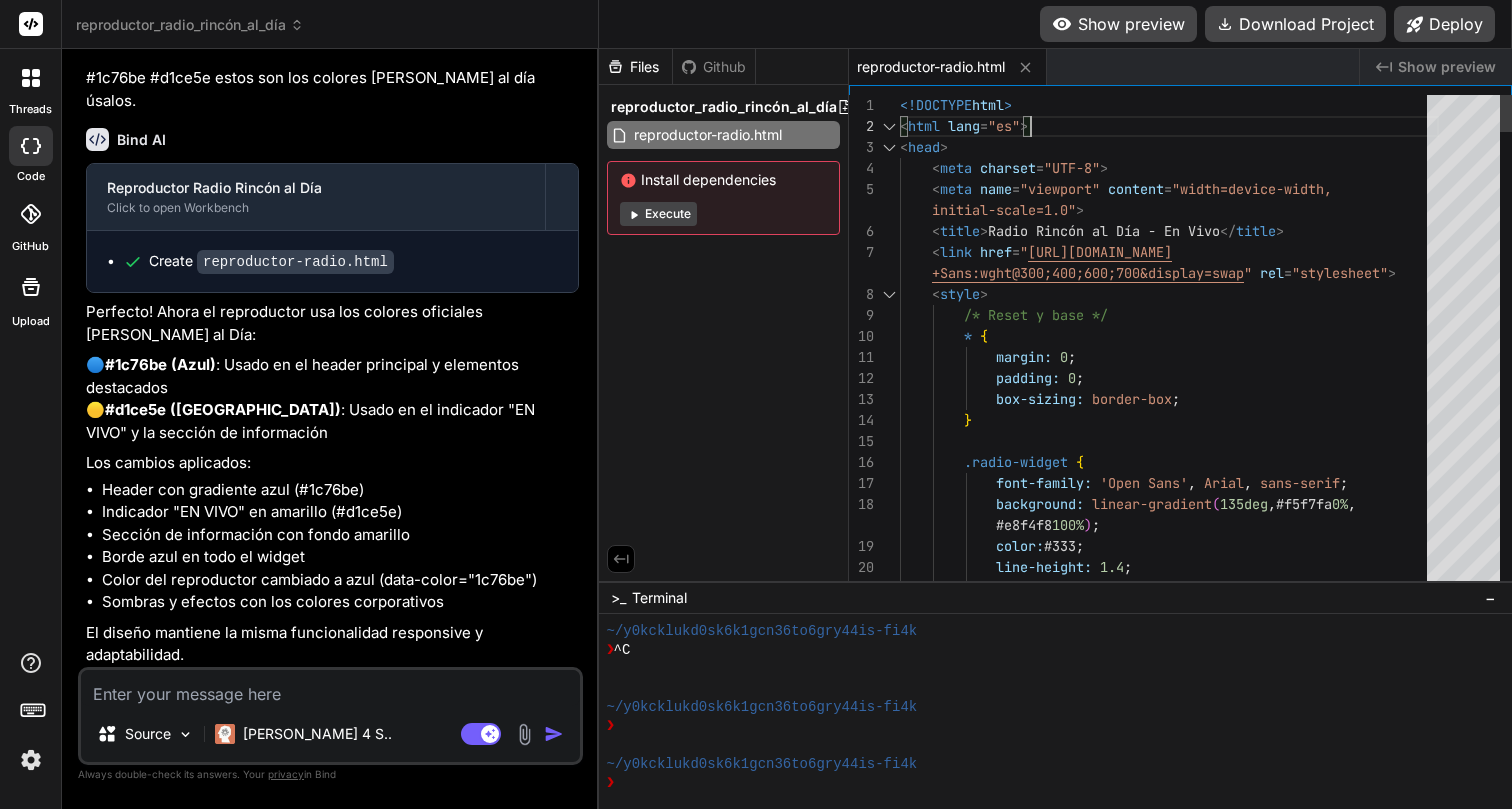 click on "border-radius:   12px ;              line-height:   1.4 ;              color:  #333 ;              #e8f4f8  100% ) ;              background:   linear-gradient ( 135deg ,  #f5f7fa  0% ,                font-family:   'Open Sans' ,   Arial ,   sans-serif ;          .radio-widget   {          }              box-sizing:   border-box ;              padding:   0 ;              margin:   0 ;          *   {          /* Reset y base */      +Sans:wght@300;400;600;700&display=swap "   rel = "stylesheet" >      < style >      < link   href = " [URL][DOMAIN_NAME]      initial-scale=1.0" >      < title > Radio Rincón al Día - En Vivo </ title >      < meta   name = "viewport"   content = "width=device-width,       < meta   charset = "UTF-8" > < head > < html   lang = "es" >  html >" at bounding box center (1169, 3371) 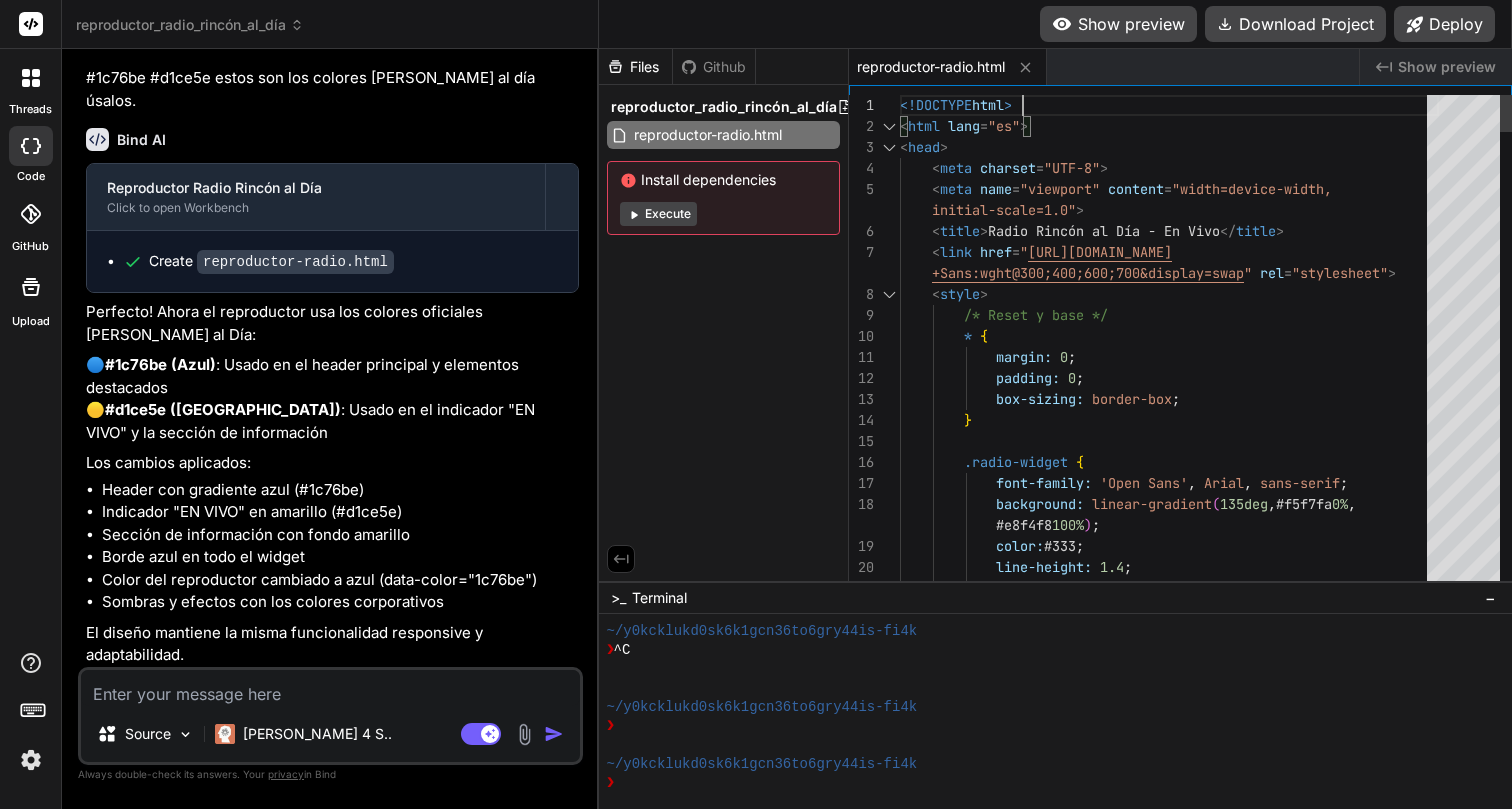 scroll, scrollTop: 0, scrollLeft: 0, axis: both 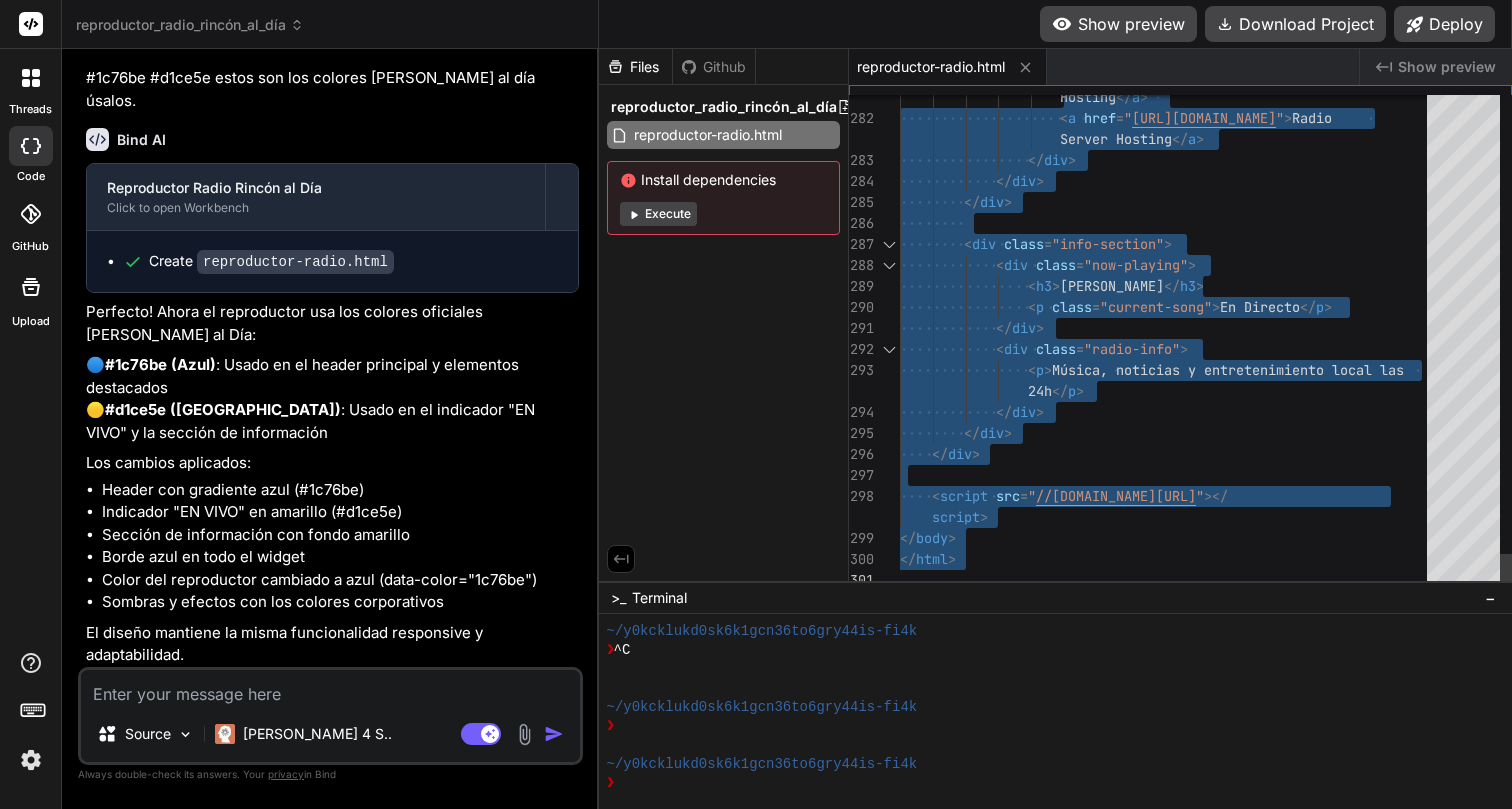 drag, startPoint x: 900, startPoint y: 105, endPoint x: 1206, endPoint y: 799, distance: 758.46686 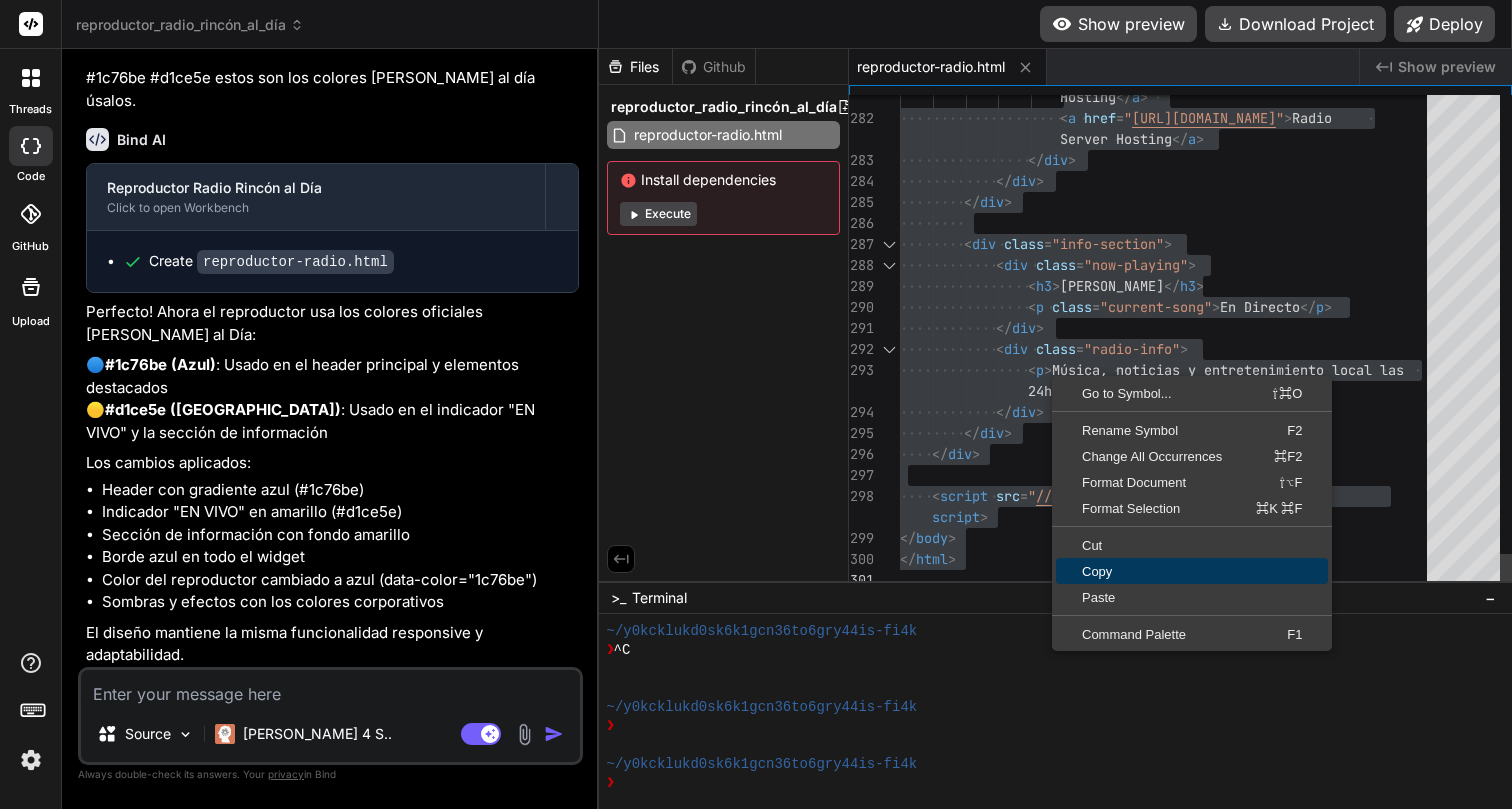 click on "Copy" at bounding box center [1192, 571] 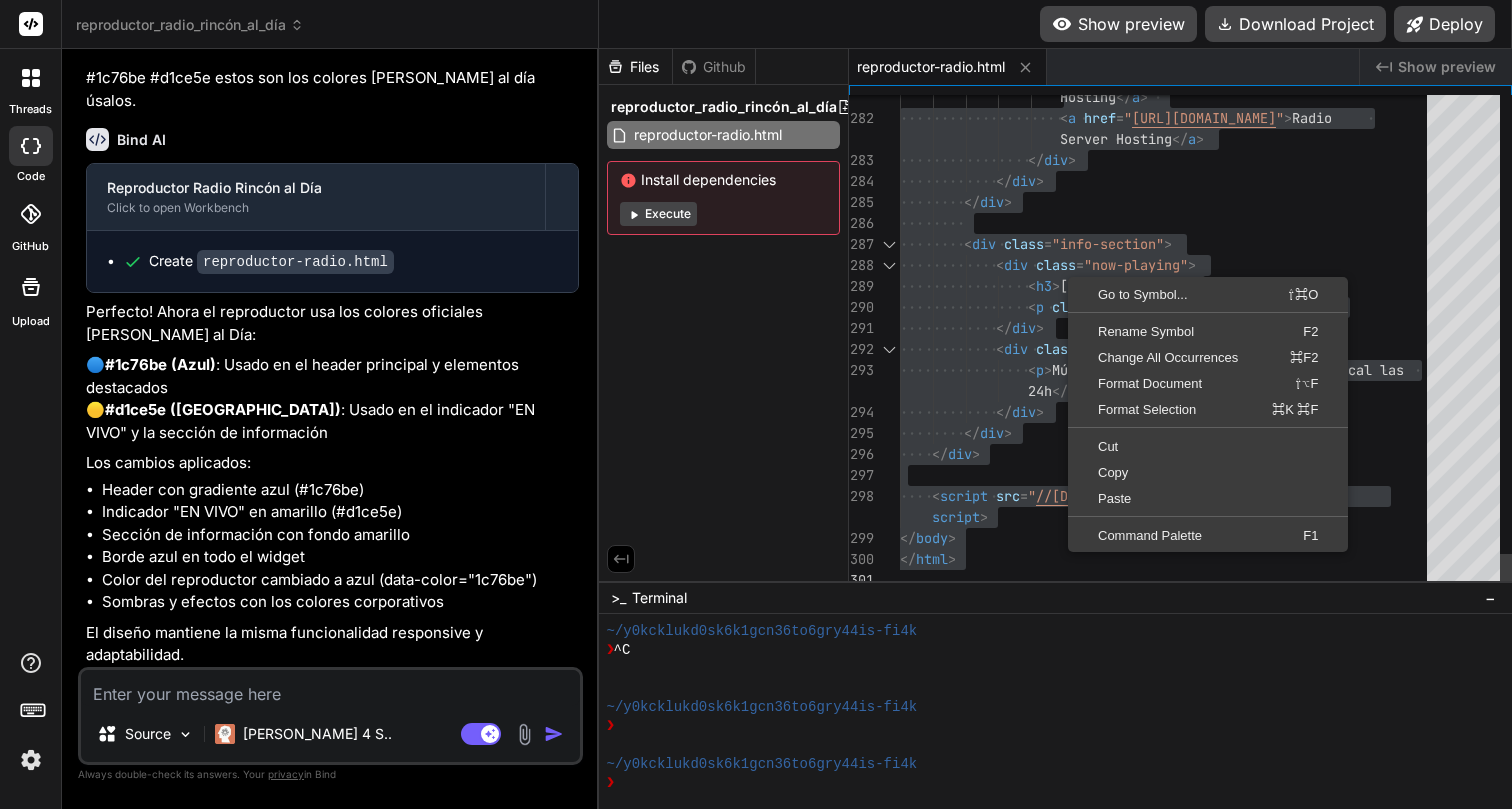 click on "Hosting </ a >                        < a   href = " [URL][DOMAIN_NAME] " > Radio                       Server Hosting </ a >                  </ div >              </ div >          </ div >                   < div   class = "info-section" >              < div   class = "now-playing" >                  < h3 > Ahora Suena </ h3 >                  < p   class = "current-song" > En Directo </ p >              </ div >              < div   class = "radio-info" >                  < p > Música, noticias y entretenimiento local las                   24h </ p >              </ div >          </ div >      </ div >      < script   src = " //[DOMAIN_NAME][URL] " ></      script > </ body > </ html >" at bounding box center (1169, -2685) 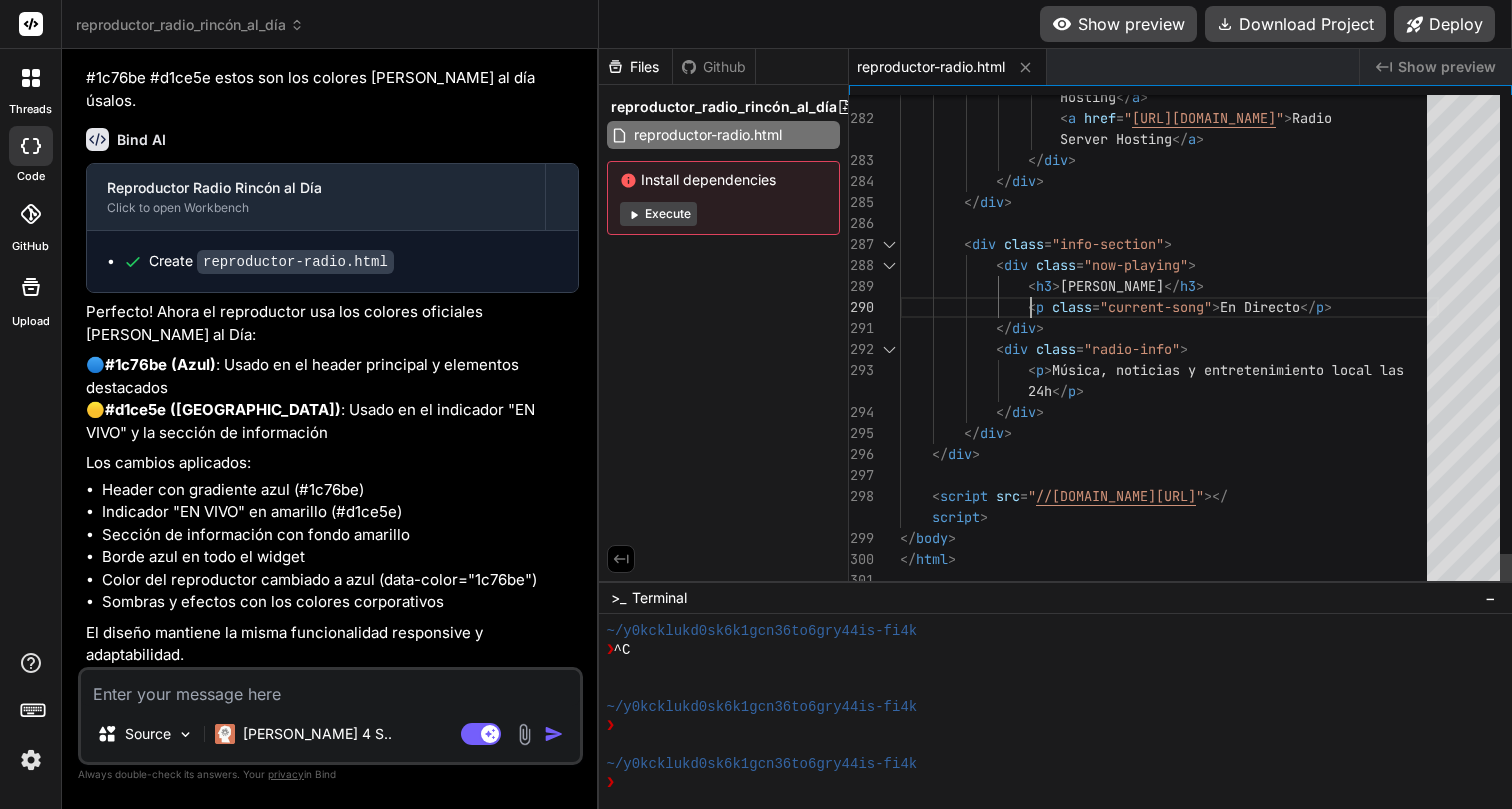 scroll, scrollTop: 168, scrollLeft: 0, axis: vertical 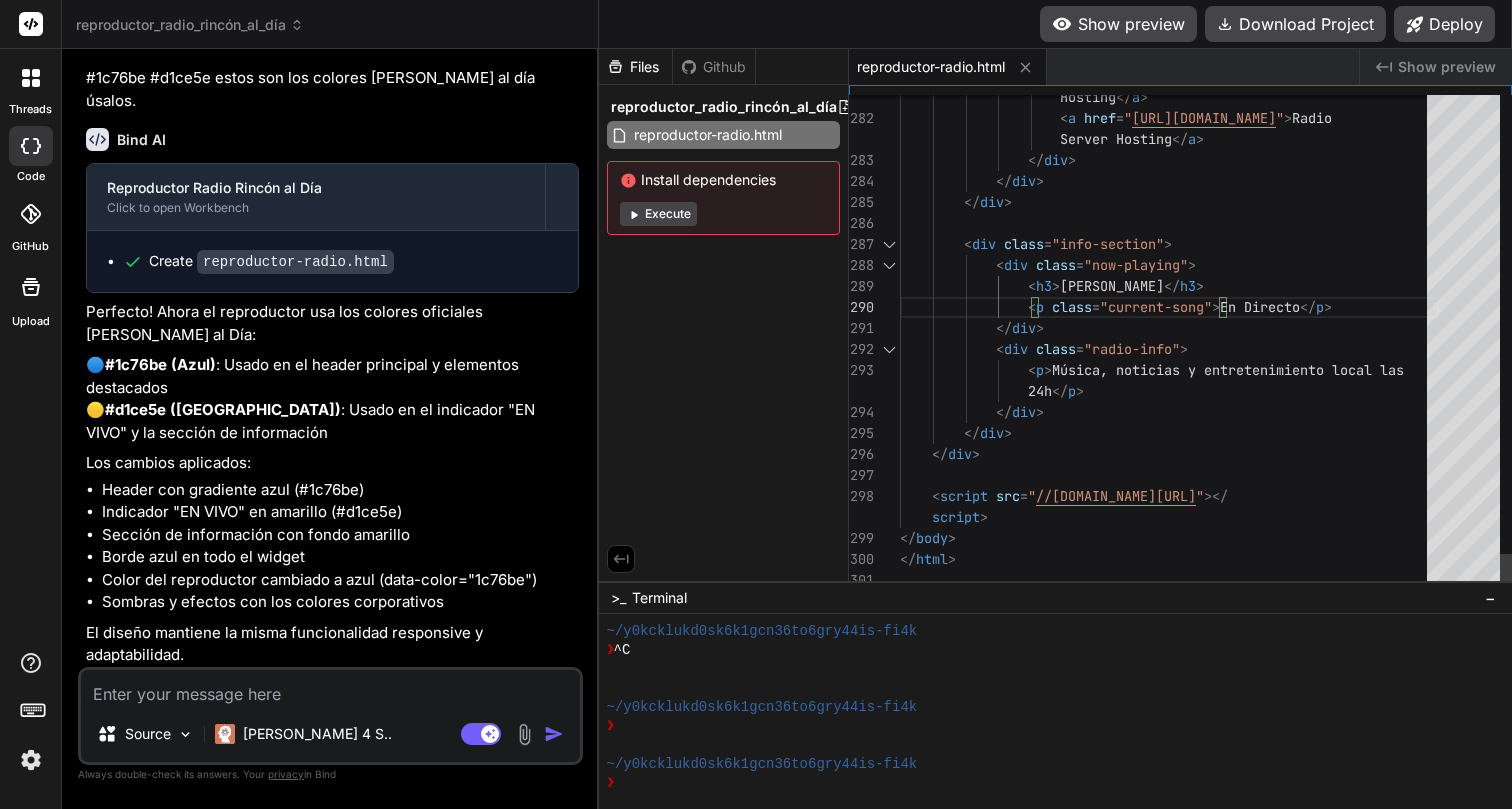 click on "Hosting </ a >                        < a   href = " [URL][DOMAIN_NAME] " > Radio                       Server Hosting </ a >                  </ div >              </ div >          </ div >                   < div   class = "info-section" >              < div   class = "now-playing" >                  < h3 > Ahora Suena </ h3 >                  < p   class = "current-song" > En Directo </ p >              </ div >              < div   class = "radio-info" >                  < p > Música, noticias y entretenimiento local las                   24h </ p >              </ div >          </ div >      </ div >      < script   src = " //[DOMAIN_NAME][URL] " ></      script > </ body > </ html >" at bounding box center [1169, -2685] 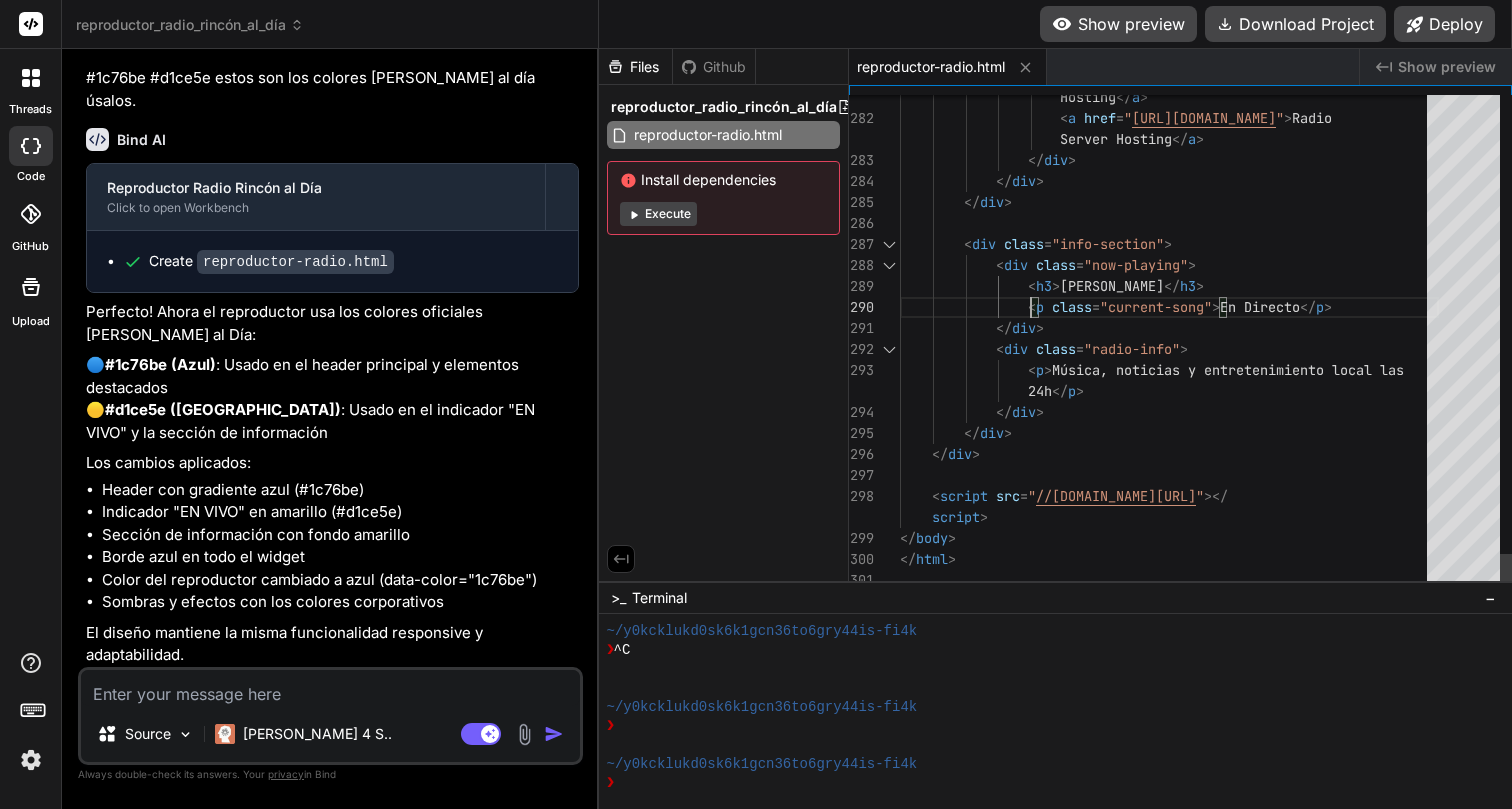 scroll, scrollTop: 21, scrollLeft: 0, axis: vertical 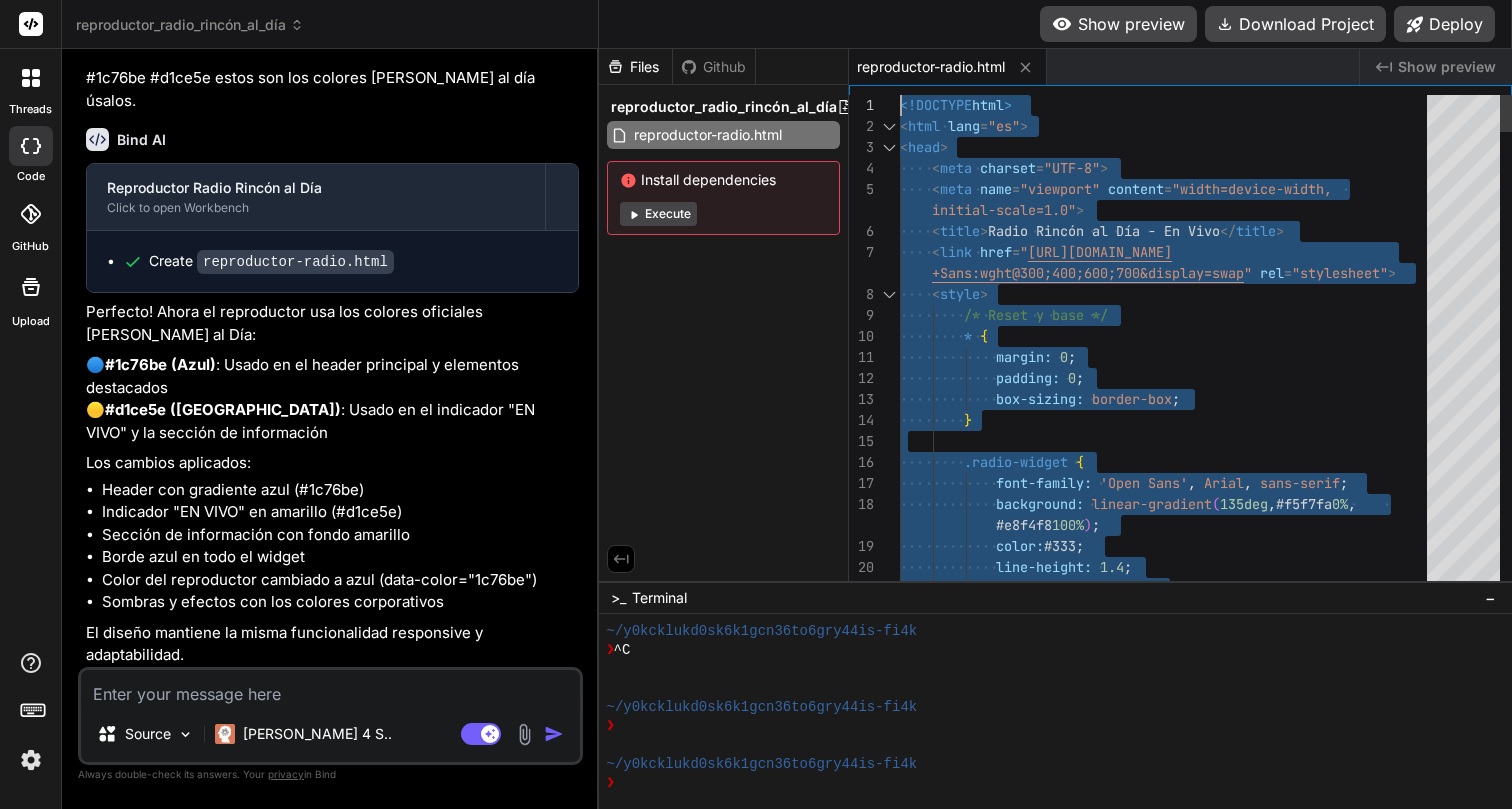 drag, startPoint x: 980, startPoint y: 569, endPoint x: 1039, endPoint y: -153, distance: 724.4067 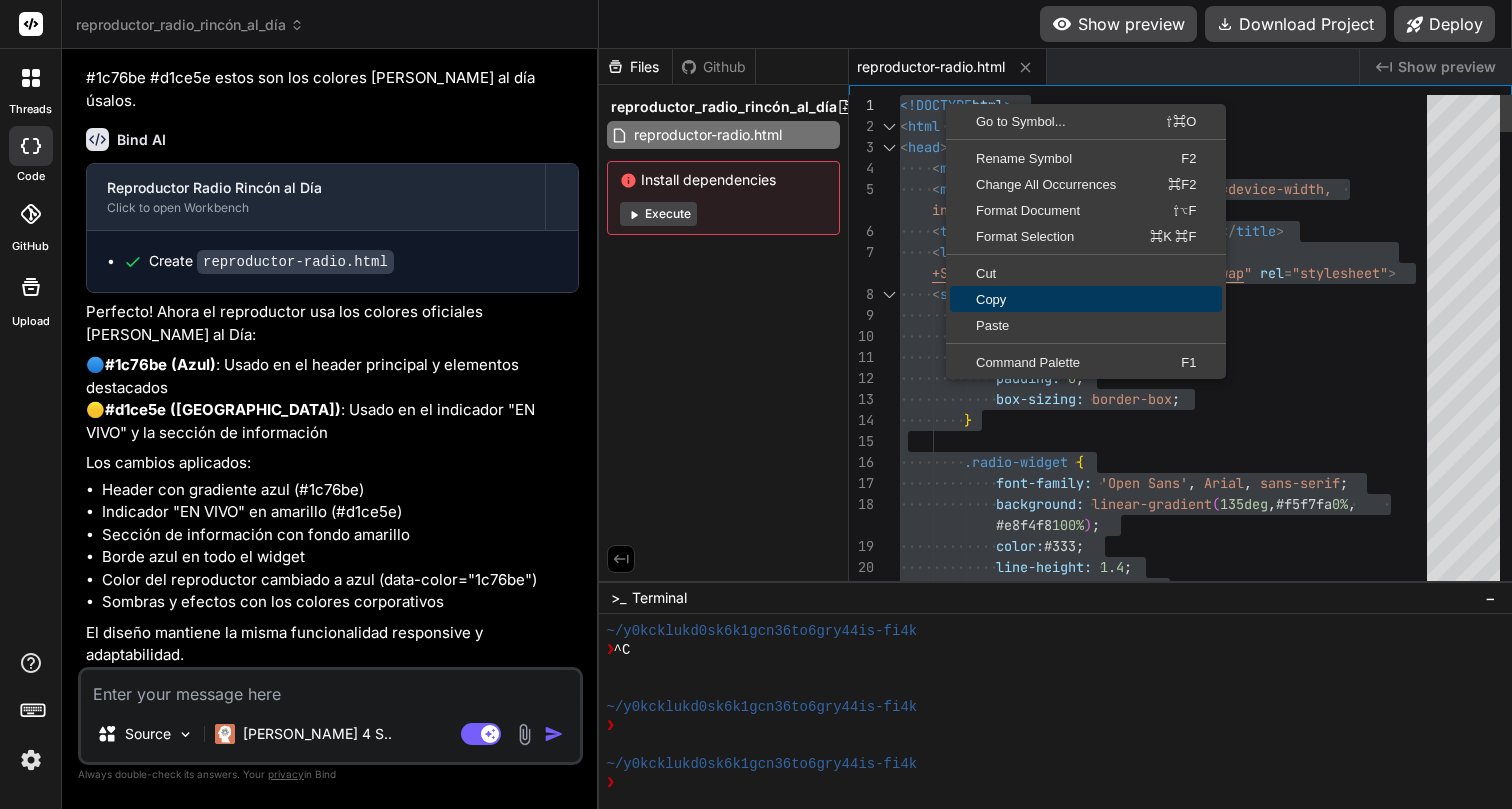 click on "Copy" at bounding box center [1086, 299] 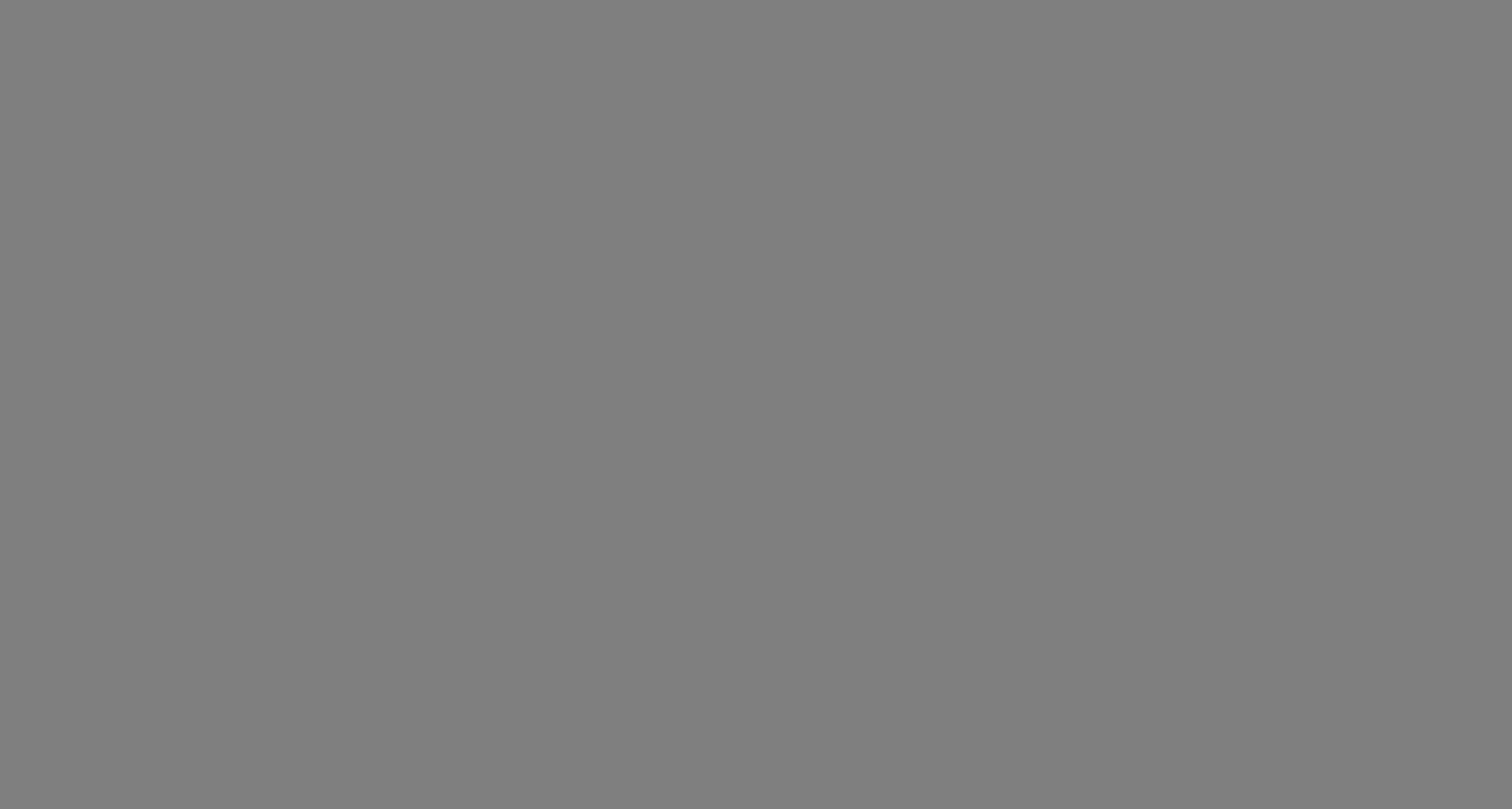 scroll, scrollTop: 0, scrollLeft: 0, axis: both 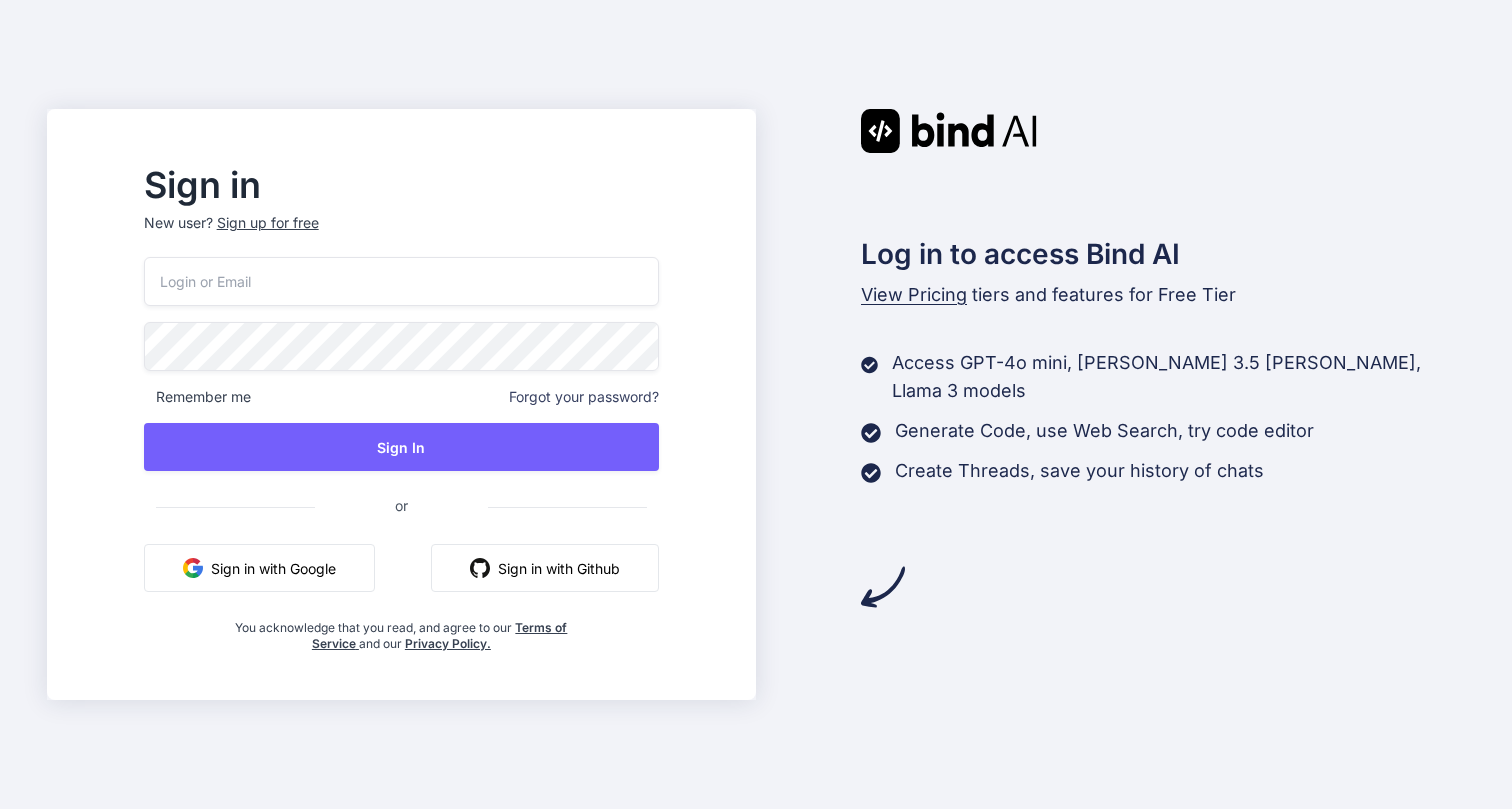 click on "Sign in with Google" at bounding box center (259, 568) 